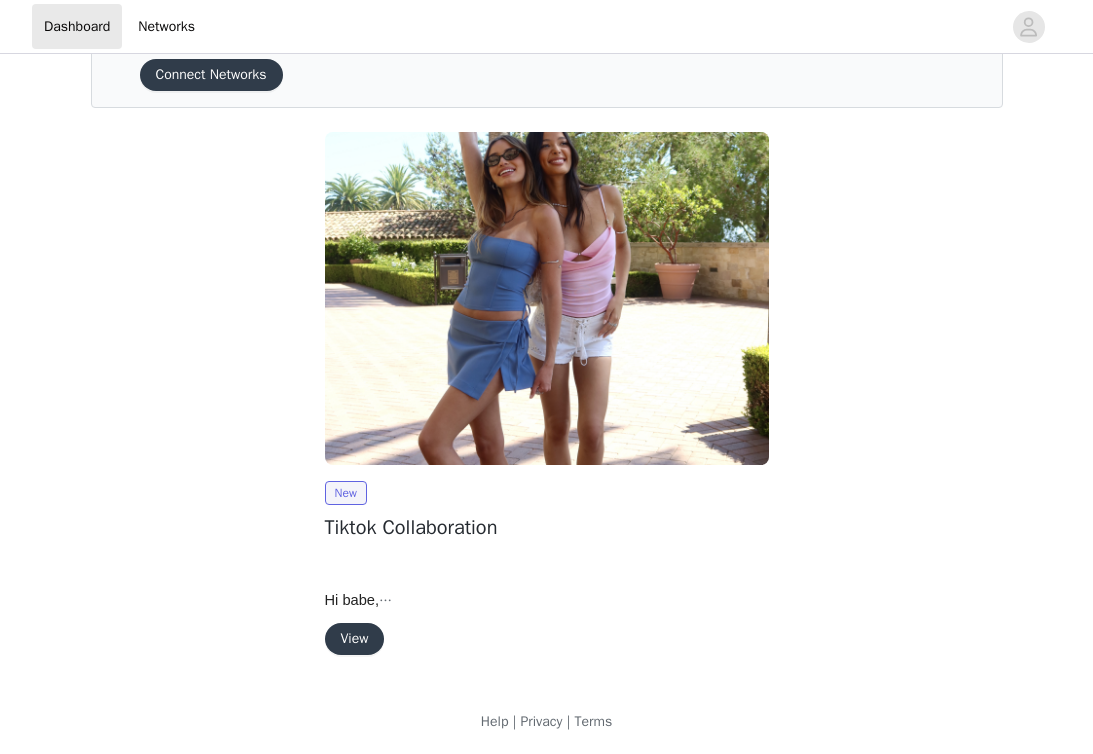 scroll, scrollTop: 94, scrollLeft: 0, axis: vertical 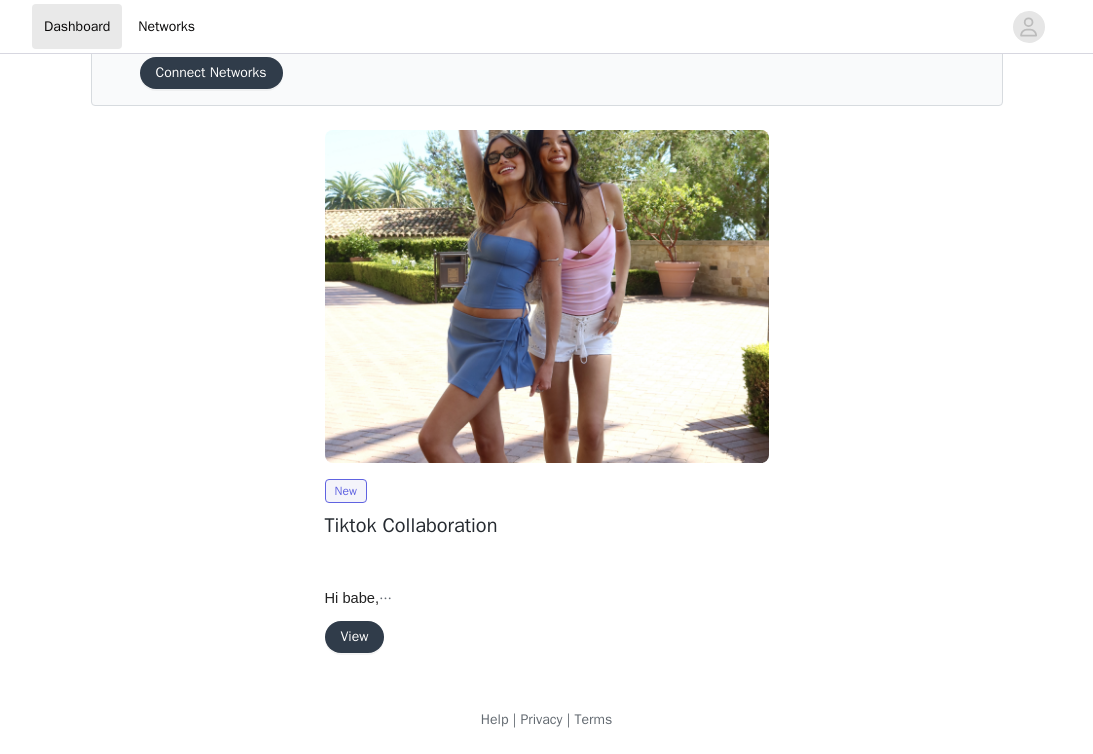 click on "View" at bounding box center [355, 637] 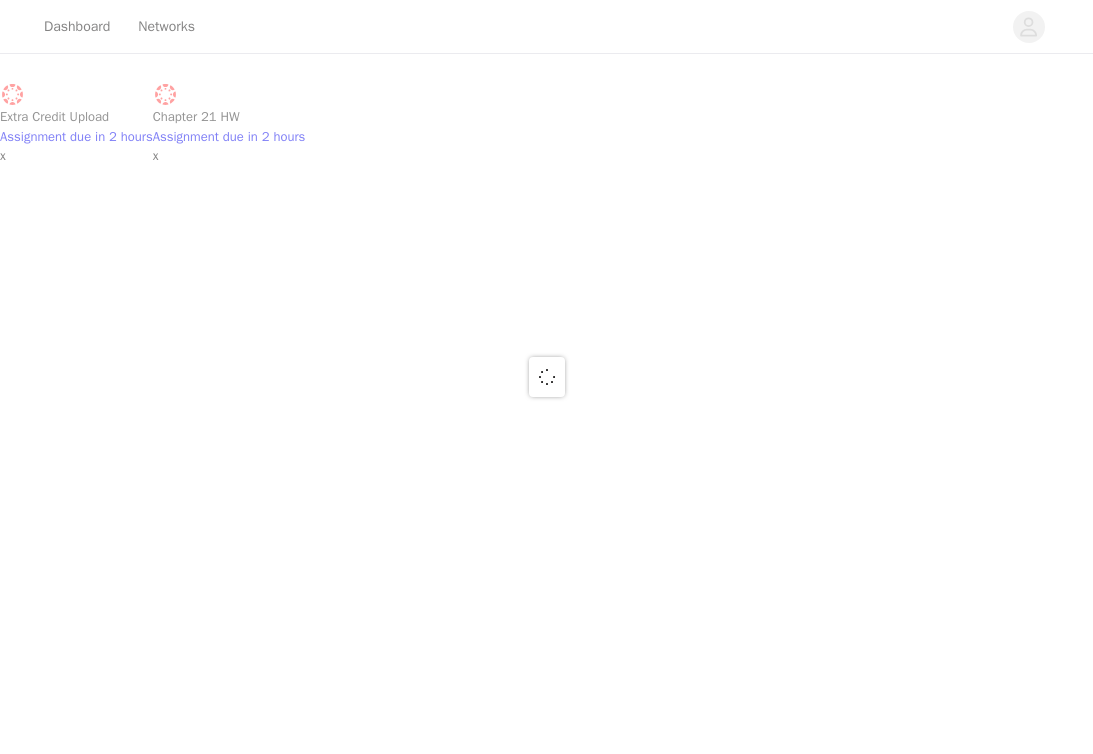 scroll, scrollTop: 0, scrollLeft: 0, axis: both 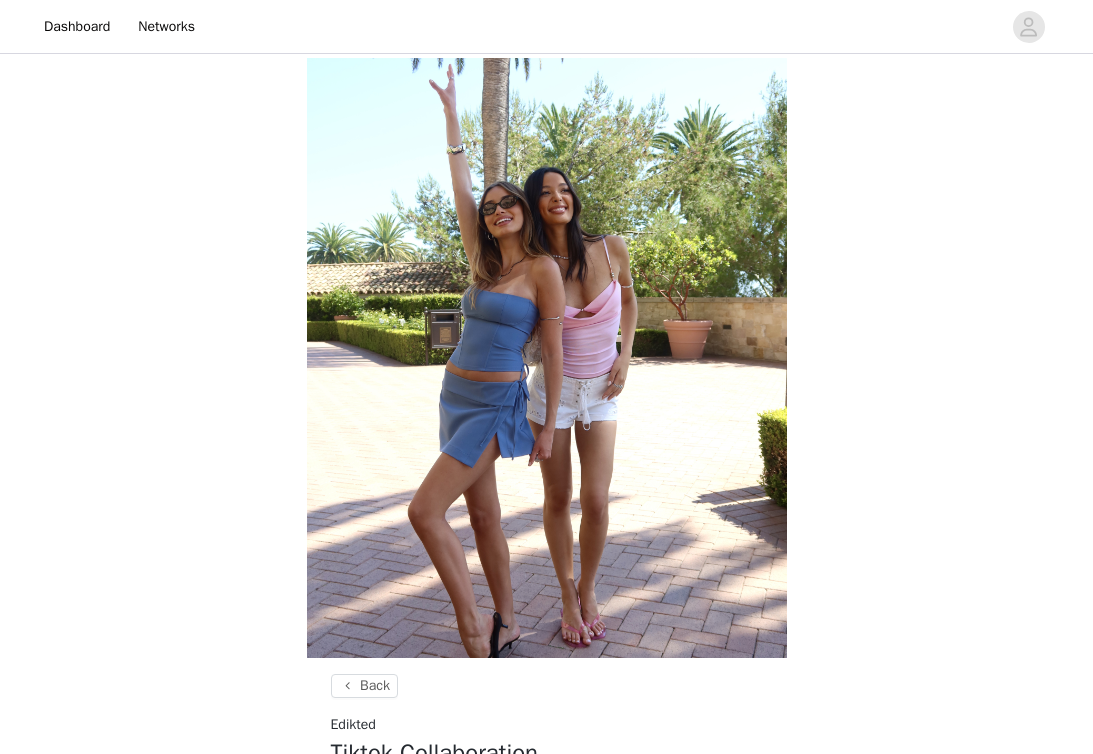 click on "x" at bounding box center [3, 1489] 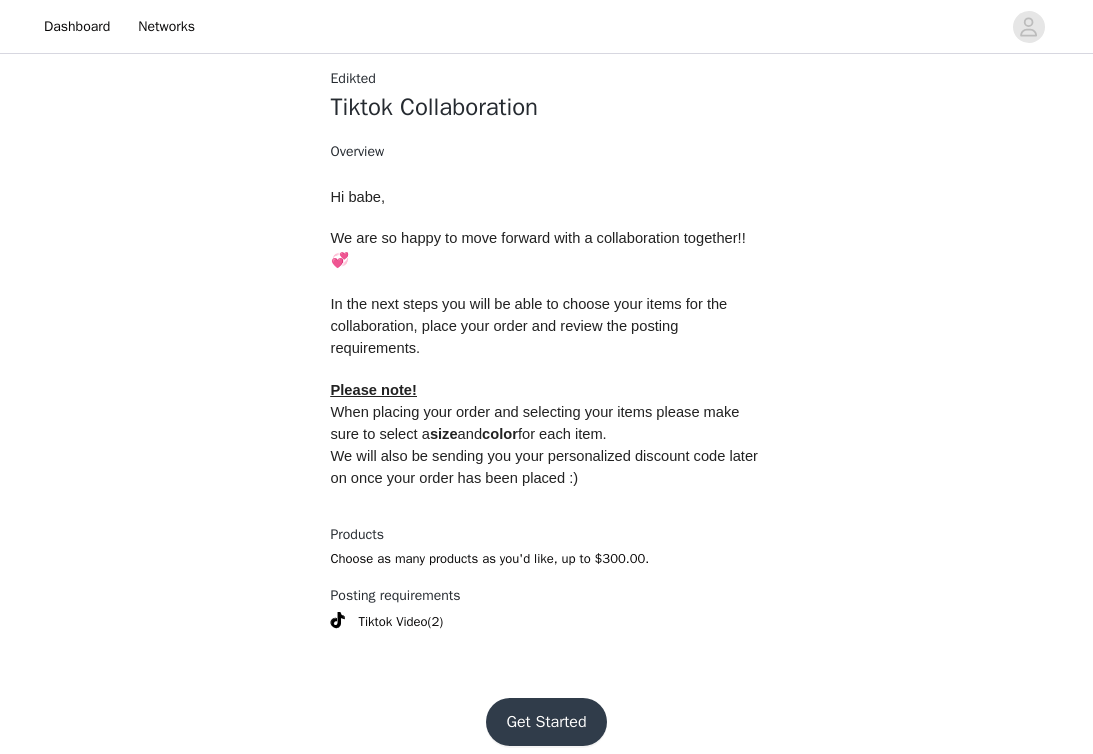 scroll, scrollTop: 647, scrollLeft: 0, axis: vertical 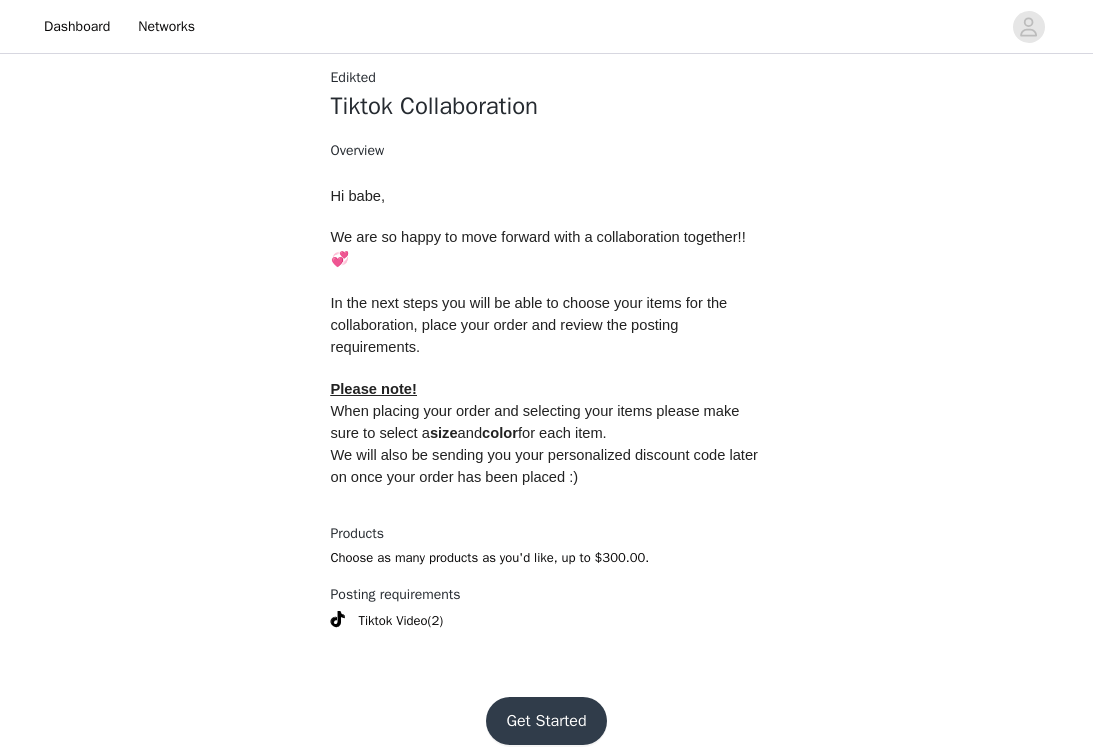 click on "Get Started" at bounding box center (546, 721) 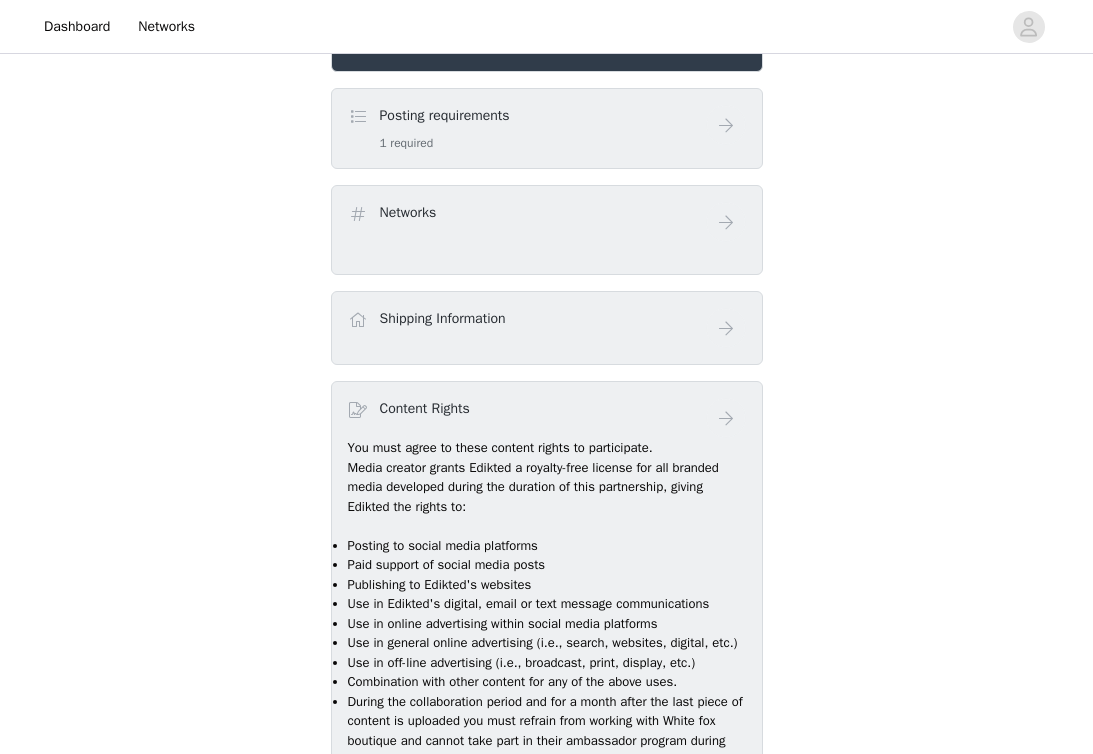 scroll, scrollTop: 537, scrollLeft: 0, axis: vertical 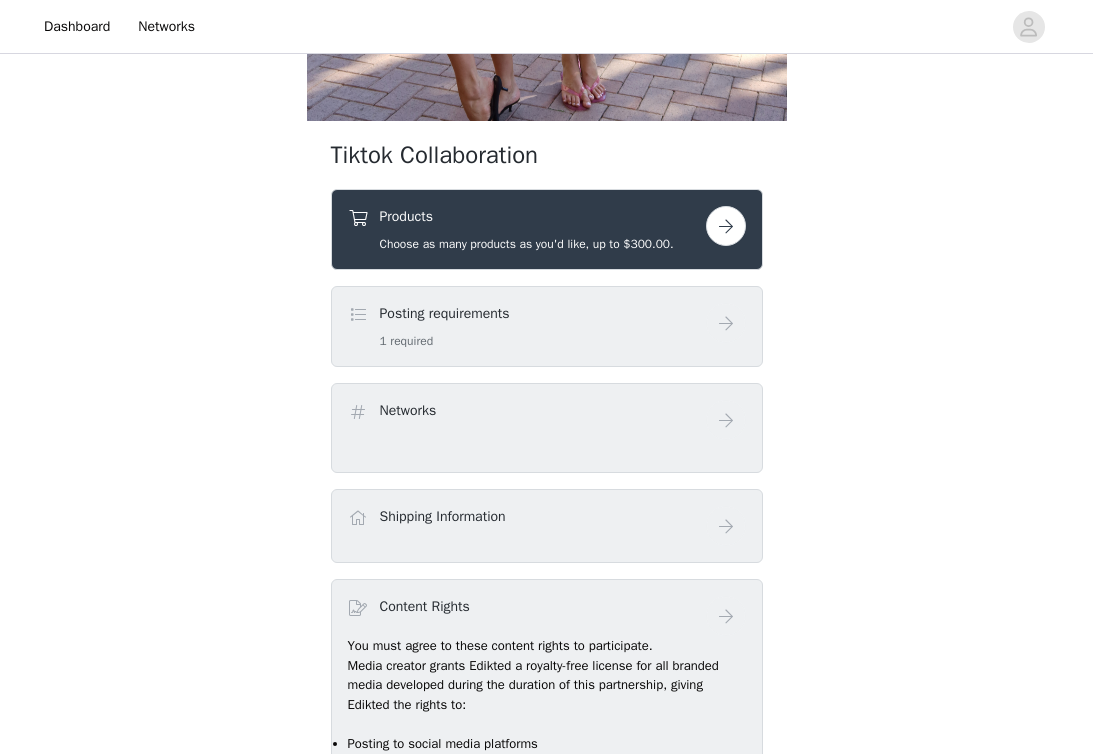 click on "Posting requirements   1 required" at bounding box center [527, 326] 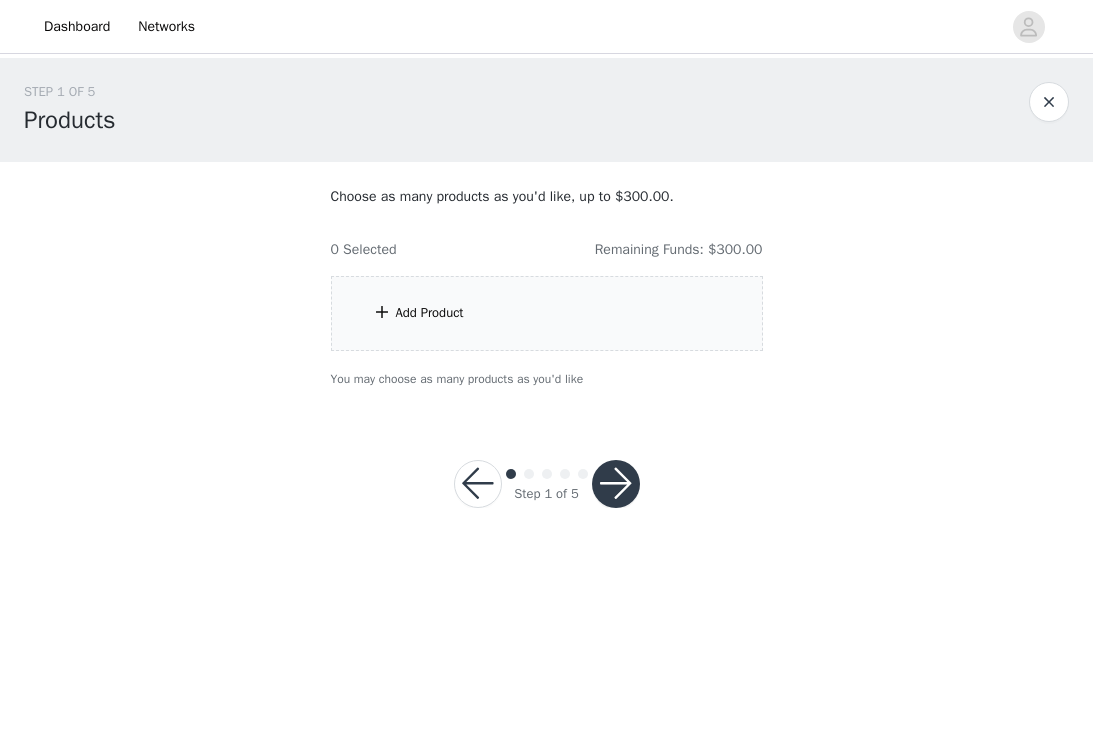 click on "Add Product" at bounding box center (547, 313) 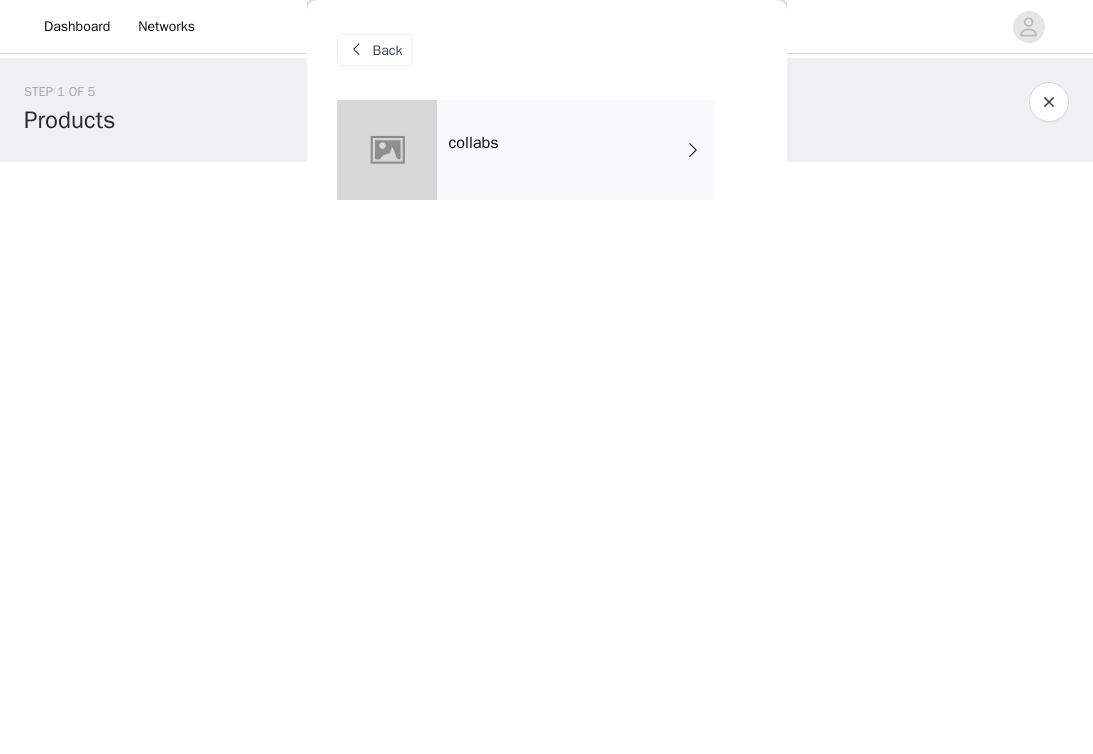 click on "collabs" at bounding box center [576, 150] 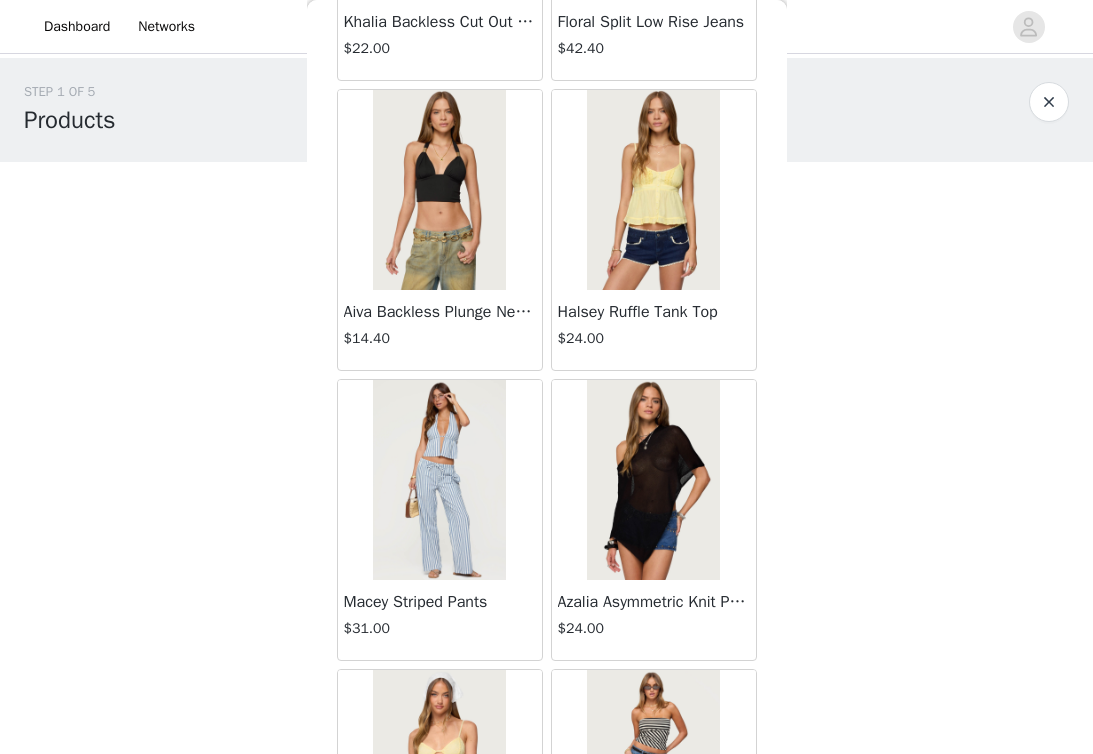 scroll, scrollTop: 2306, scrollLeft: 0, axis: vertical 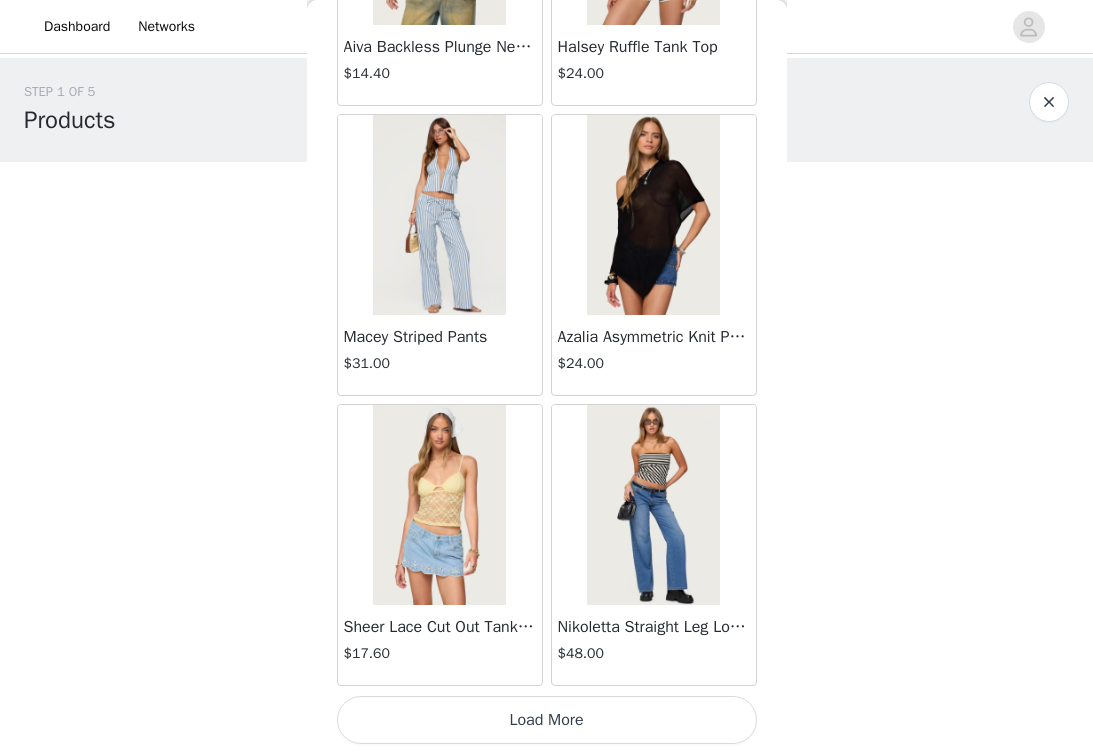 click on "Load More" at bounding box center [547, 720] 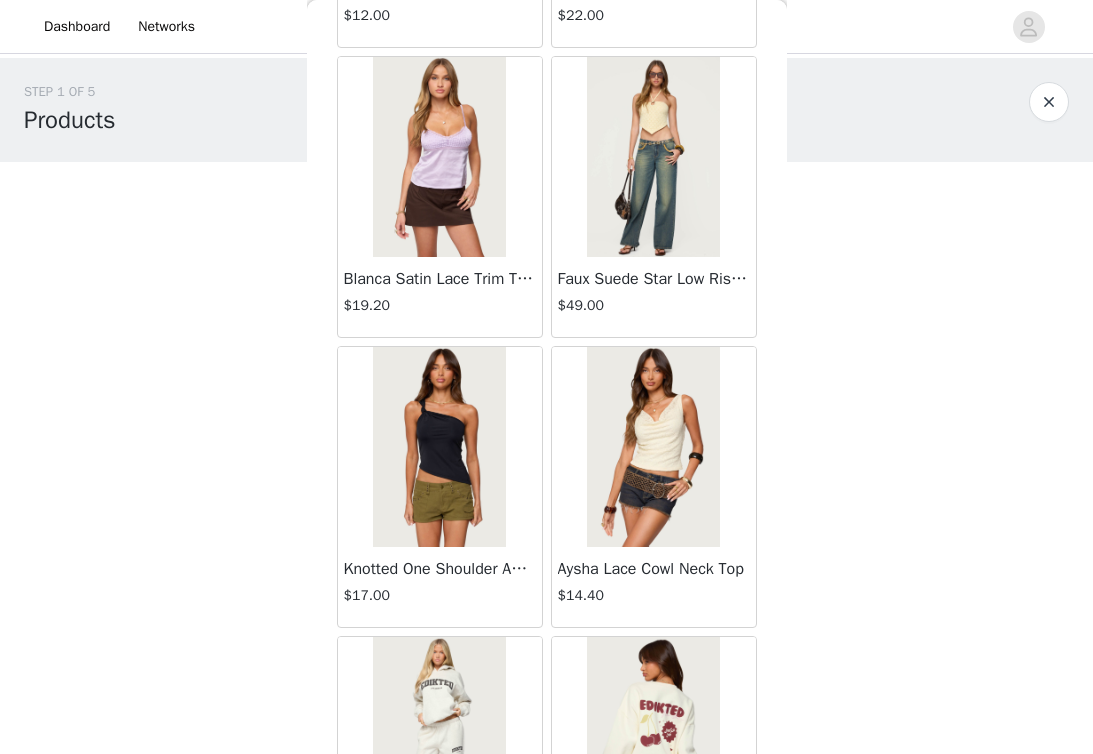 scroll, scrollTop: 5206, scrollLeft: 0, axis: vertical 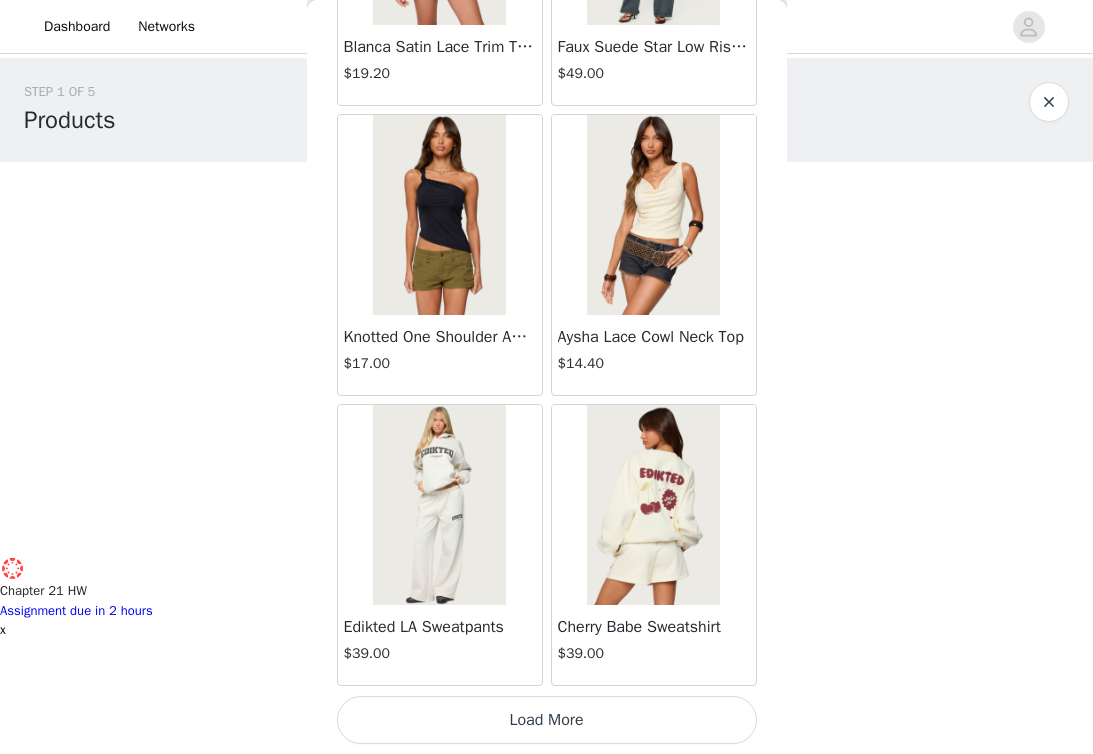 click on "Load More" at bounding box center [547, 720] 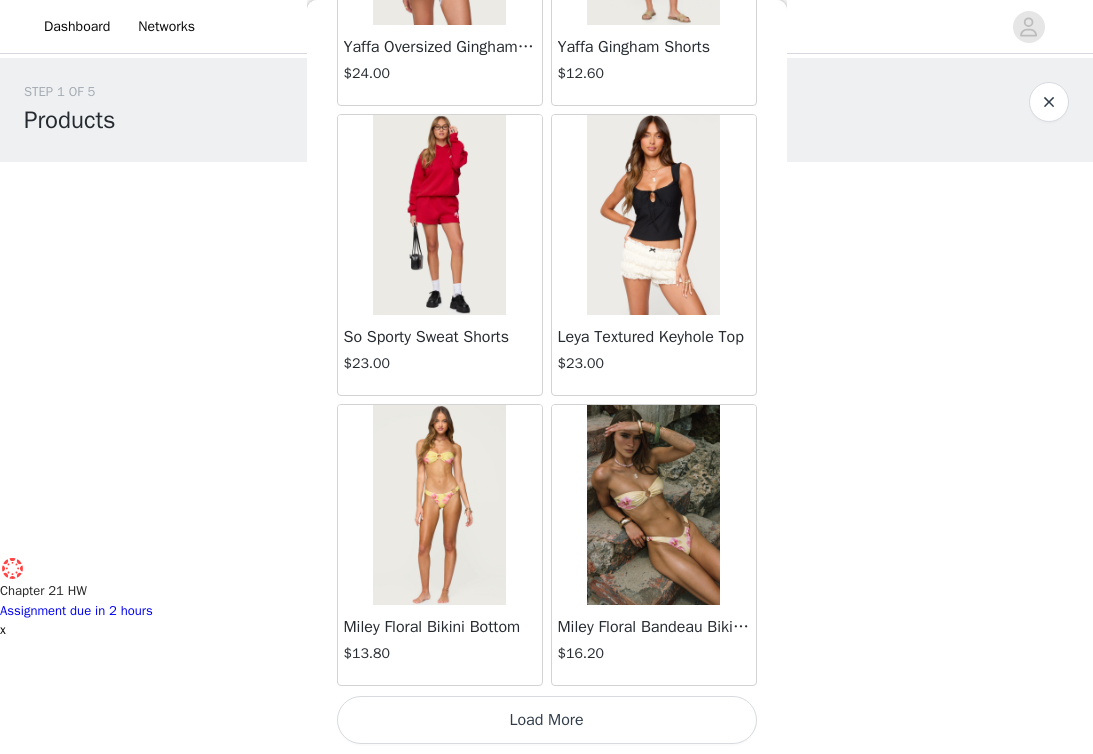 click on "Load More" at bounding box center [547, 720] 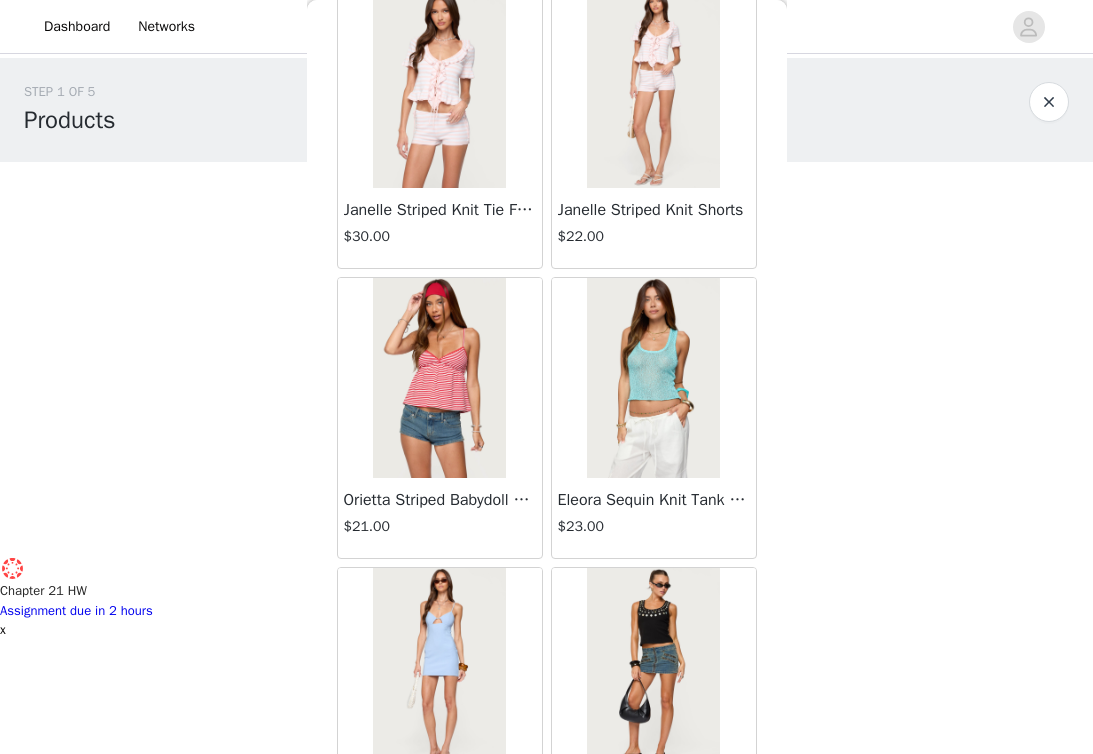 scroll, scrollTop: 11006, scrollLeft: 0, axis: vertical 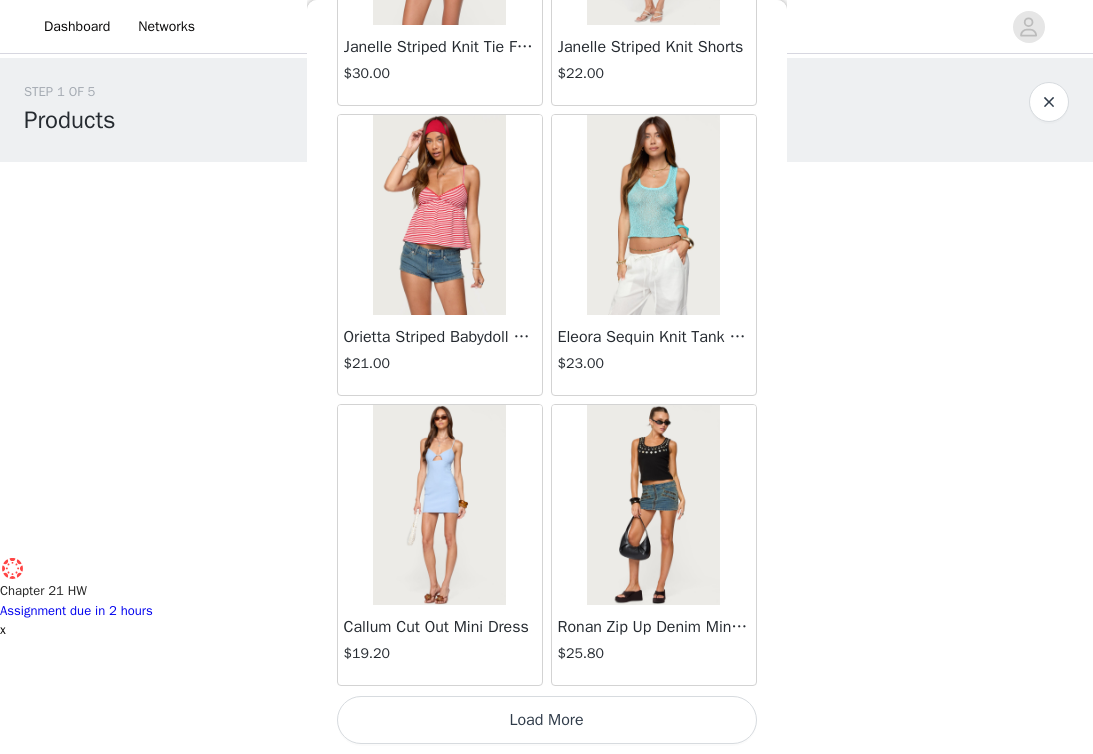 click on "Callum Cut Out Mini Dress   $19.20" at bounding box center (440, 545) 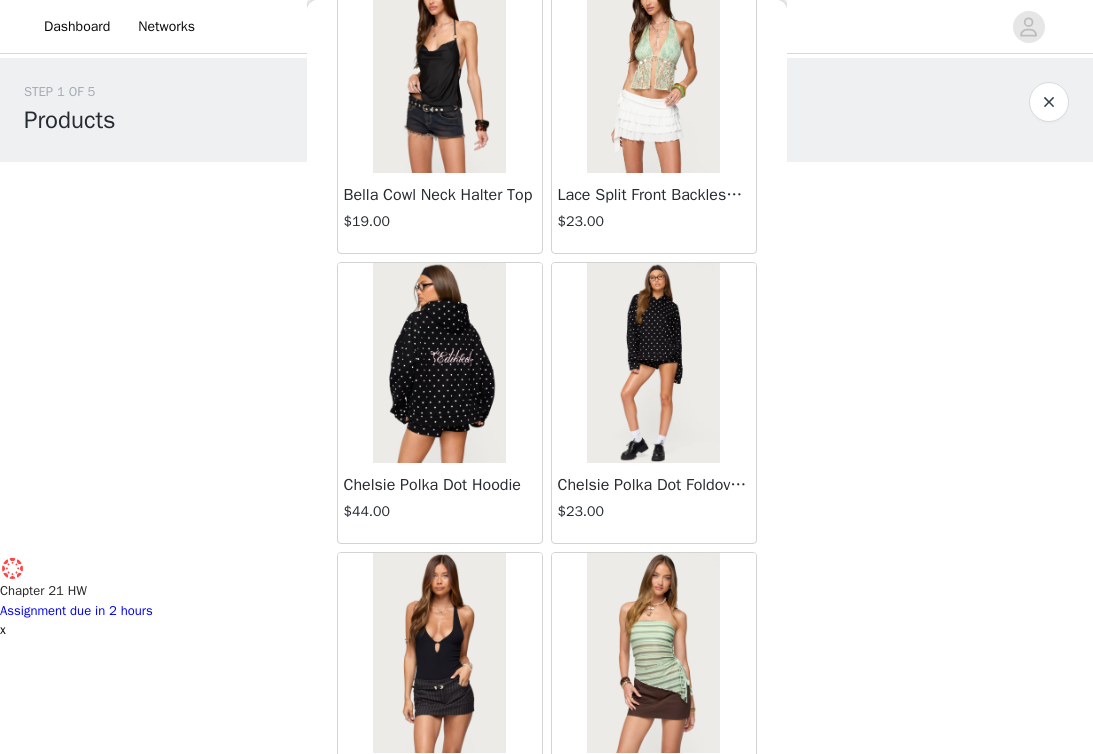 scroll, scrollTop: 13906, scrollLeft: 0, axis: vertical 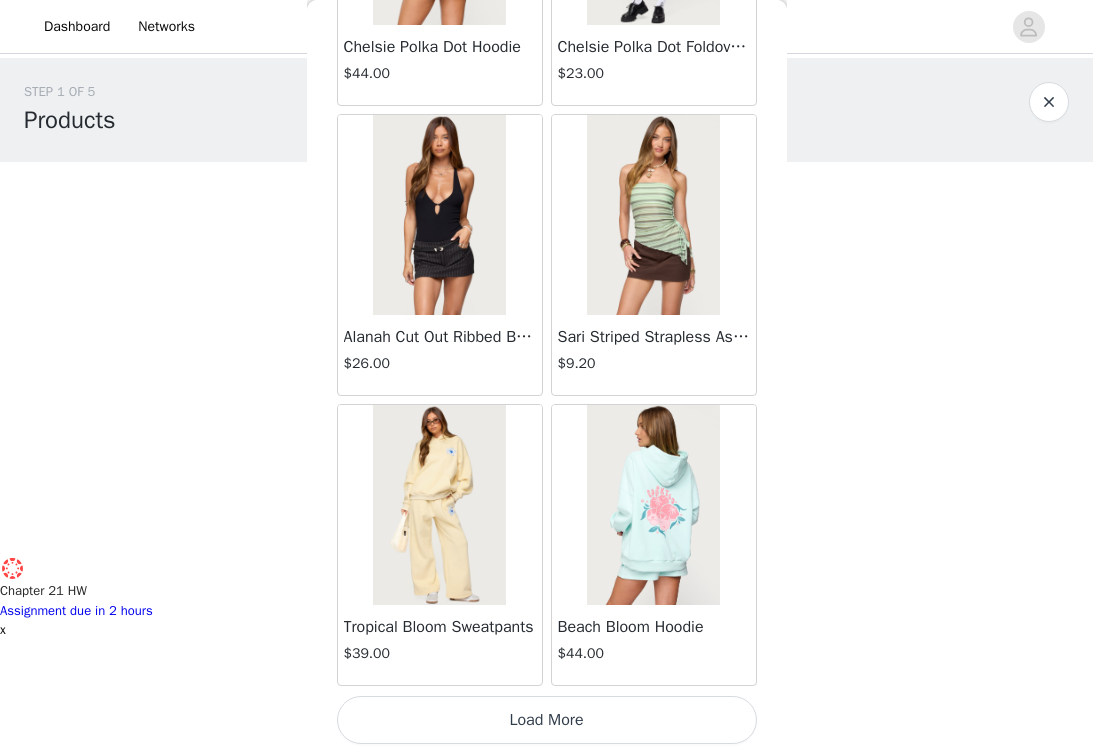 click on "Load More" at bounding box center [547, 720] 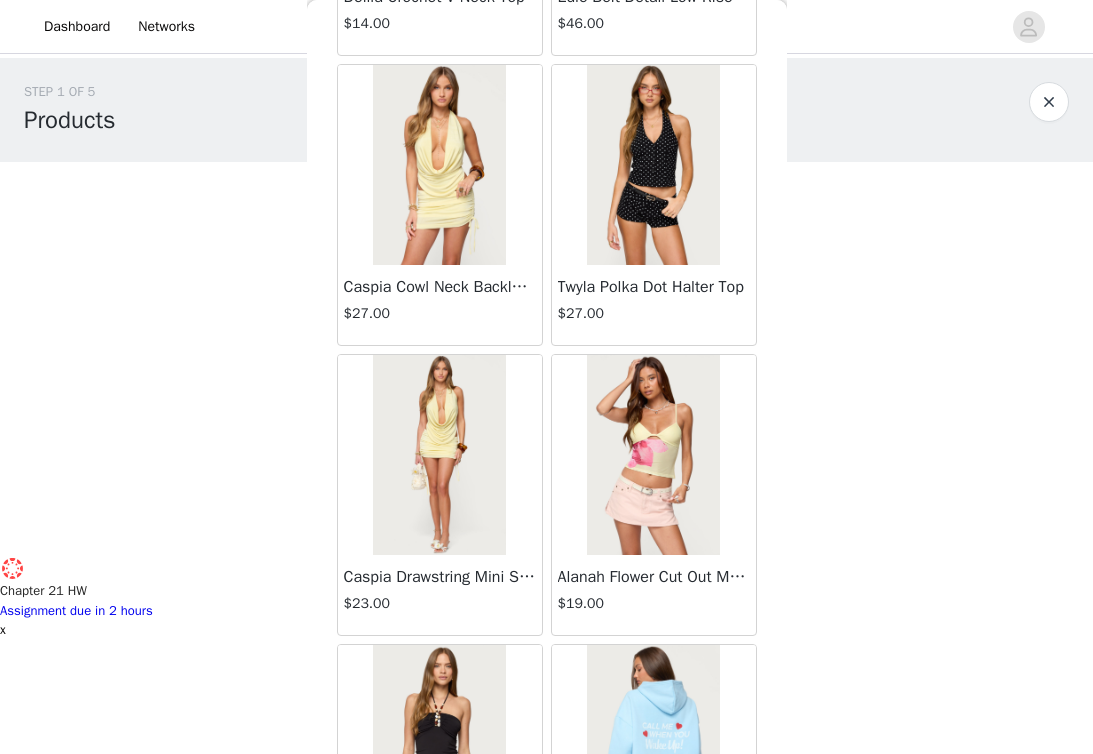 scroll, scrollTop: 16806, scrollLeft: 0, axis: vertical 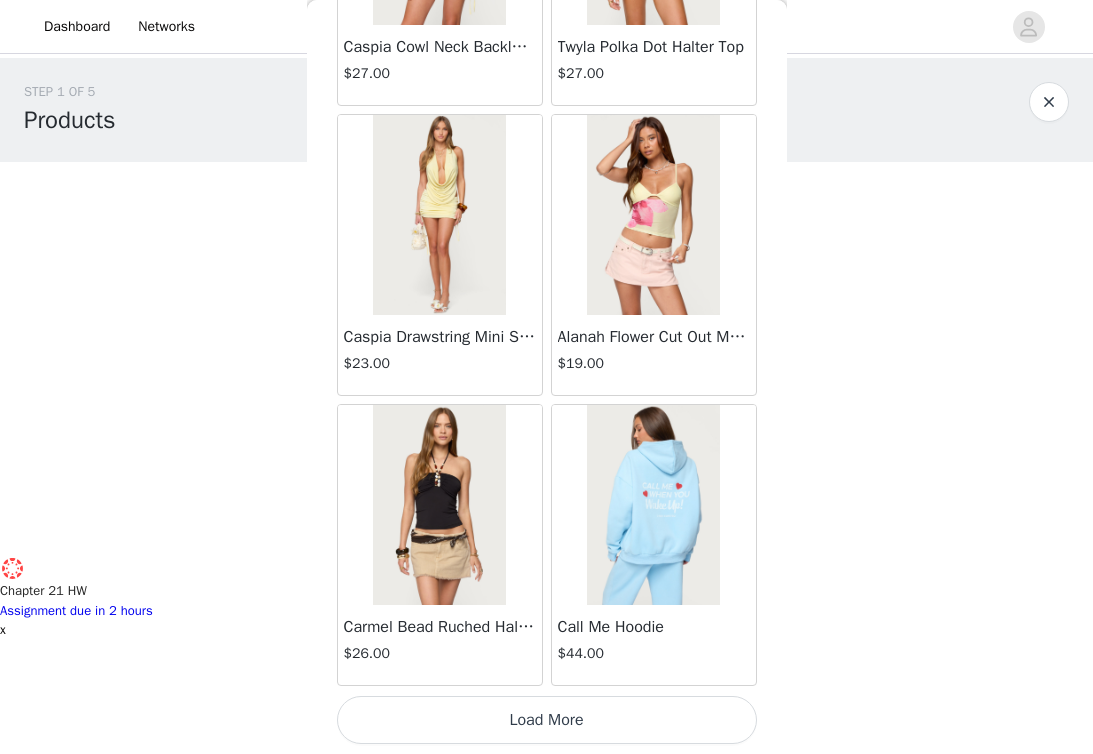 click on "Load More" at bounding box center (547, 720) 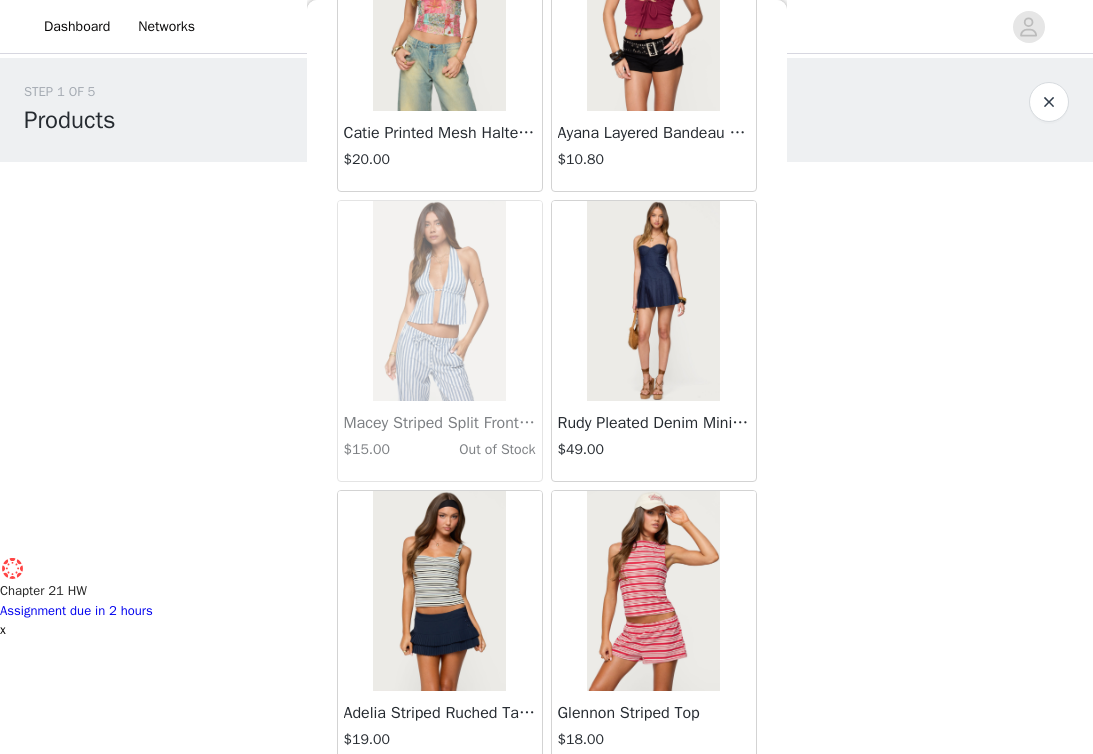 scroll, scrollTop: 19706, scrollLeft: 0, axis: vertical 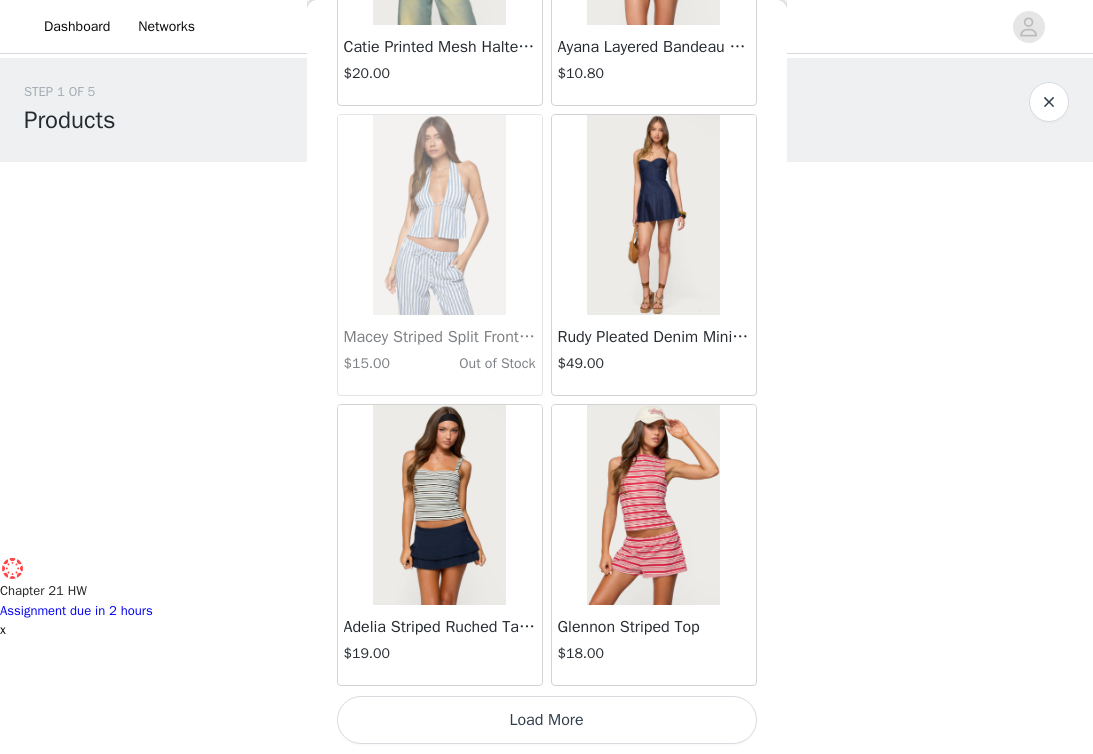 click on "Load More" at bounding box center [547, 720] 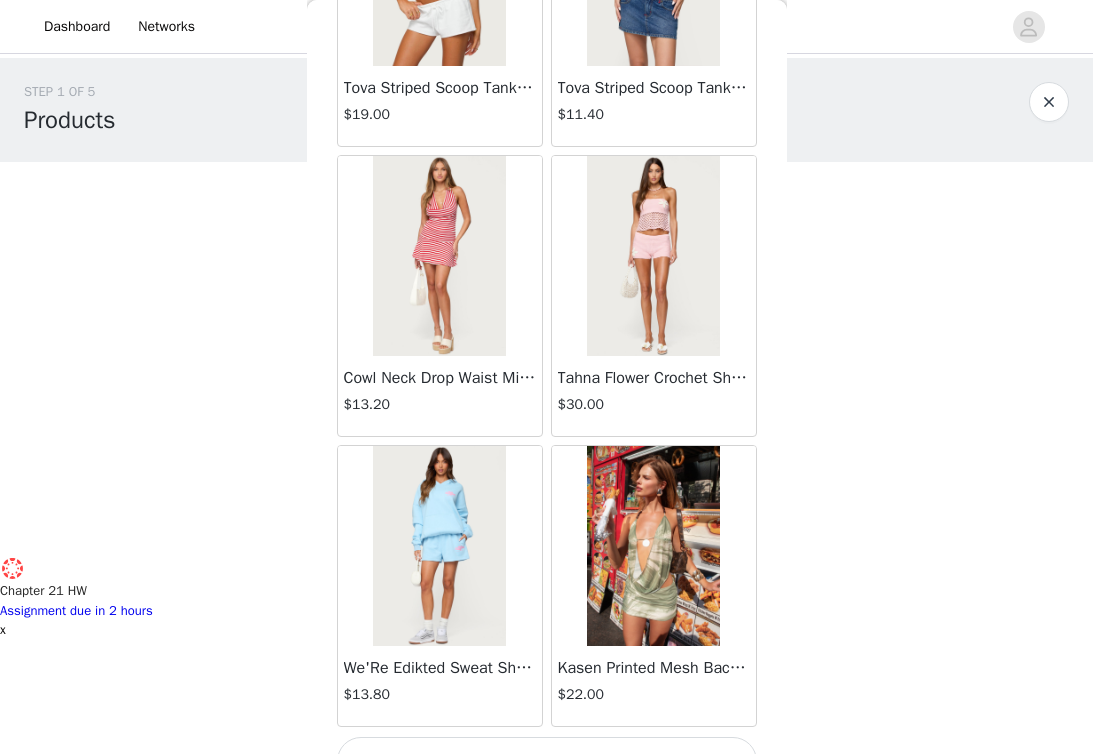 scroll, scrollTop: 22606, scrollLeft: 0, axis: vertical 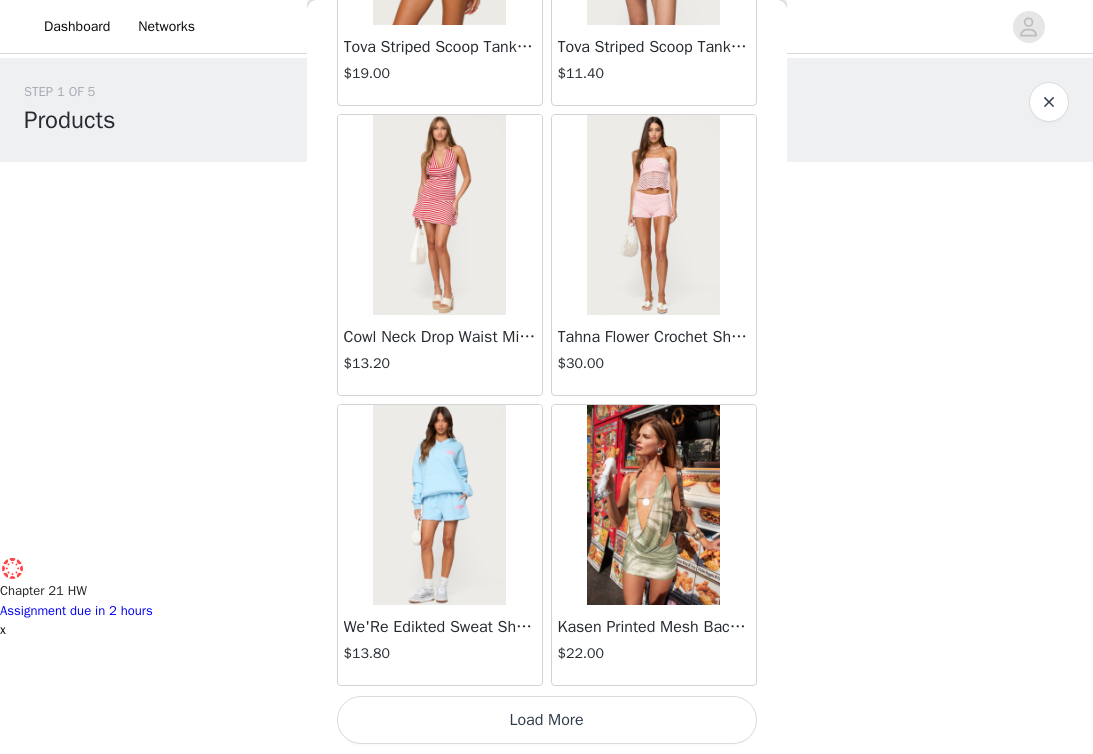 click on "Load More" at bounding box center [547, 720] 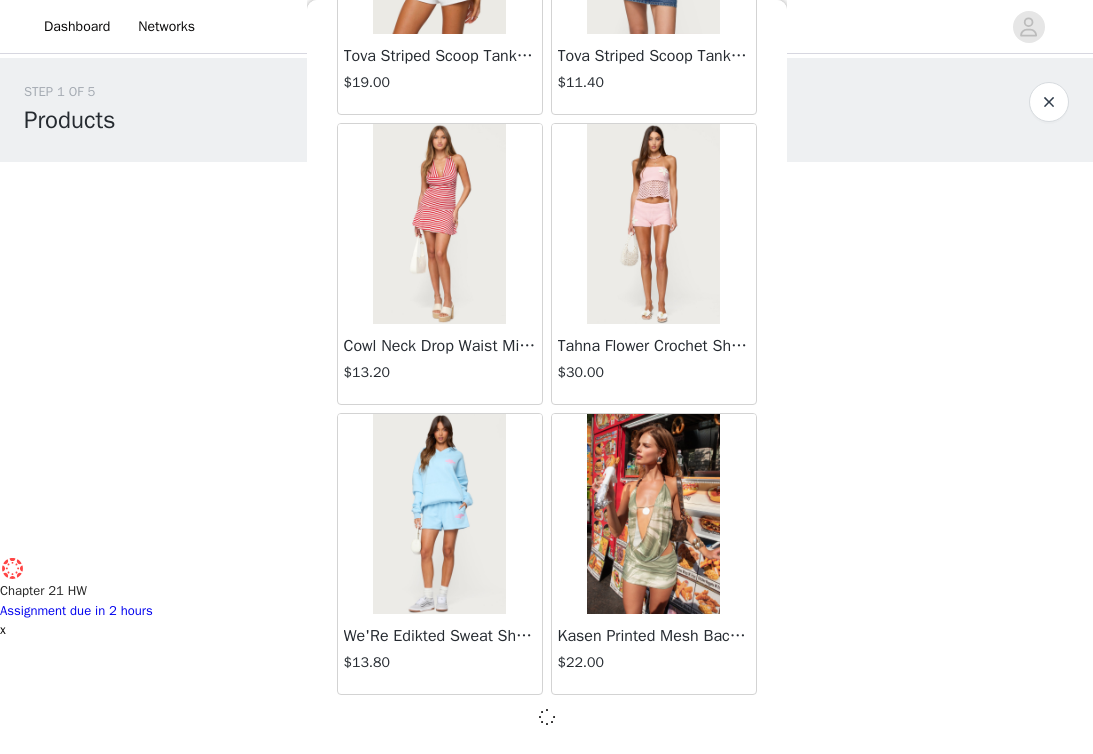 click on "x" at bounding box center [3, 629] 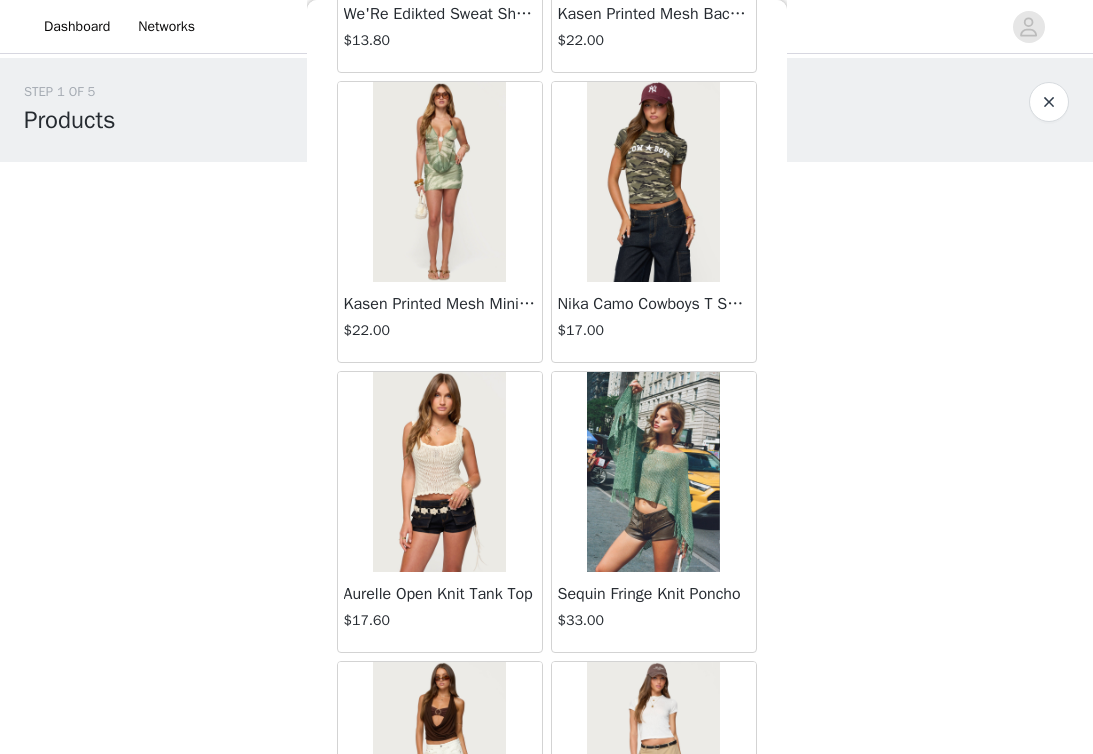 scroll, scrollTop: 23226, scrollLeft: 0, axis: vertical 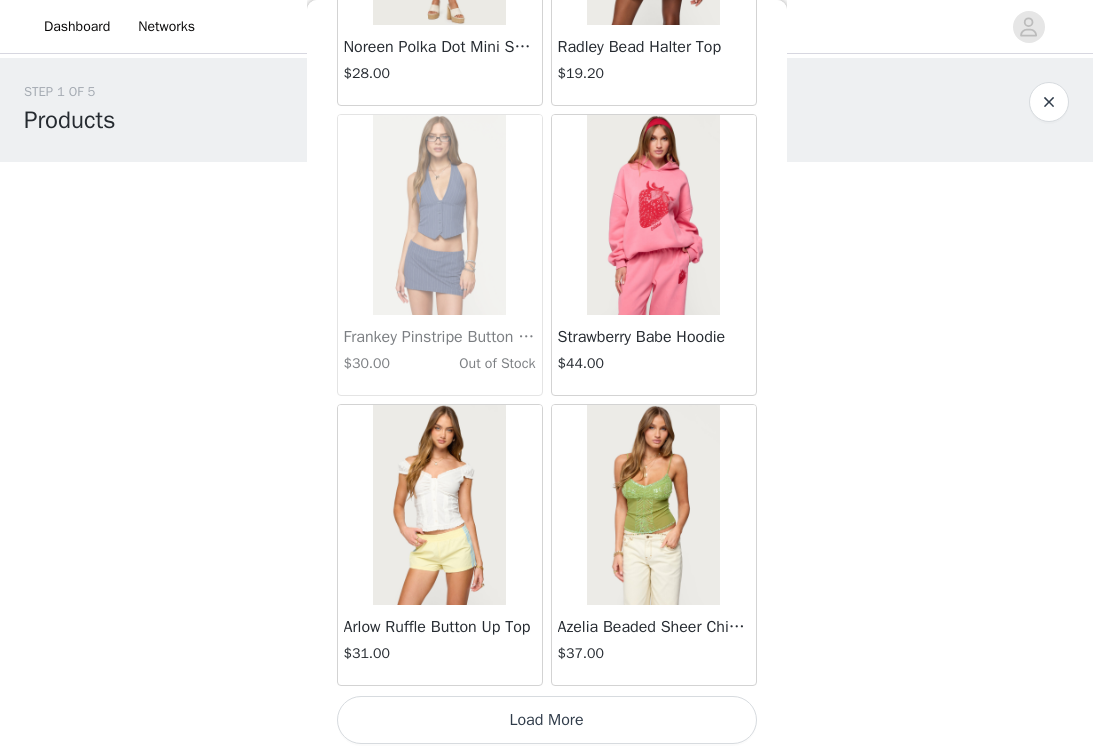click on "Load More" at bounding box center [547, 720] 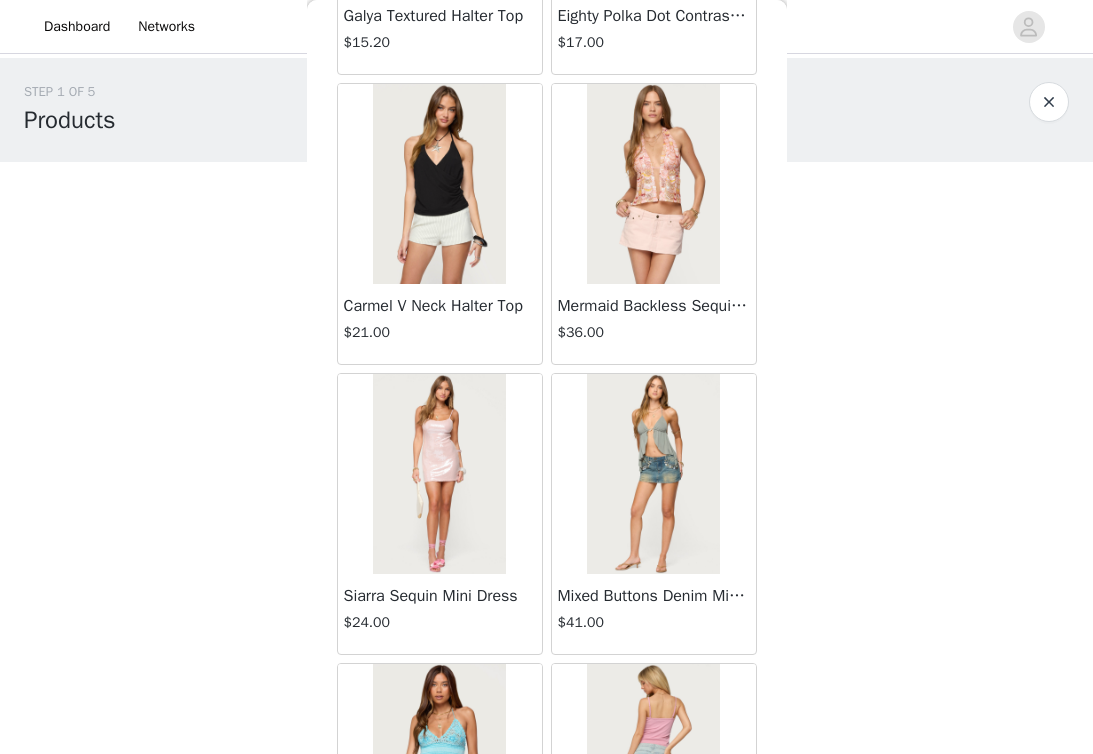 scroll, scrollTop: 28406, scrollLeft: 0, axis: vertical 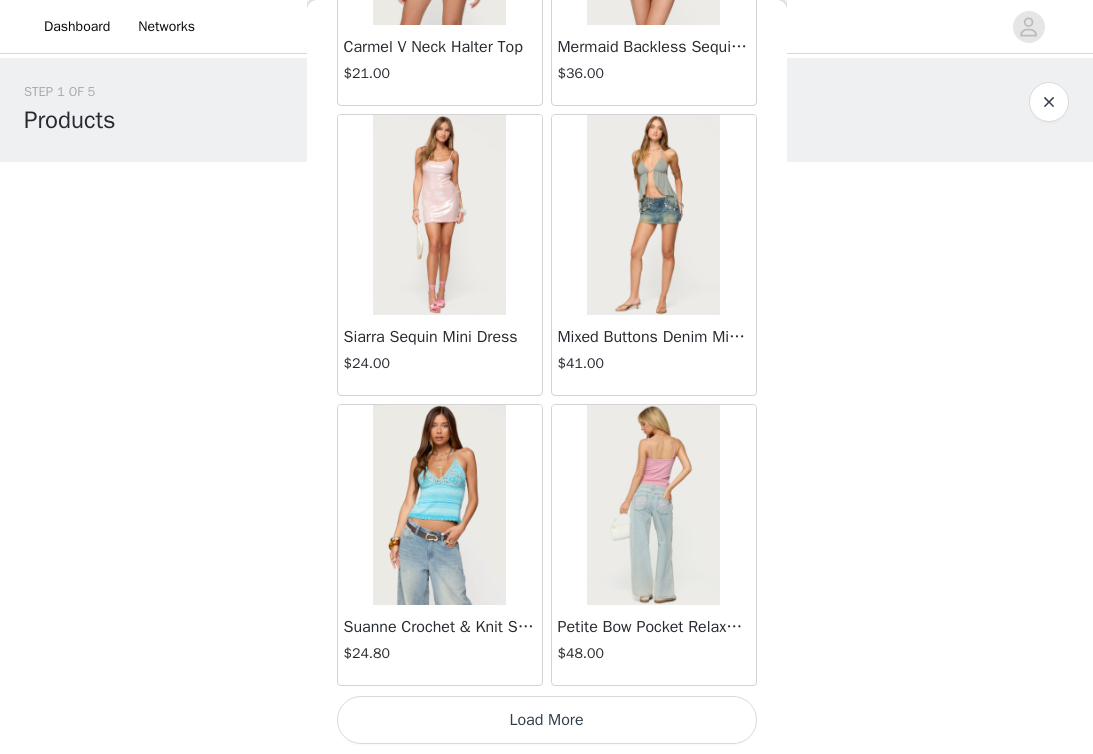 click on "Load More" at bounding box center [547, 720] 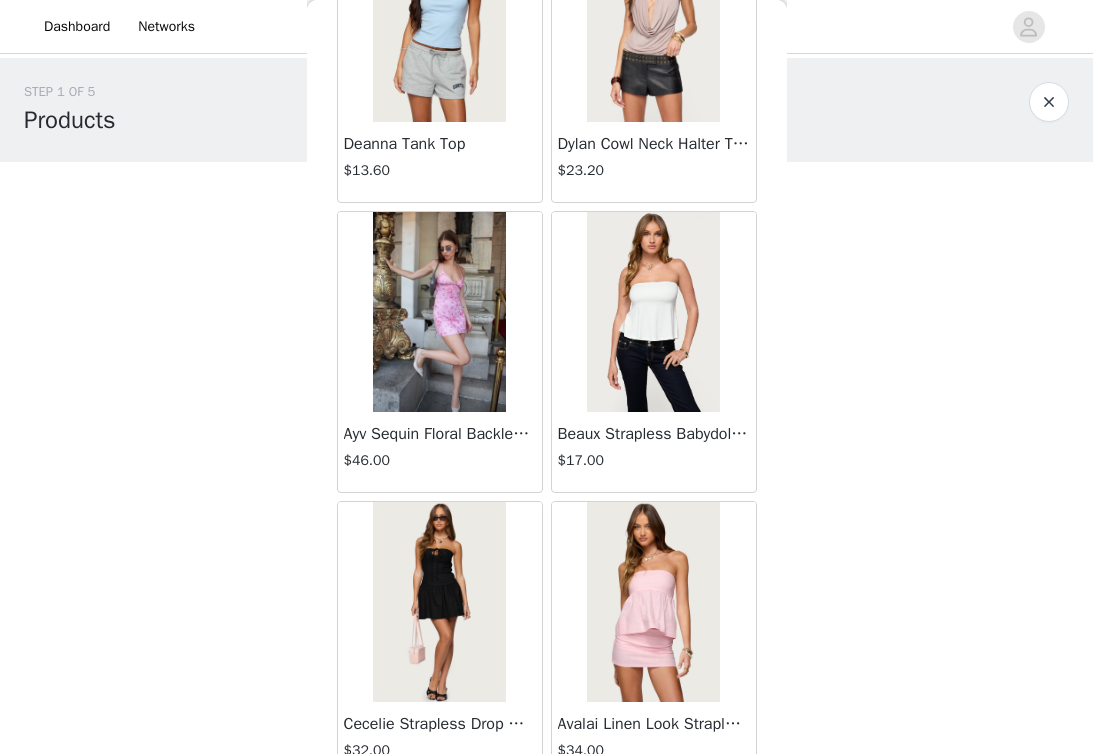 scroll, scrollTop: 31306, scrollLeft: 0, axis: vertical 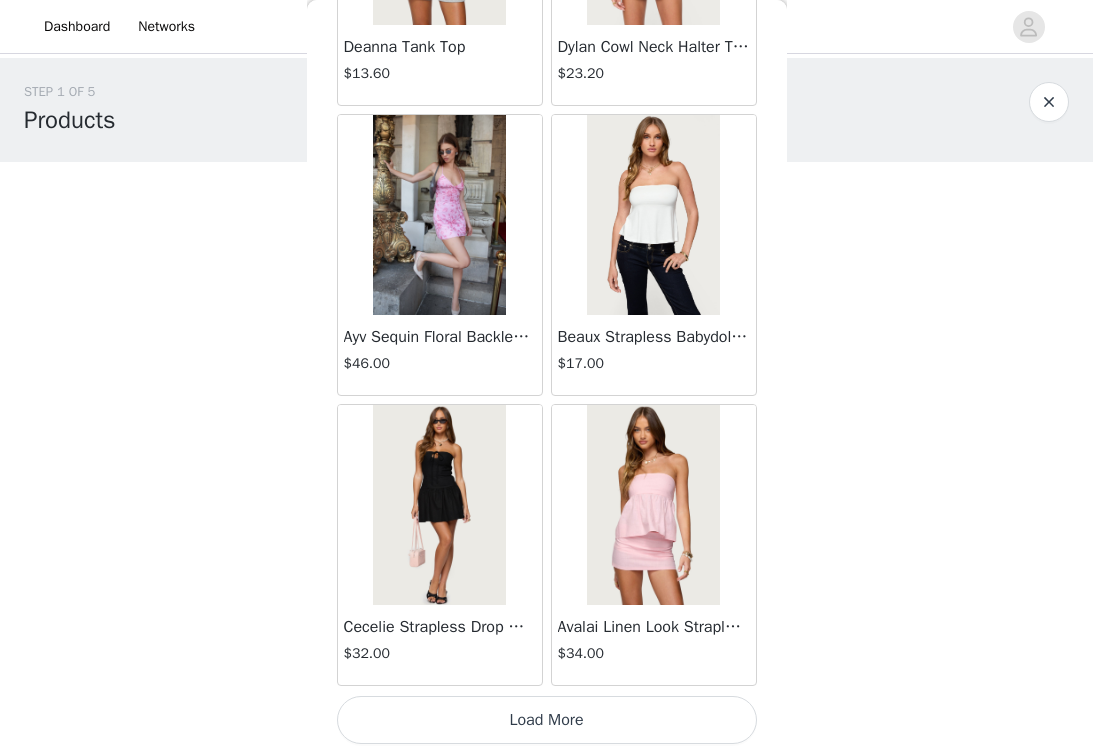 click on "Load More" at bounding box center (547, 720) 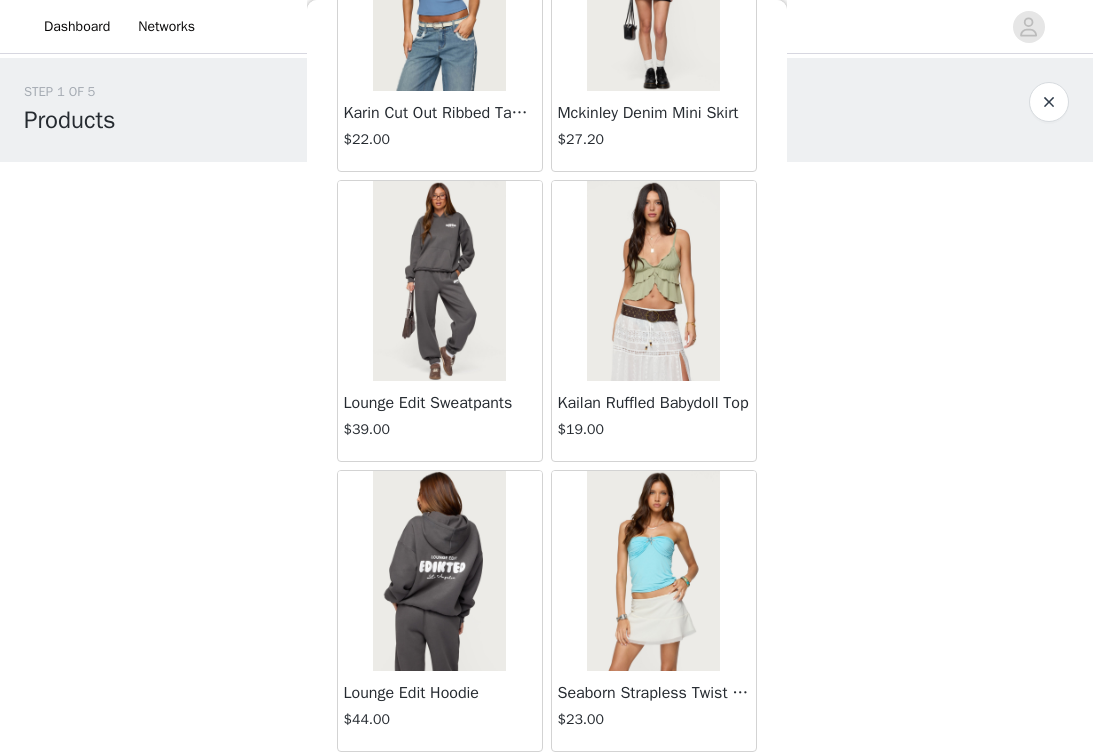 scroll, scrollTop: 34206, scrollLeft: 0, axis: vertical 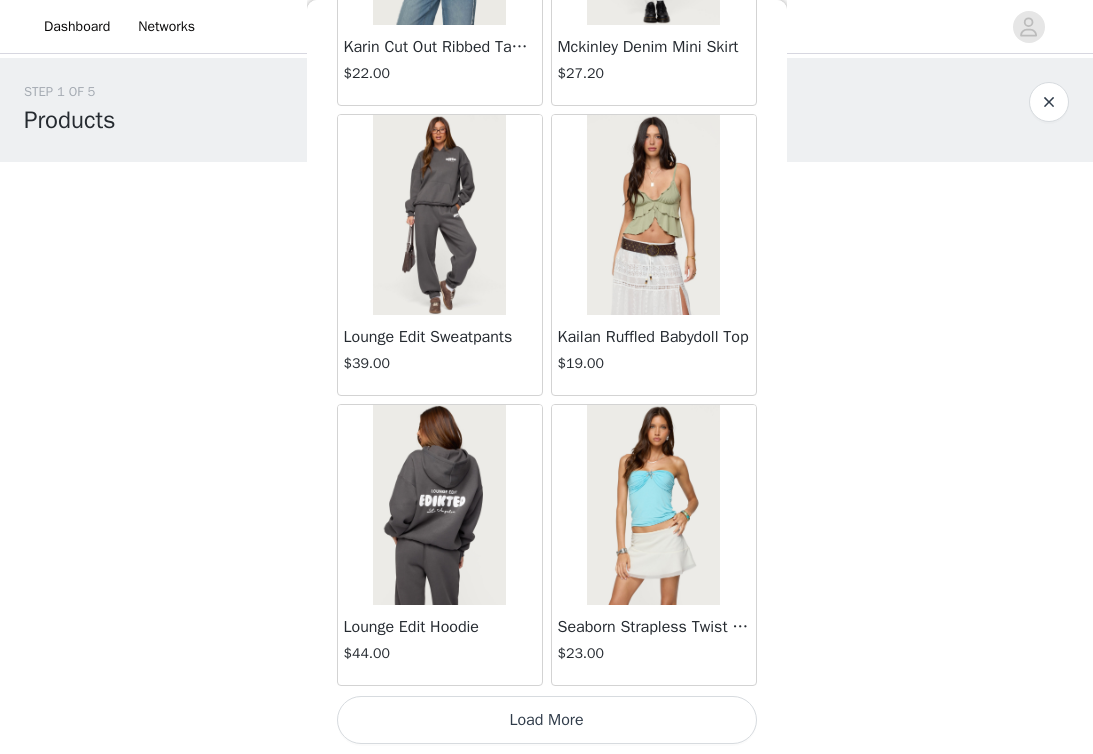 click on "Load More" at bounding box center [547, 720] 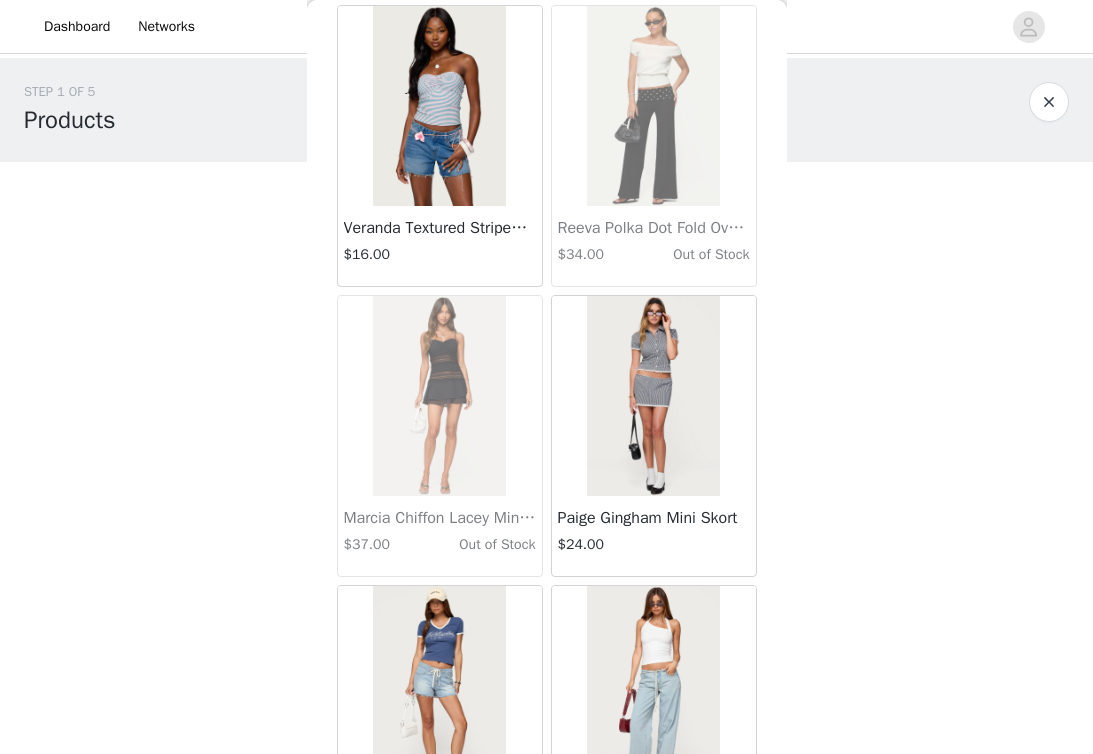 scroll, scrollTop: 37106, scrollLeft: 0, axis: vertical 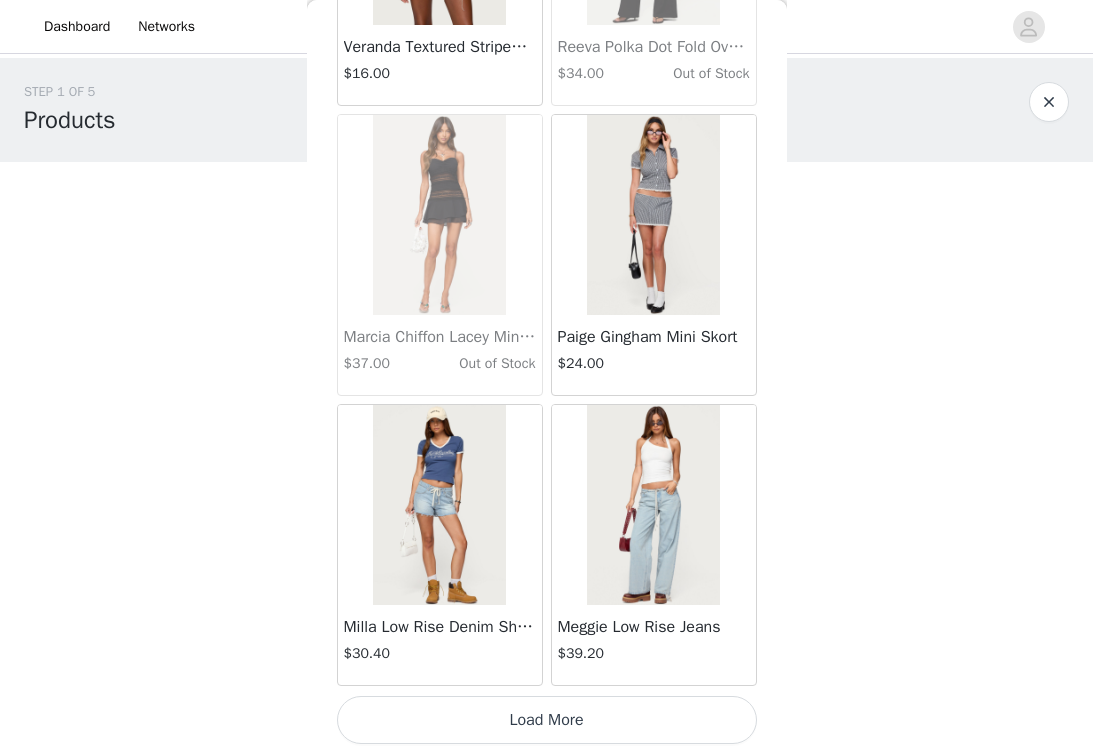 click on "Load More" at bounding box center [547, 720] 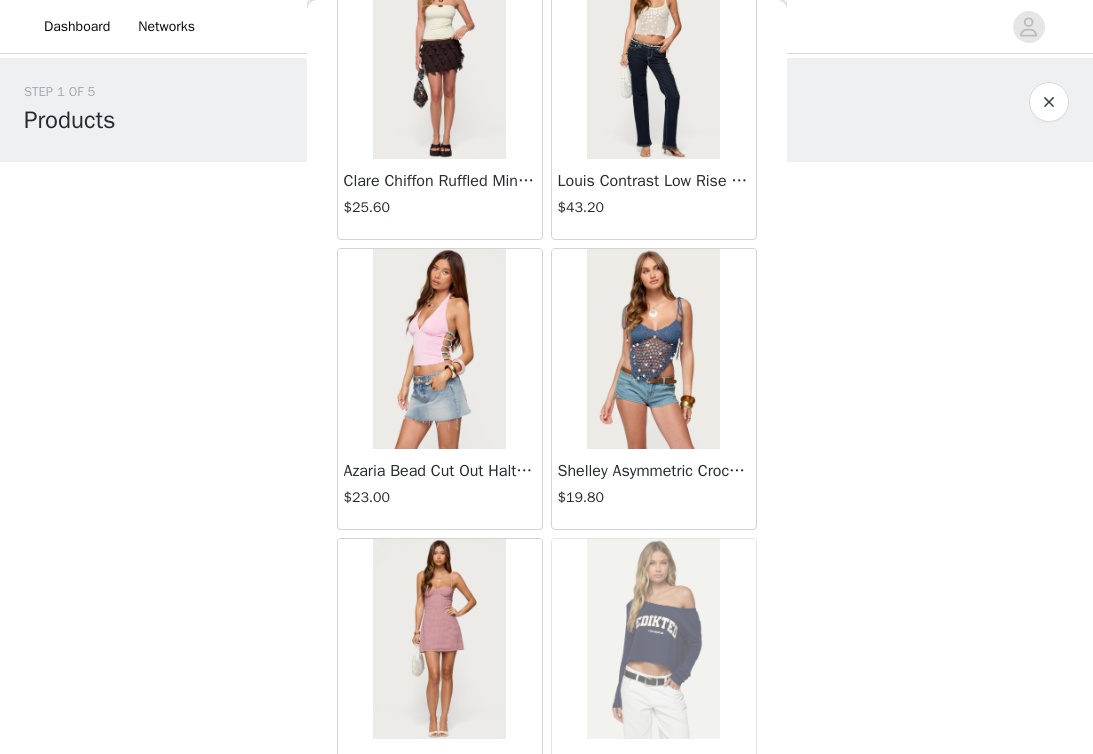 scroll, scrollTop: 40006, scrollLeft: 0, axis: vertical 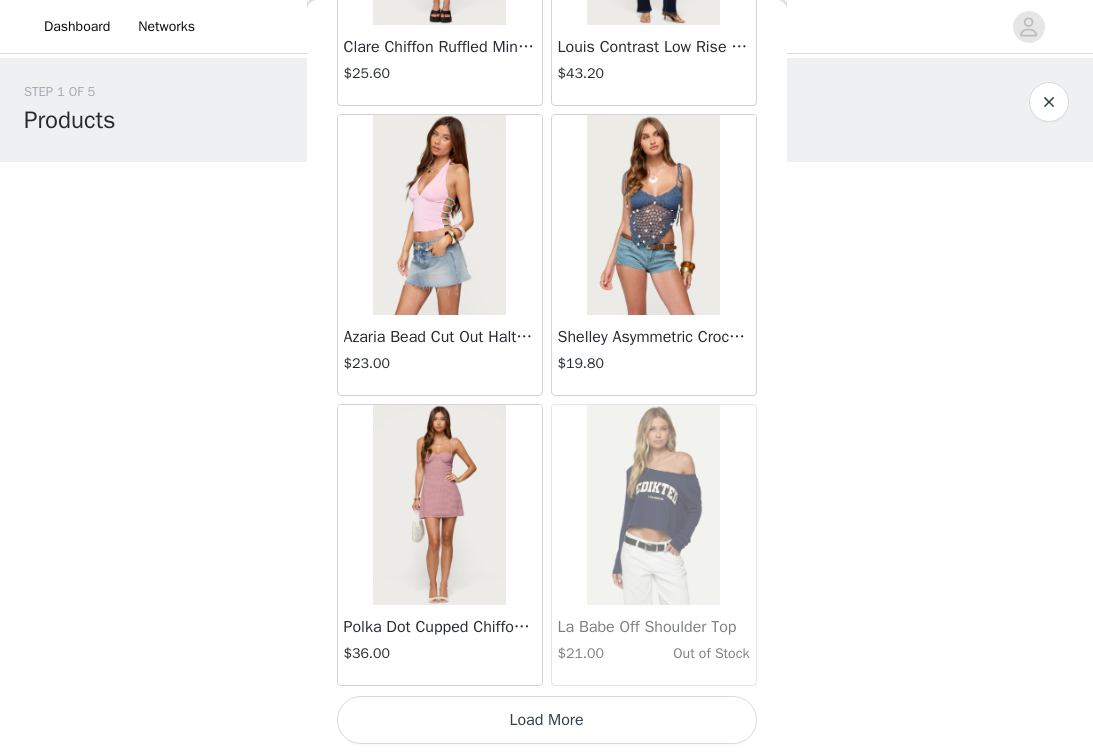 click on "Load More" at bounding box center [547, 720] 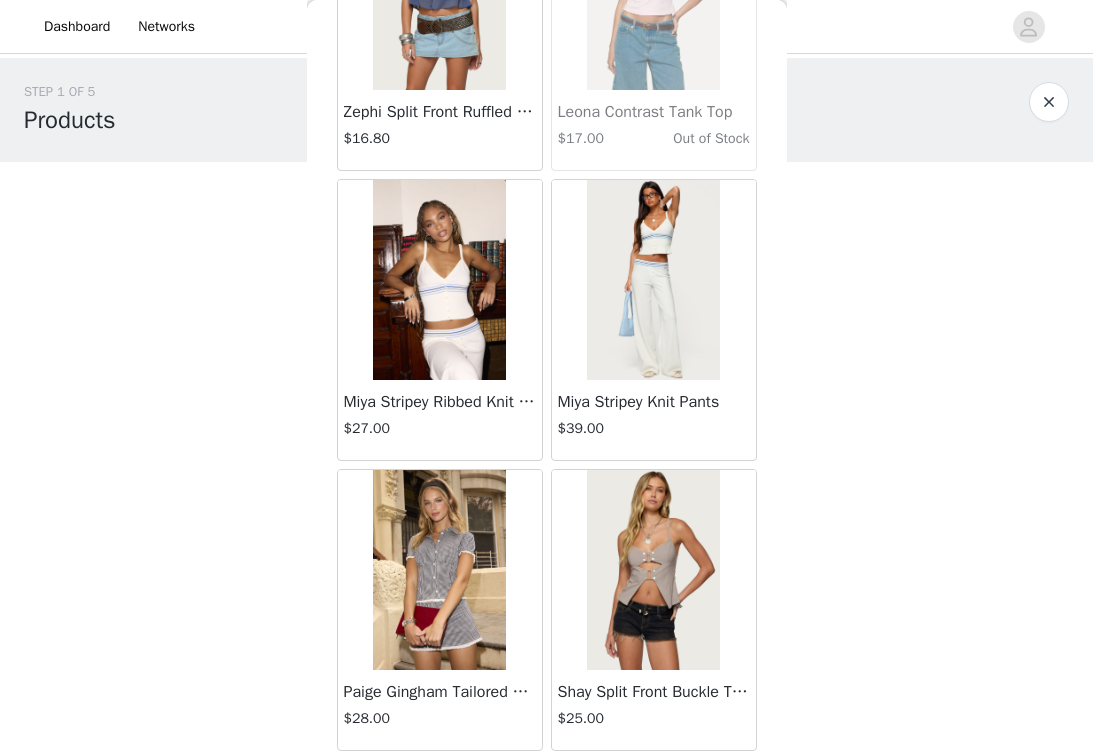 scroll, scrollTop: 40814, scrollLeft: 0, axis: vertical 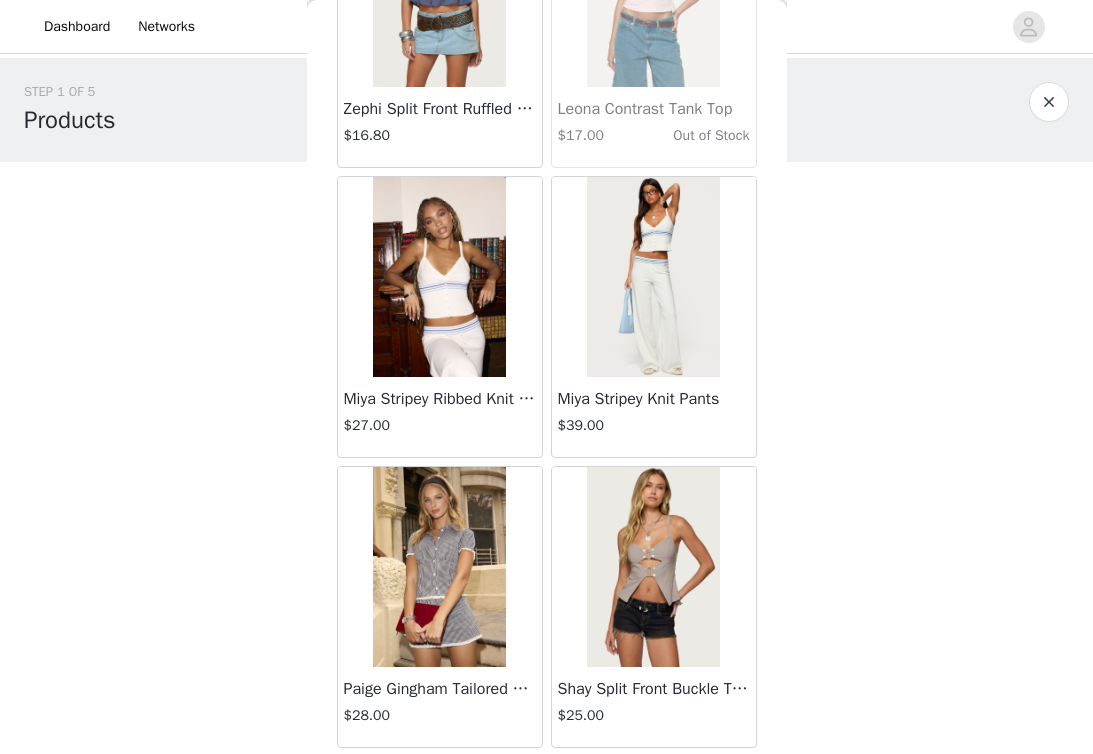 click at bounding box center [439, 277] 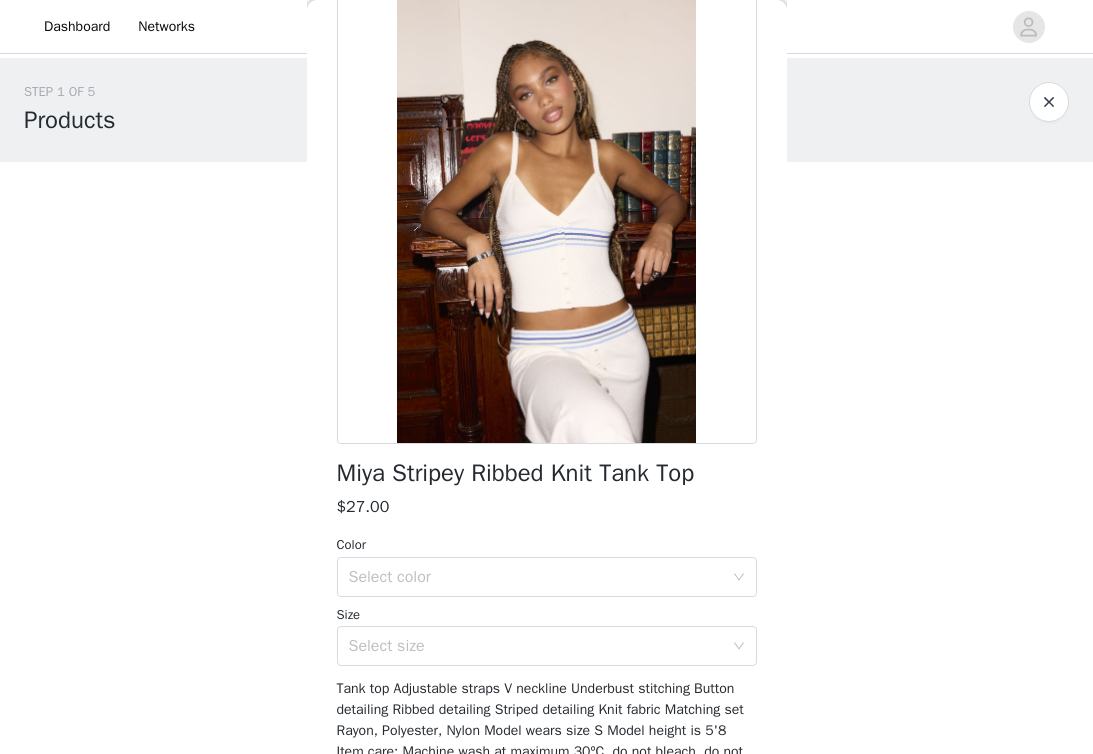 scroll, scrollTop: 116, scrollLeft: 0, axis: vertical 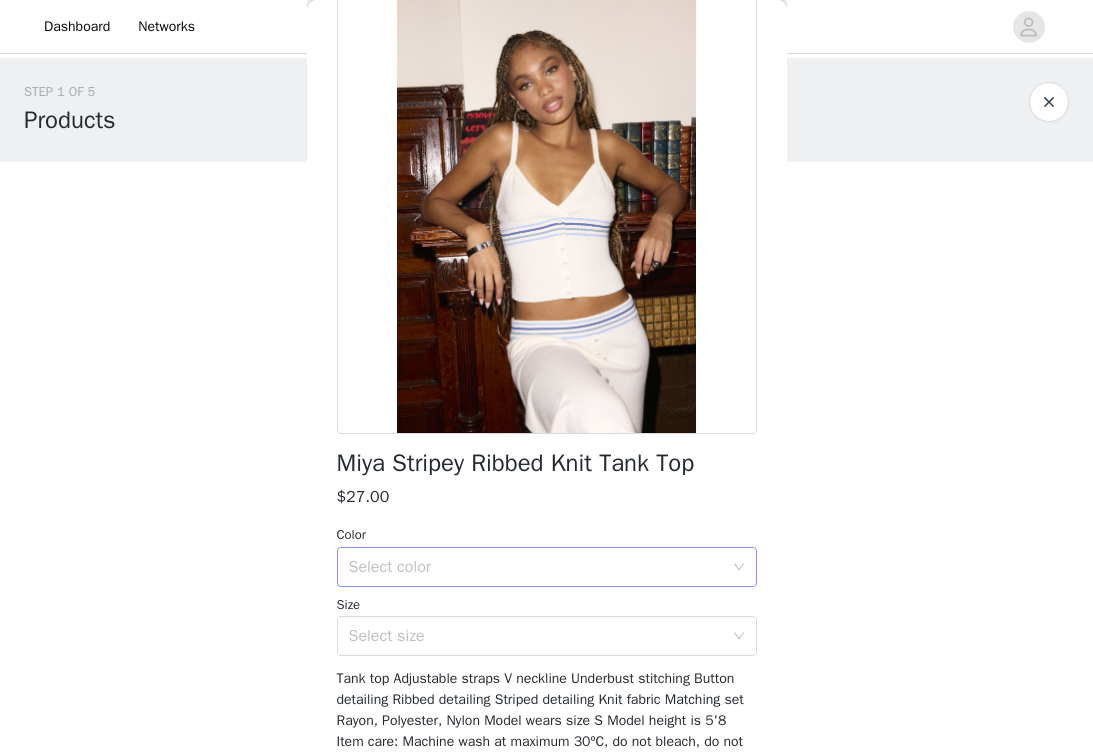 click on "Select color" at bounding box center [536, 567] 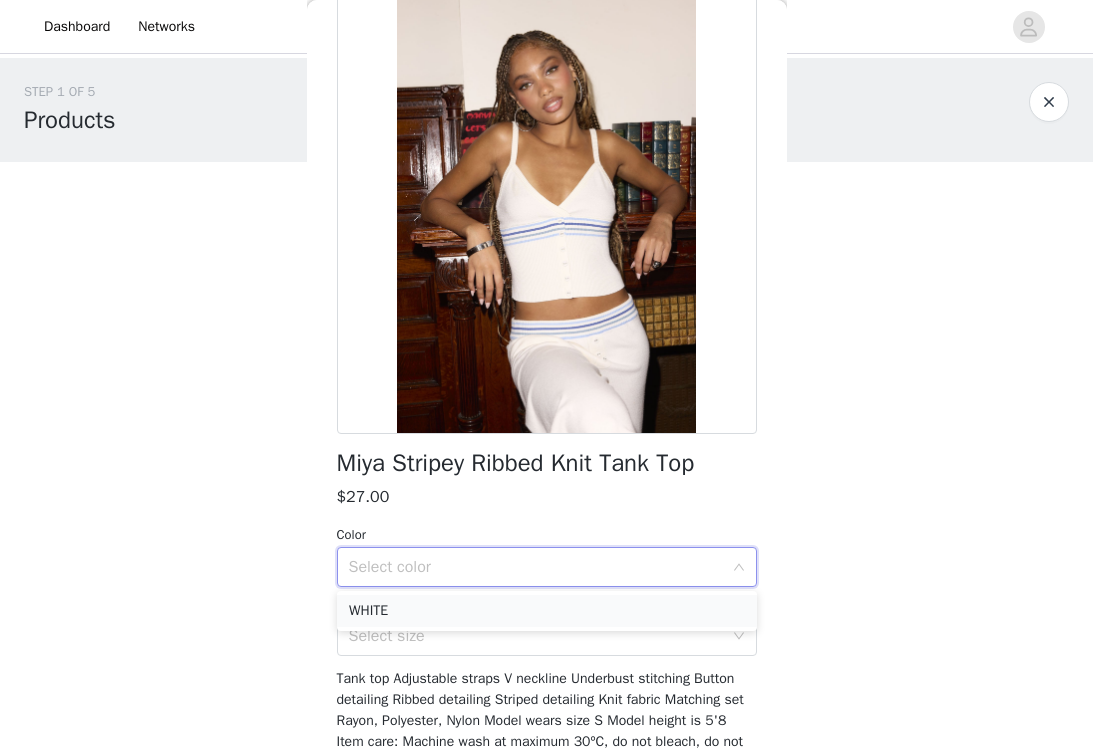 click on "WHITE" at bounding box center [547, 611] 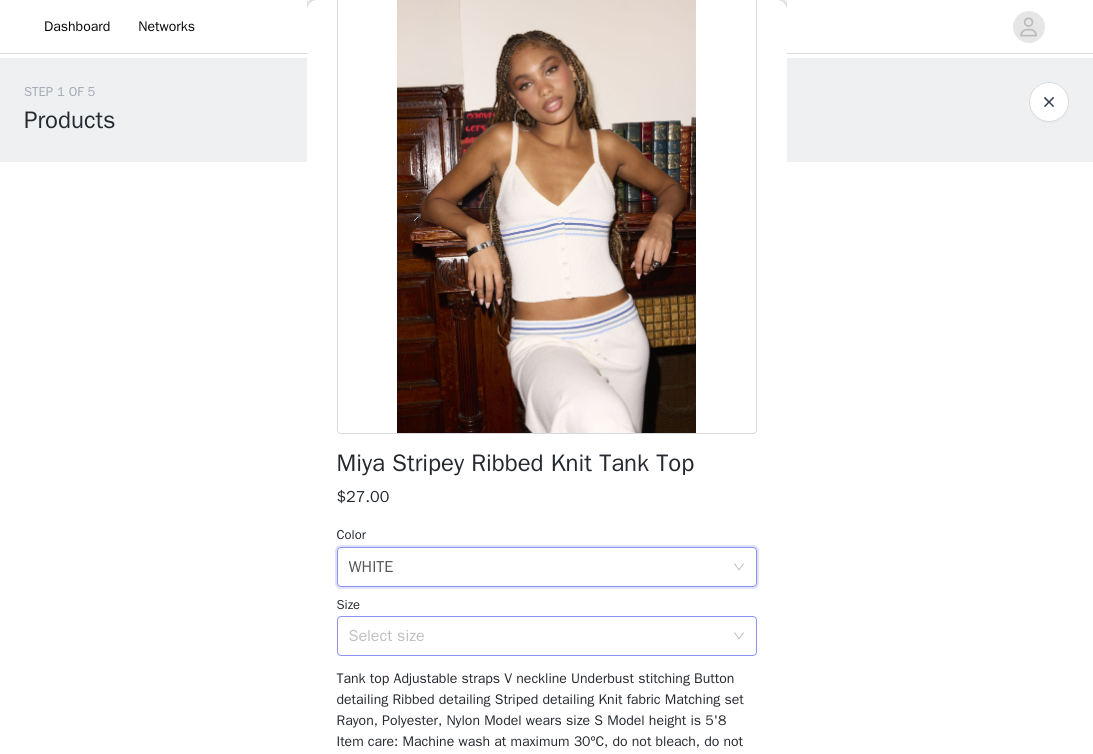 click on "Select size" at bounding box center [540, 636] 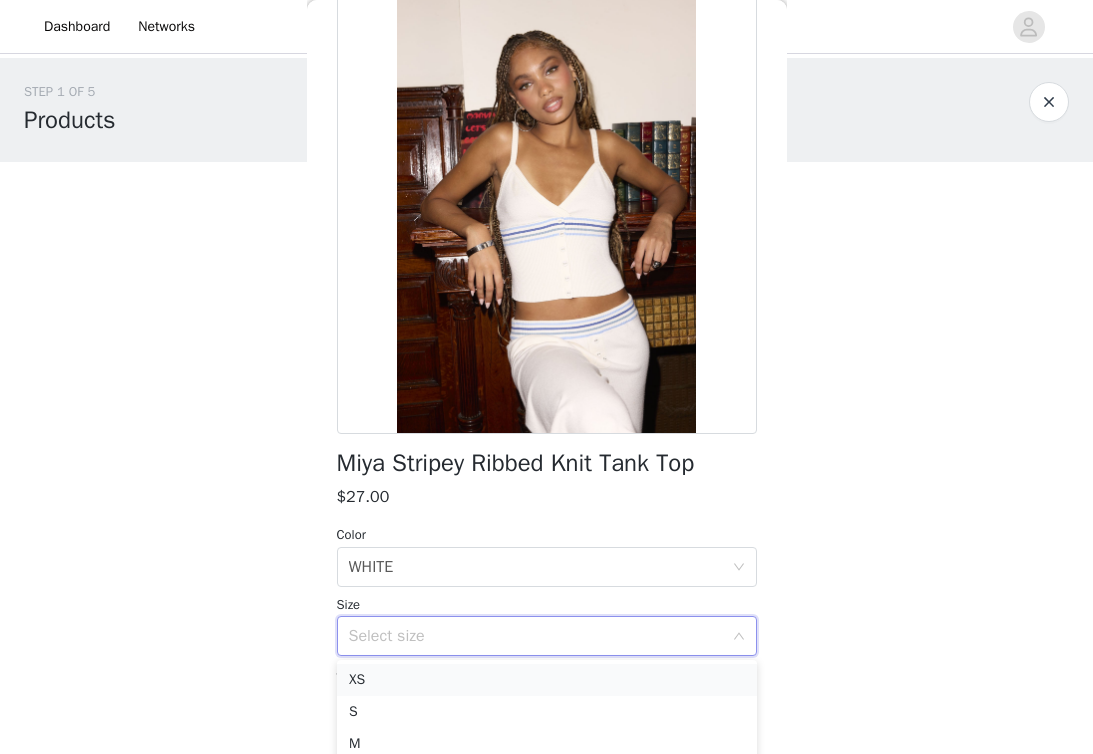 click on "XS" at bounding box center [547, 680] 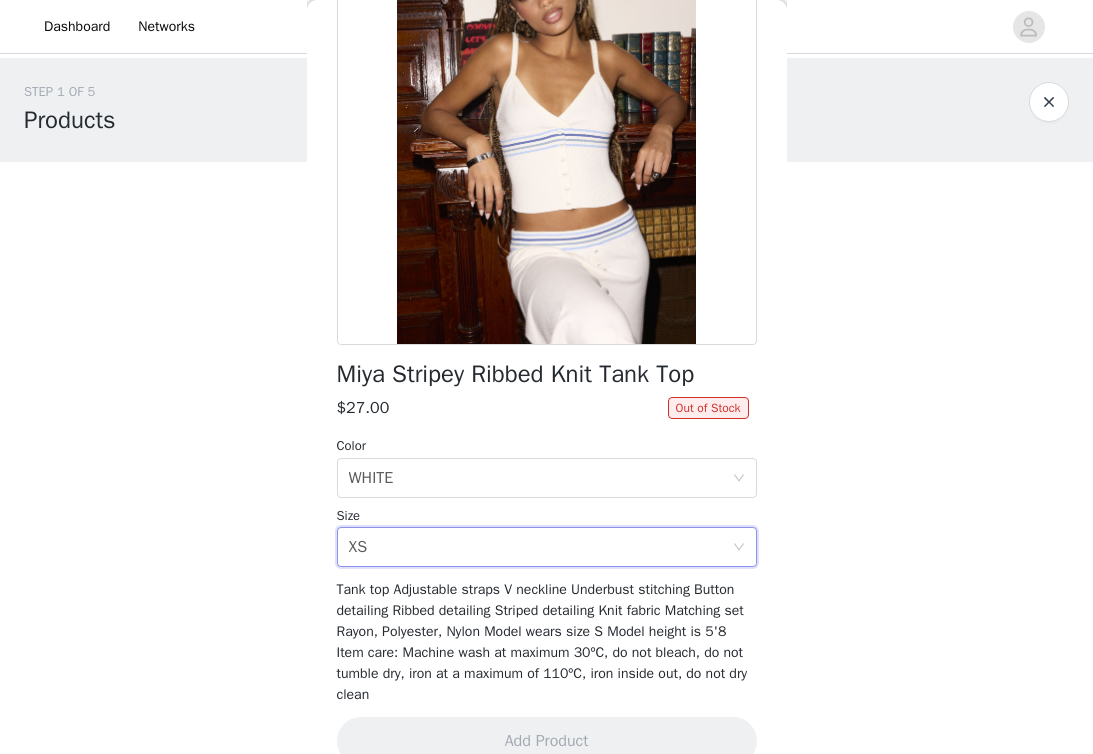 scroll, scrollTop: 196, scrollLeft: 0, axis: vertical 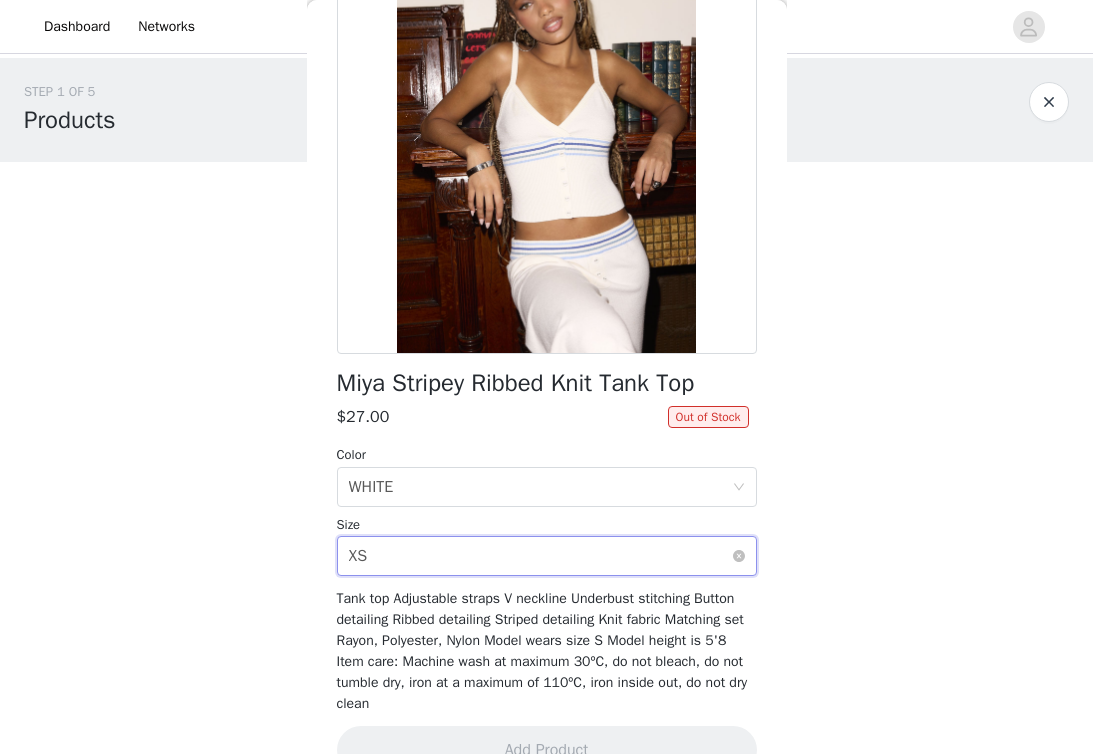 click on "Select size XS" at bounding box center [540, 556] 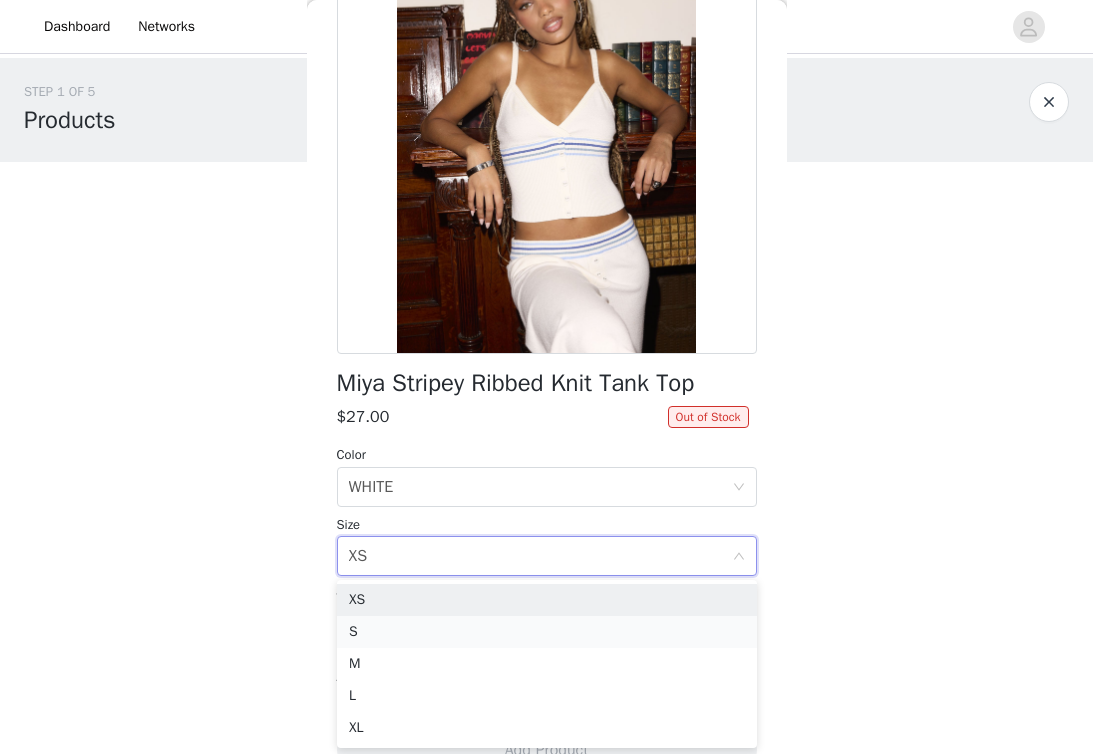 click on "S" at bounding box center (547, 632) 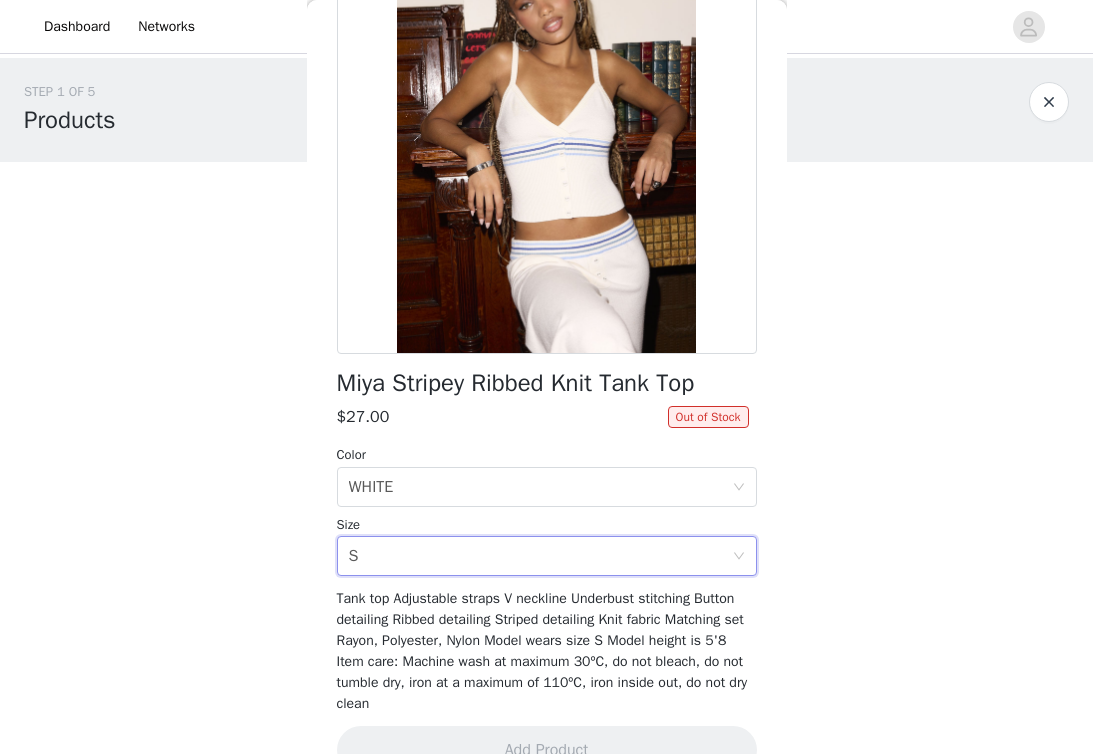 click on "Dashboard Networks
STEP 1 OF 5
Products
Choose as many products as you'd like, up to $300.00.       0 Selected   Remaining Funds: $300.00         Add Product     You may choose as many products as you'd like     Back     Miya Stripey Ribbed Knit Tank Top       $27.00        Out of Stock   Color   Select color WHITE Size   Select size S   Tank top Adjustable straps V neckline Underbust stitching Button detailing Ribbed detailing Striped detailing Knit fabric Matching set Rayon, Polyester, Nylon Model wears size S Model height is 5'8 Item care: Machine wash at maximum 30ºC, do not bleach, do not tumble dry, iron at a maximum of 110ºC, iron inside out, do not dry clean   Add Product
Step 1 of 5
WHITE XS S M L XL" at bounding box center (546, 377) 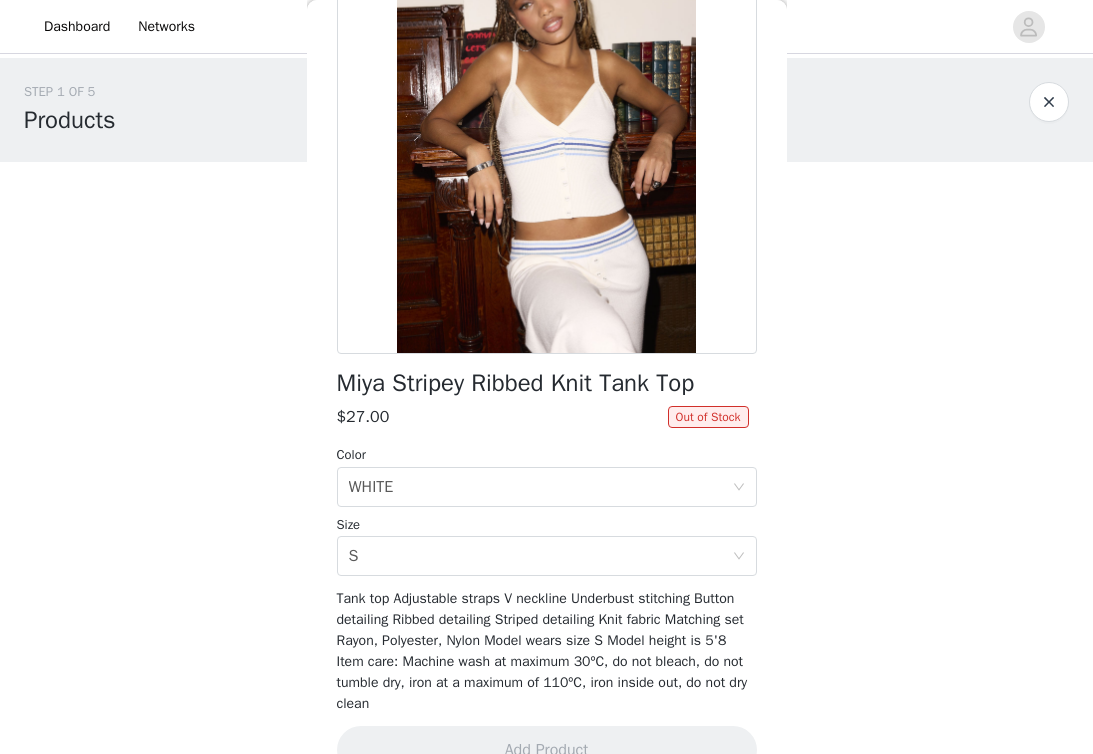 click at bounding box center (1049, 102) 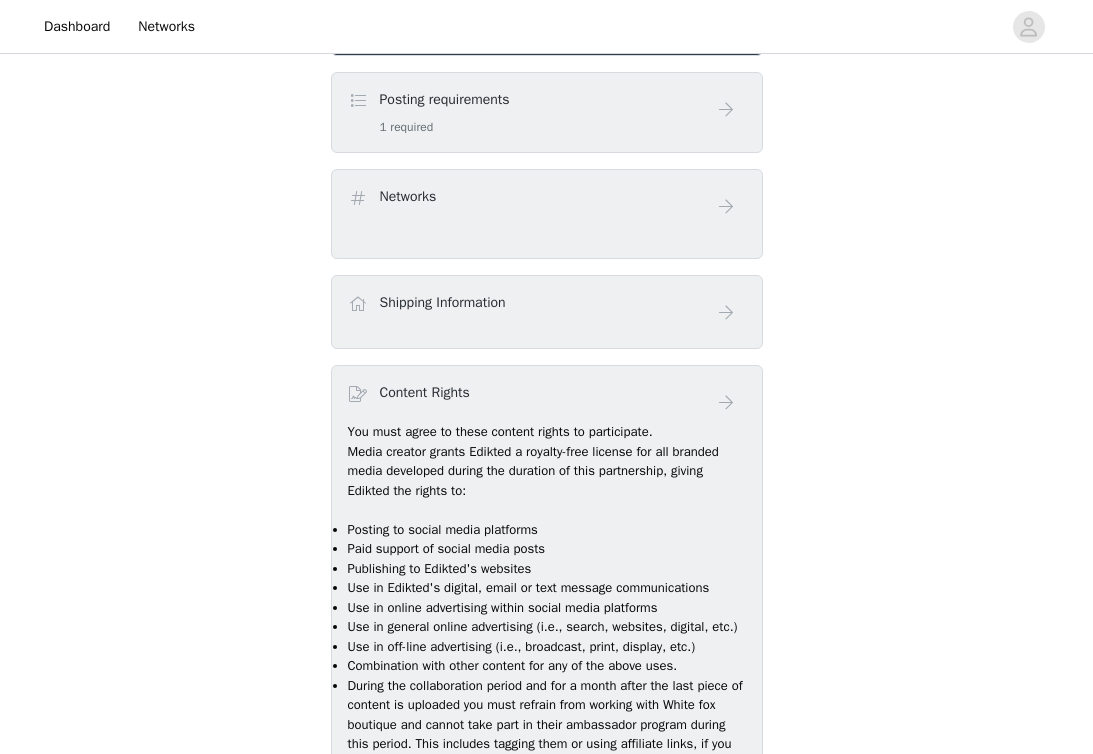 scroll, scrollTop: 474, scrollLeft: 0, axis: vertical 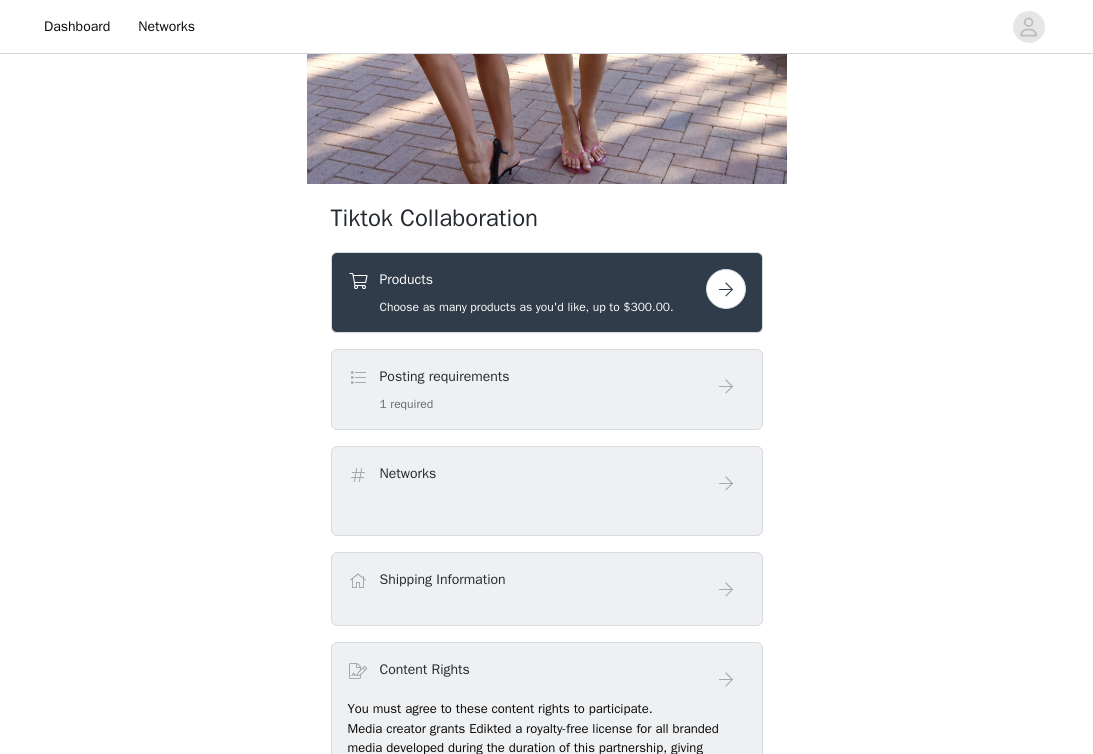 click at bounding box center [726, 289] 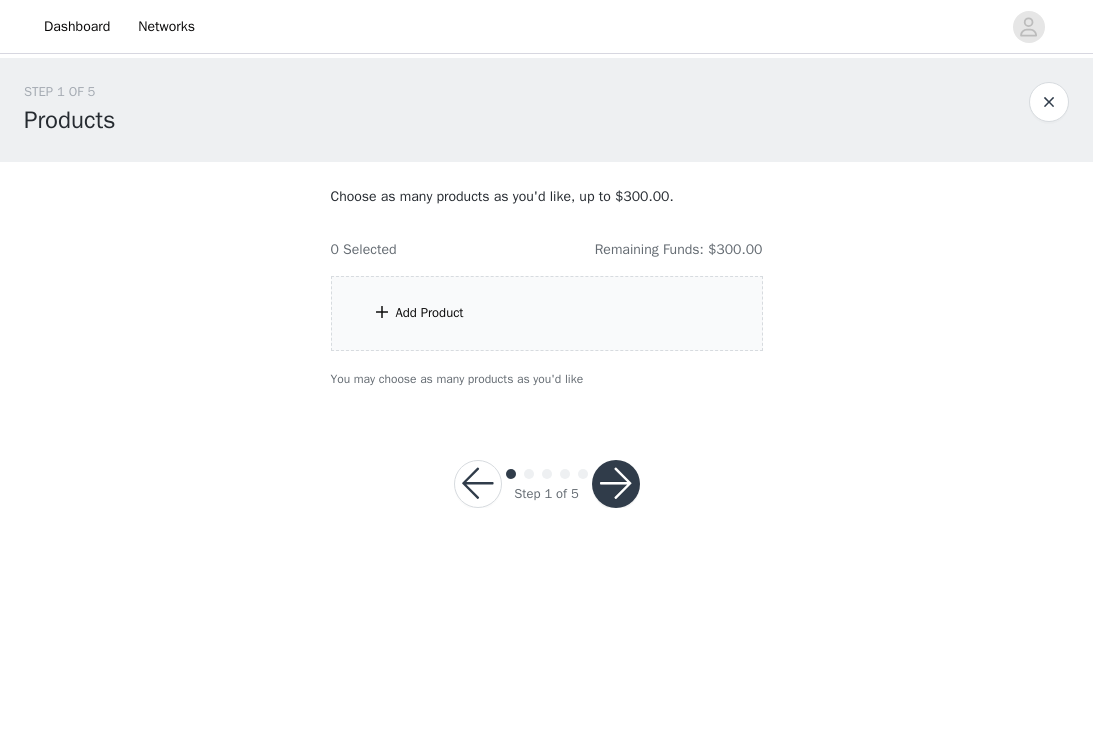 click on "Add Product" at bounding box center [547, 313] 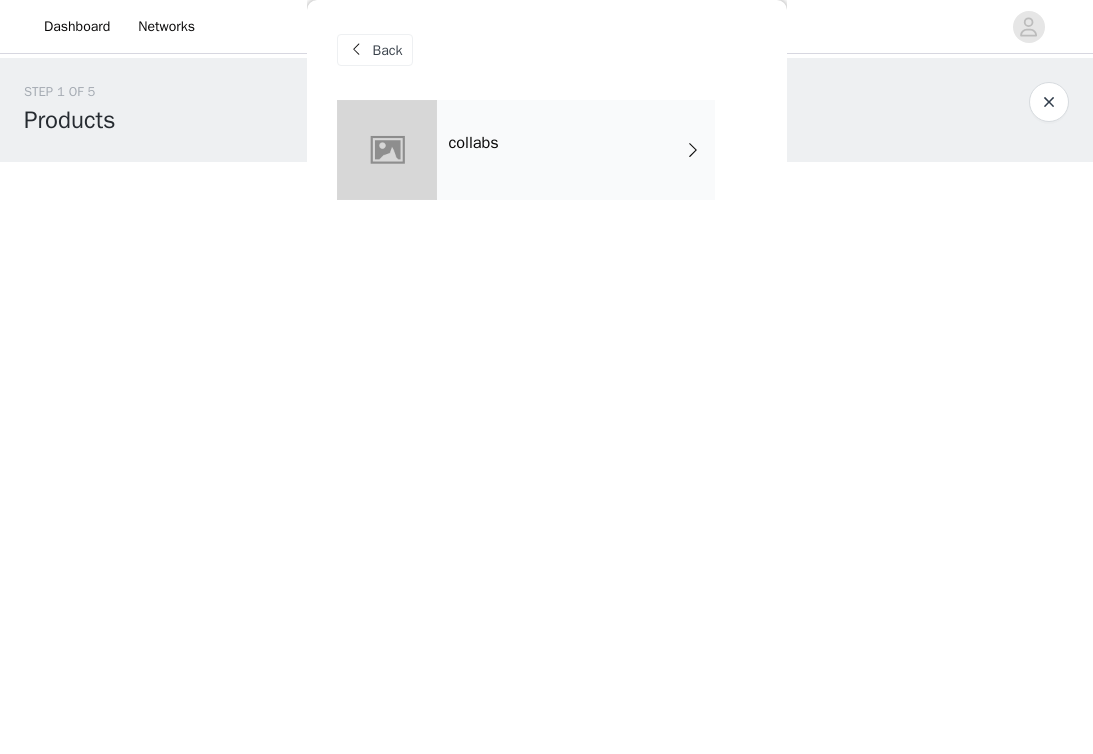 click on "collabs" at bounding box center (576, 150) 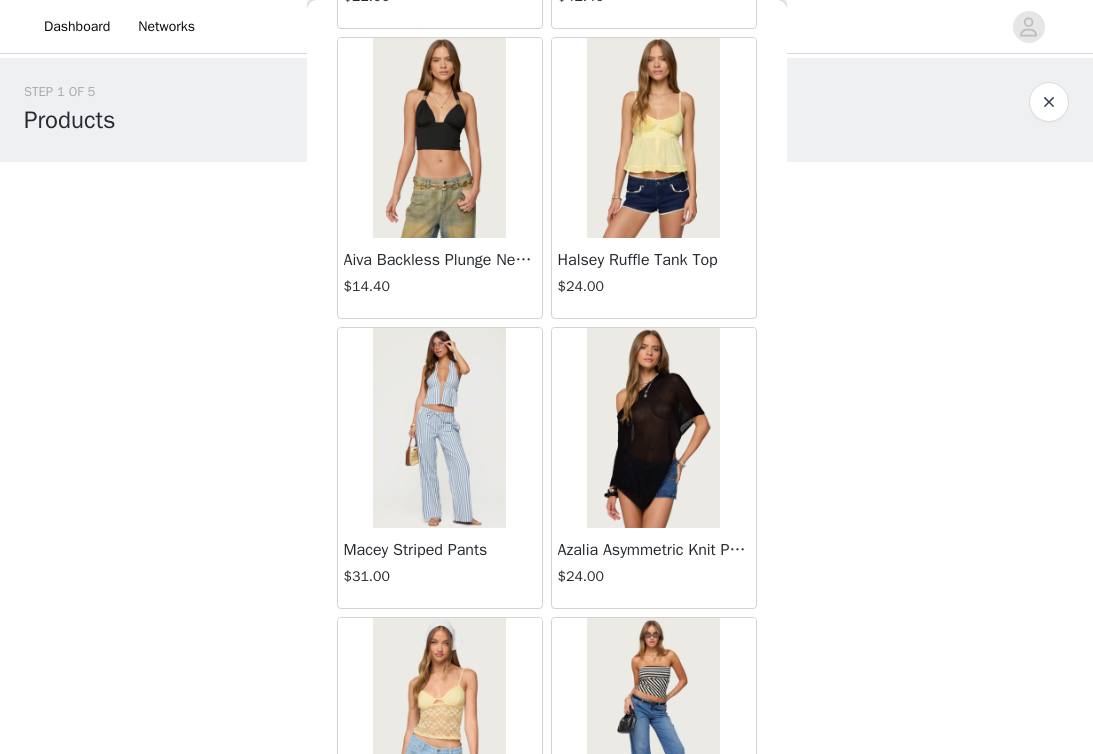 scroll, scrollTop: 2306, scrollLeft: 0, axis: vertical 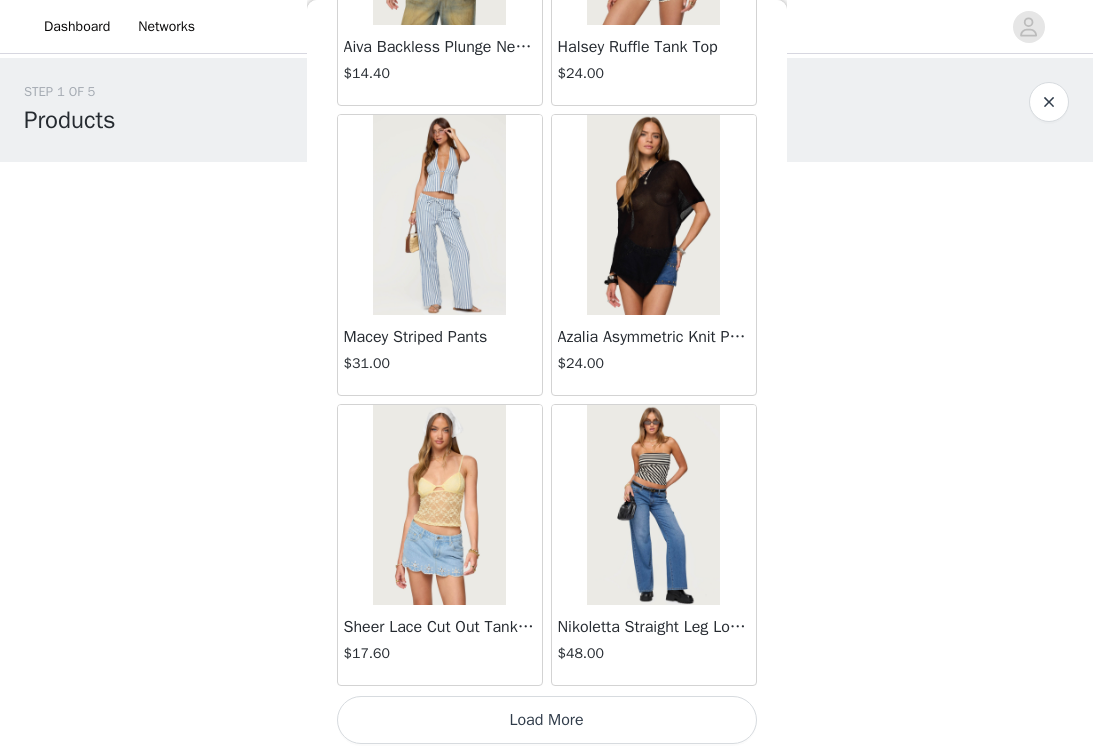 click on "Load More" at bounding box center [547, 720] 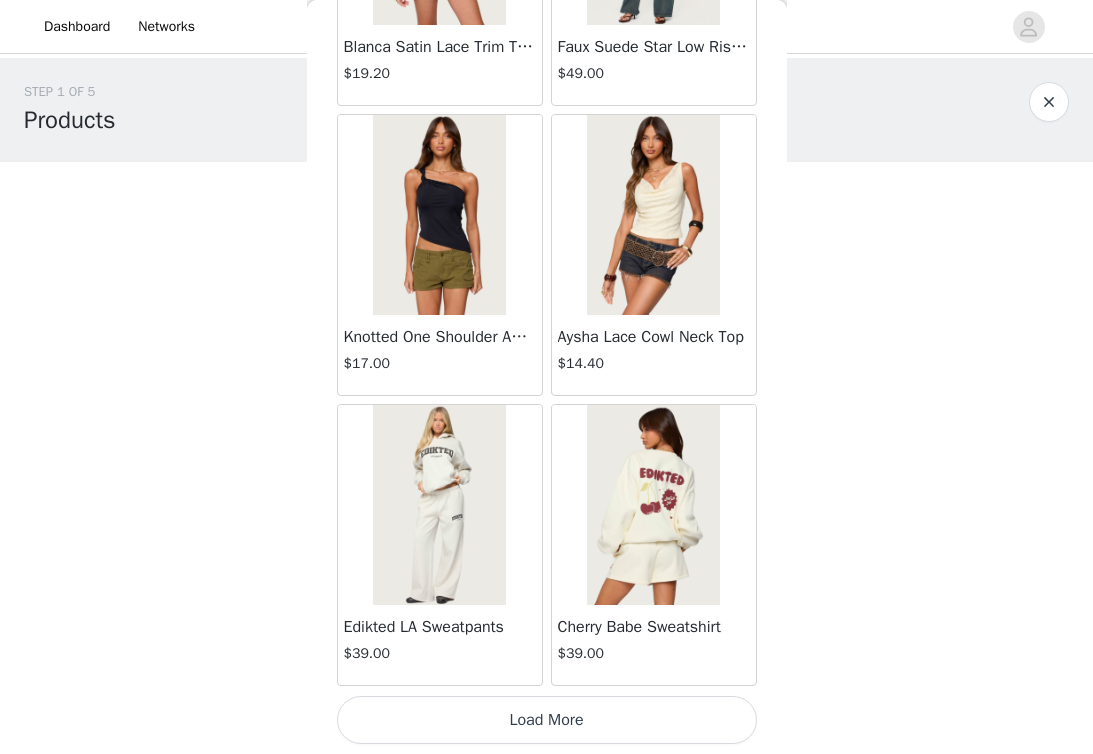 click on "Load More" at bounding box center [547, 720] 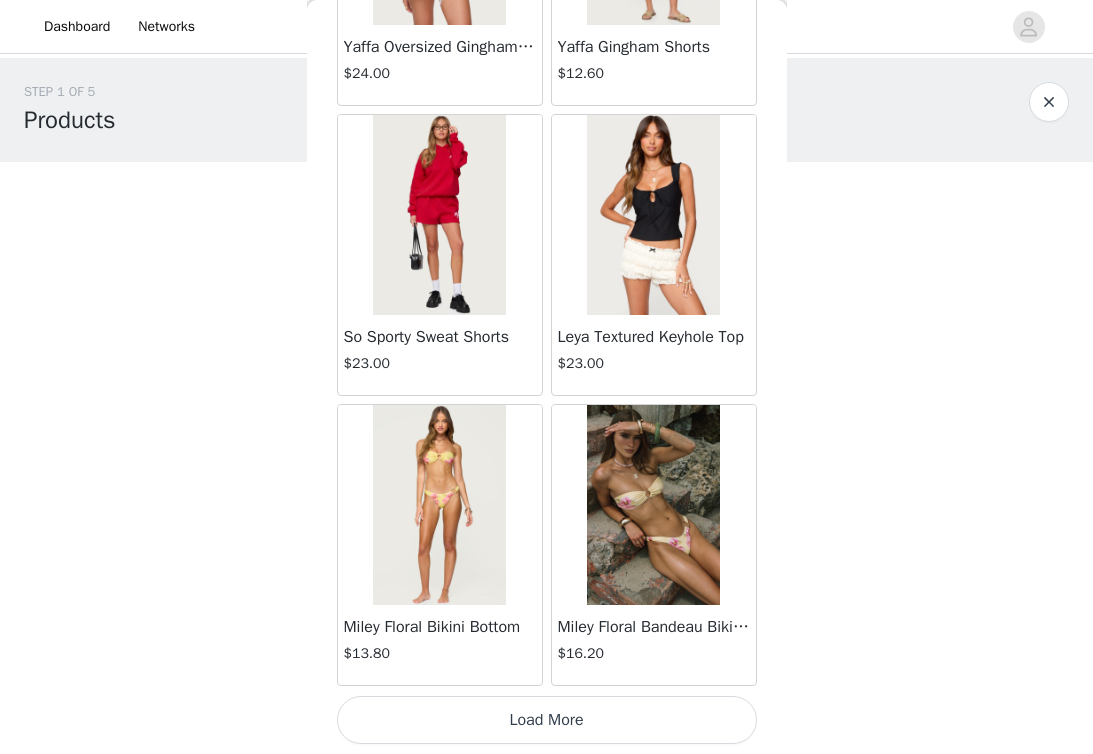 click on "Load More" at bounding box center (547, 720) 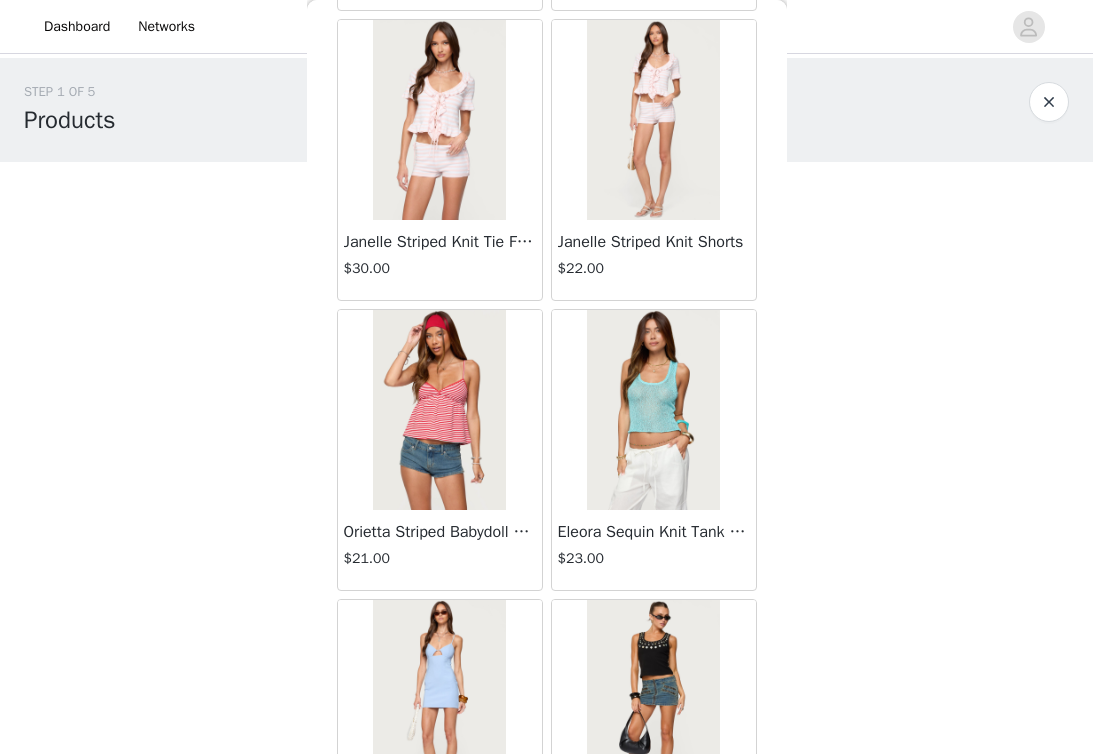 scroll, scrollTop: 11006, scrollLeft: 0, axis: vertical 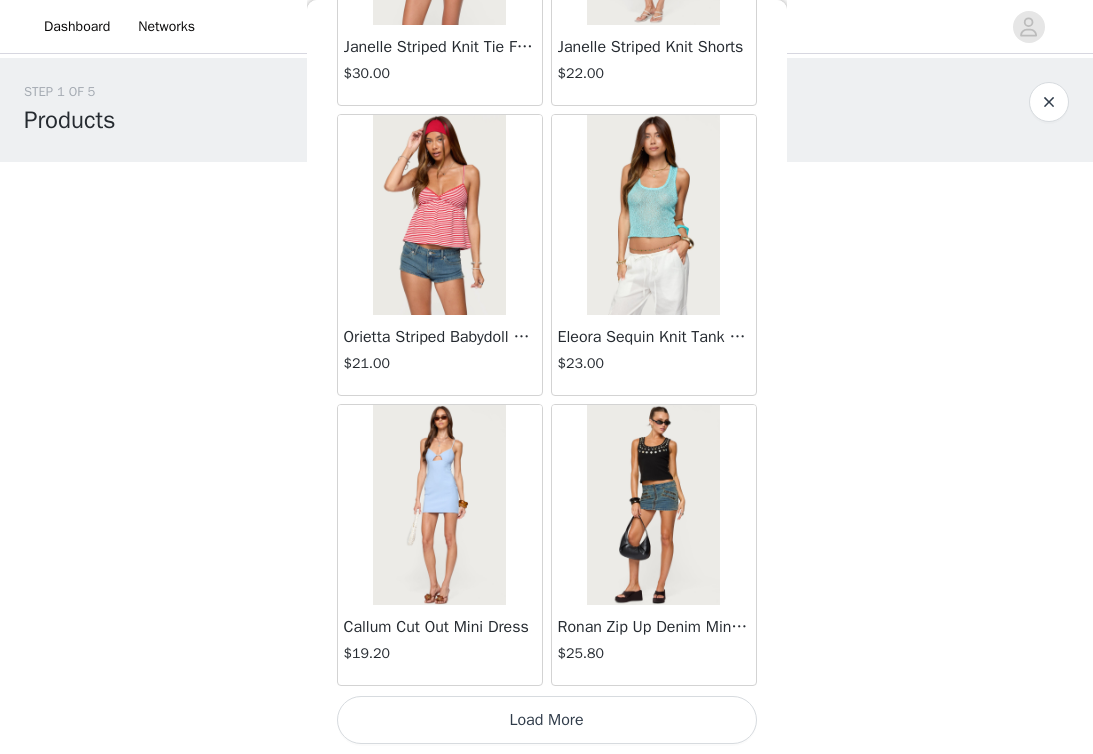 click on "Load More" at bounding box center (547, 720) 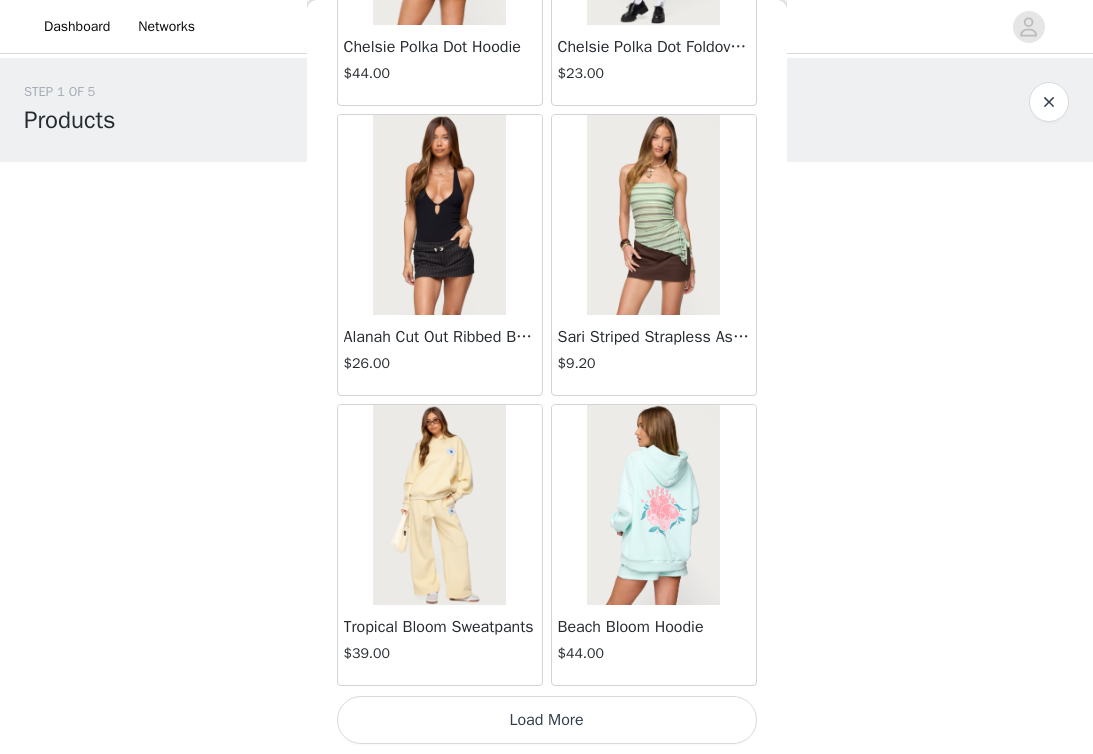 click on "Load More" at bounding box center [547, 720] 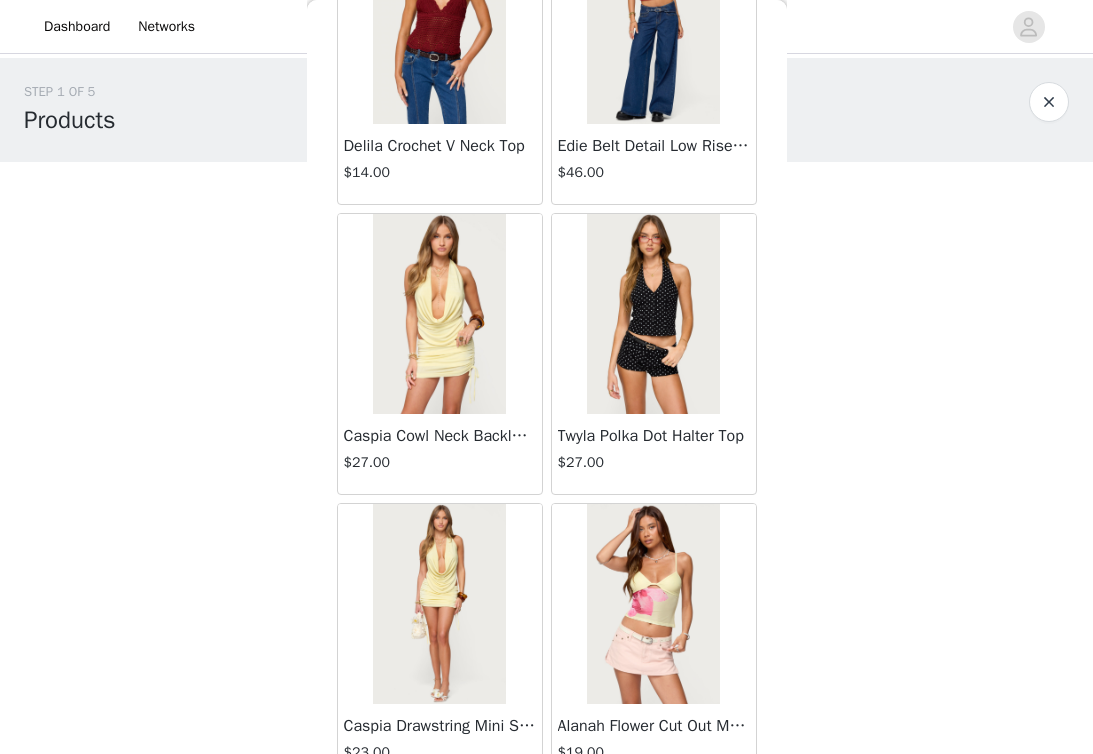 scroll, scrollTop: 16806, scrollLeft: 0, axis: vertical 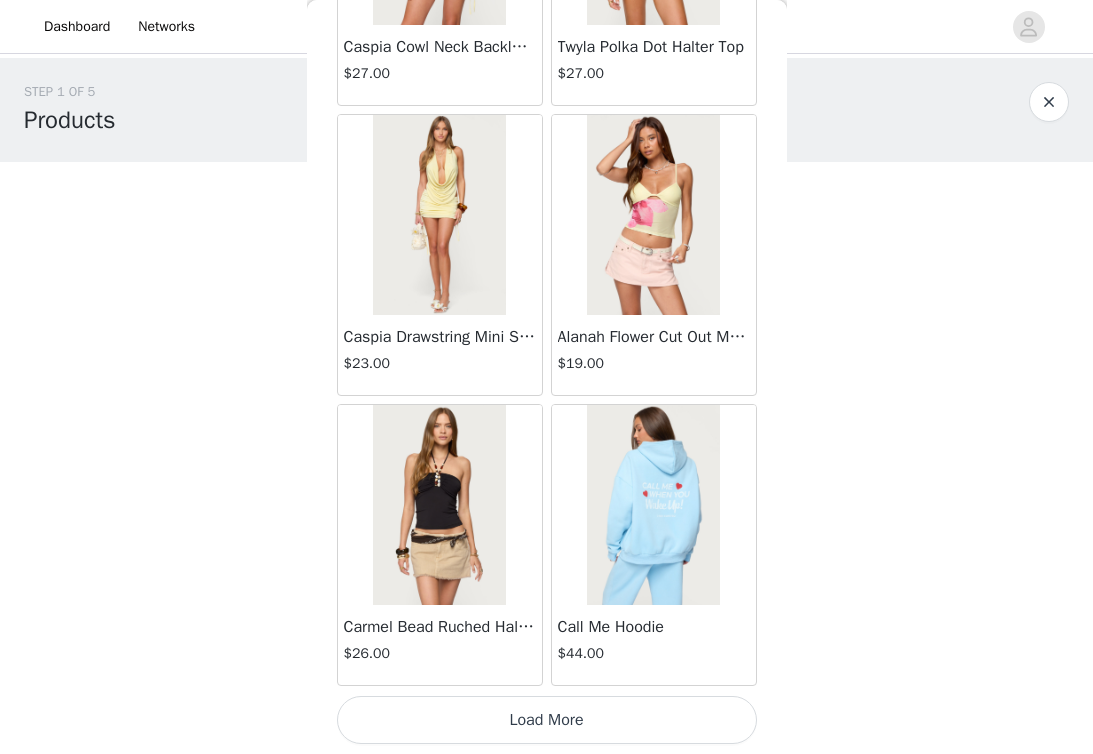 click on "Load More" at bounding box center (547, 720) 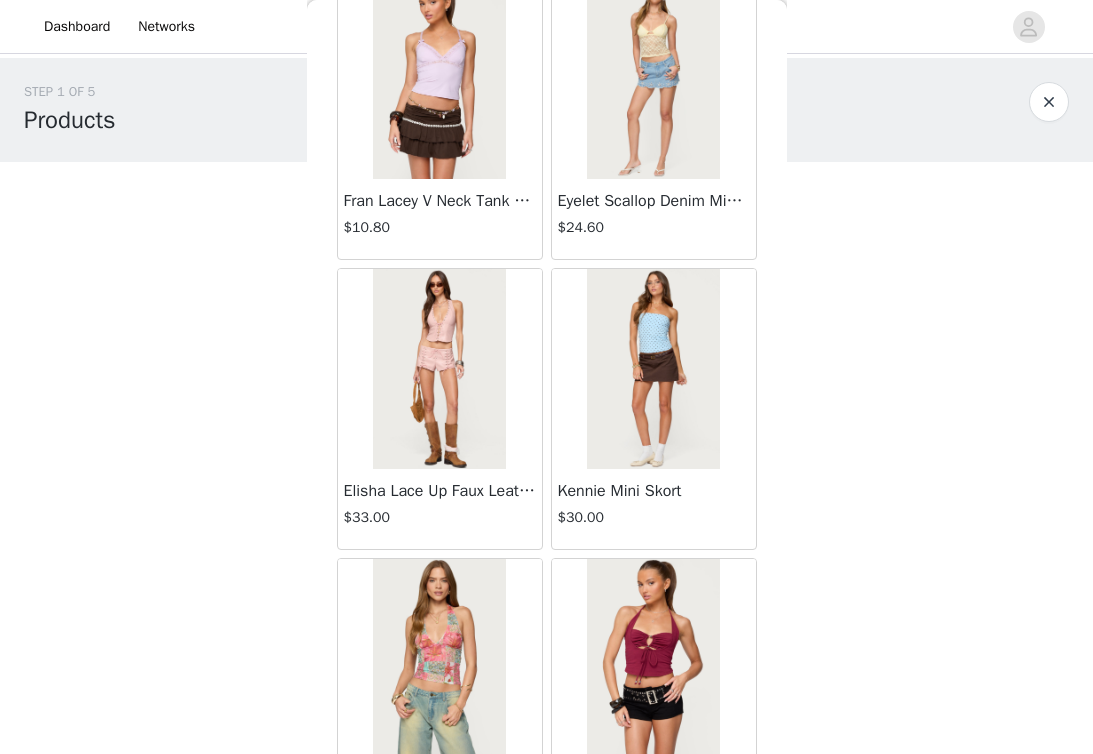 scroll, scrollTop: 19706, scrollLeft: 0, axis: vertical 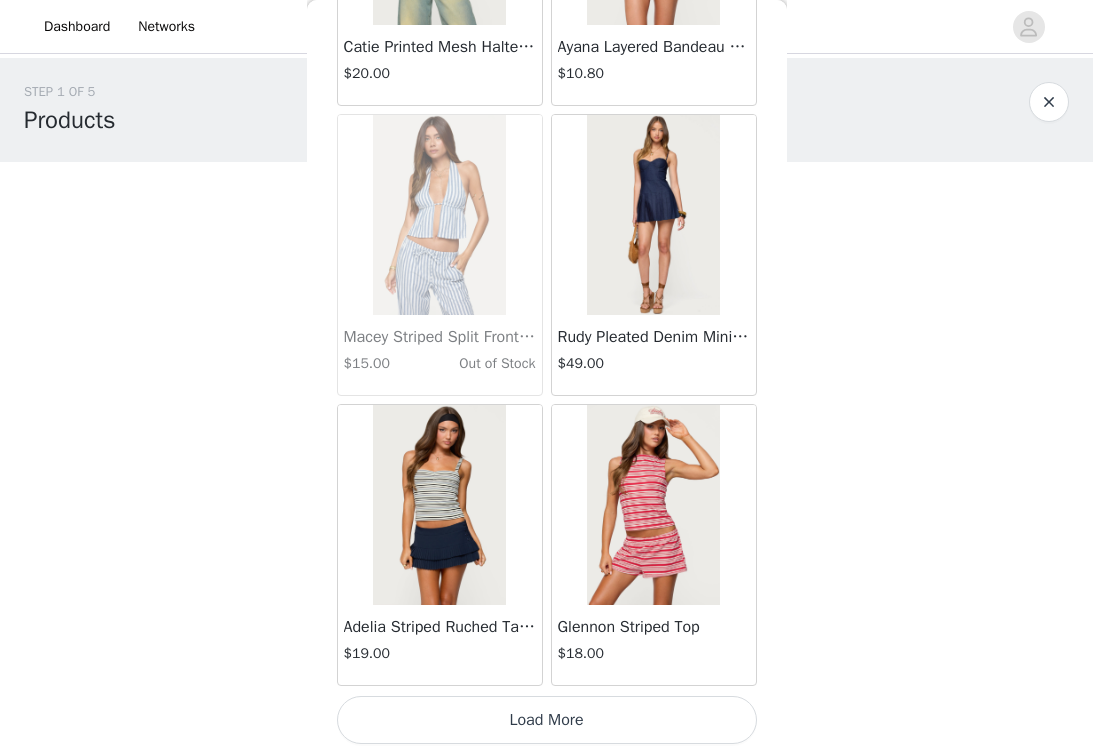 click on "Load More" at bounding box center (547, 720) 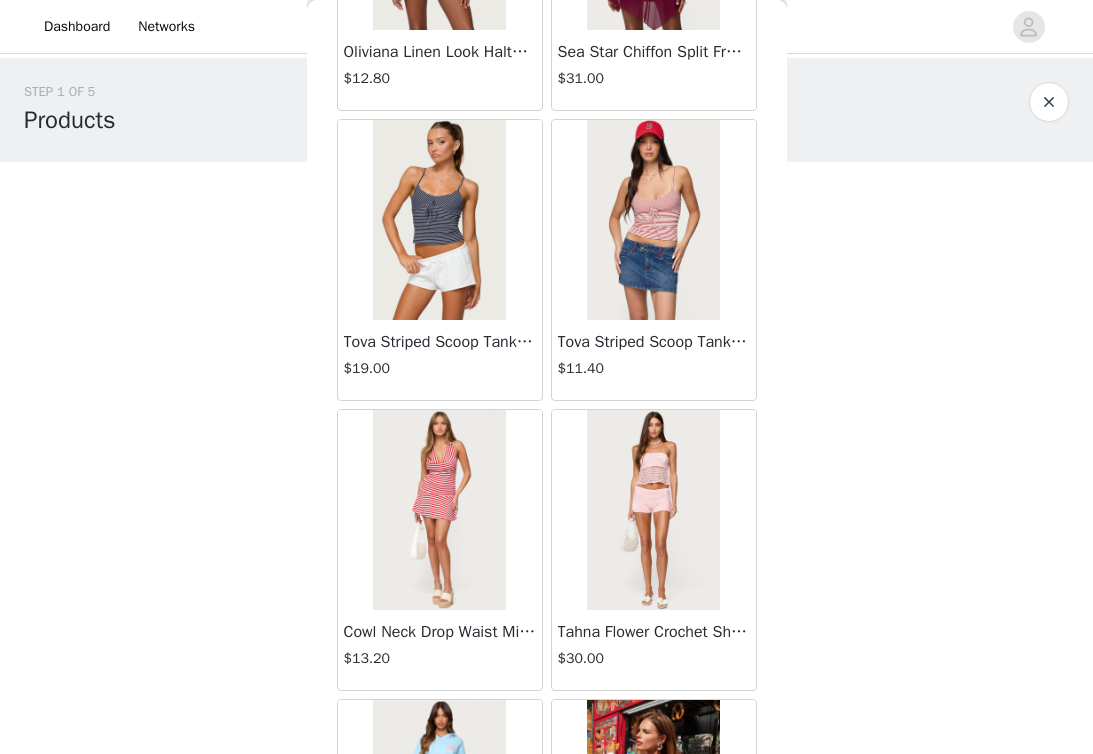 scroll, scrollTop: 22606, scrollLeft: 0, axis: vertical 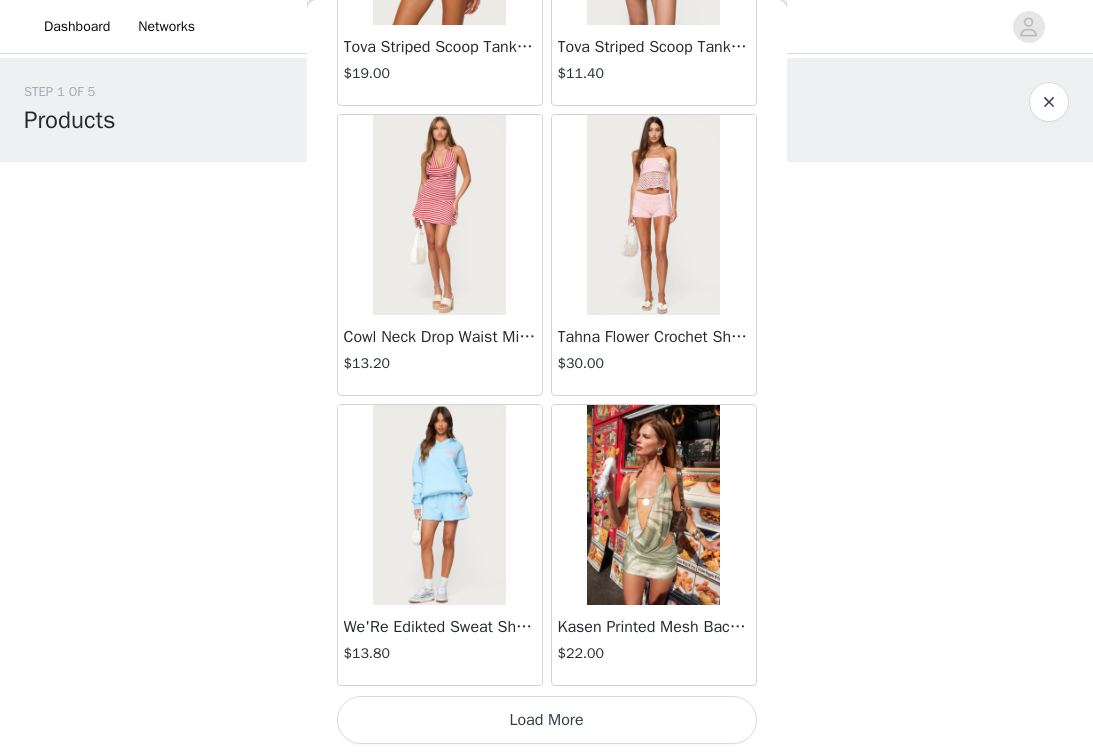 click on "Load More" at bounding box center [547, 720] 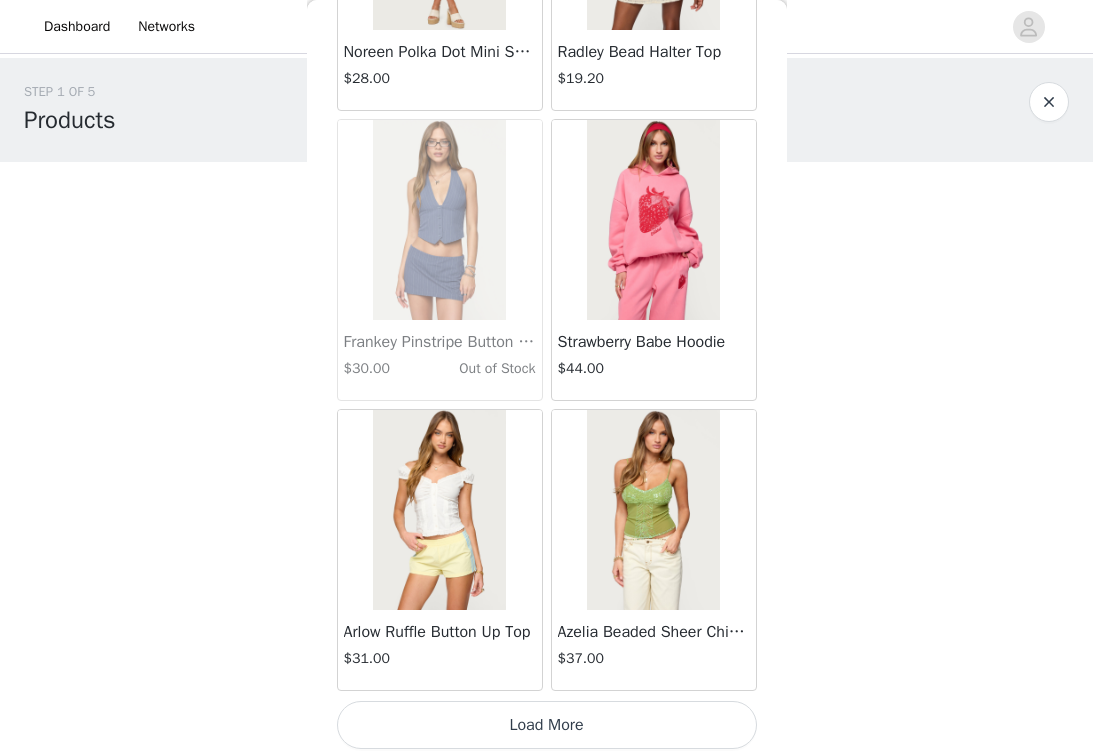 scroll, scrollTop: 25506, scrollLeft: 0, axis: vertical 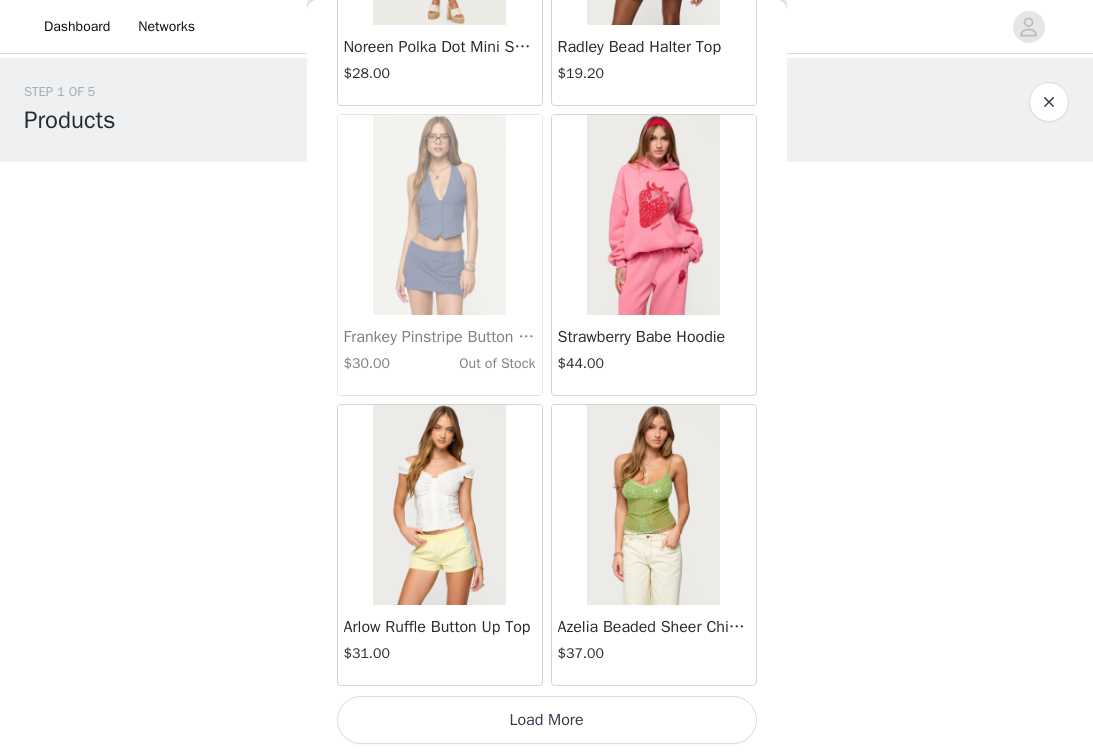 click on "Load More" at bounding box center [547, 720] 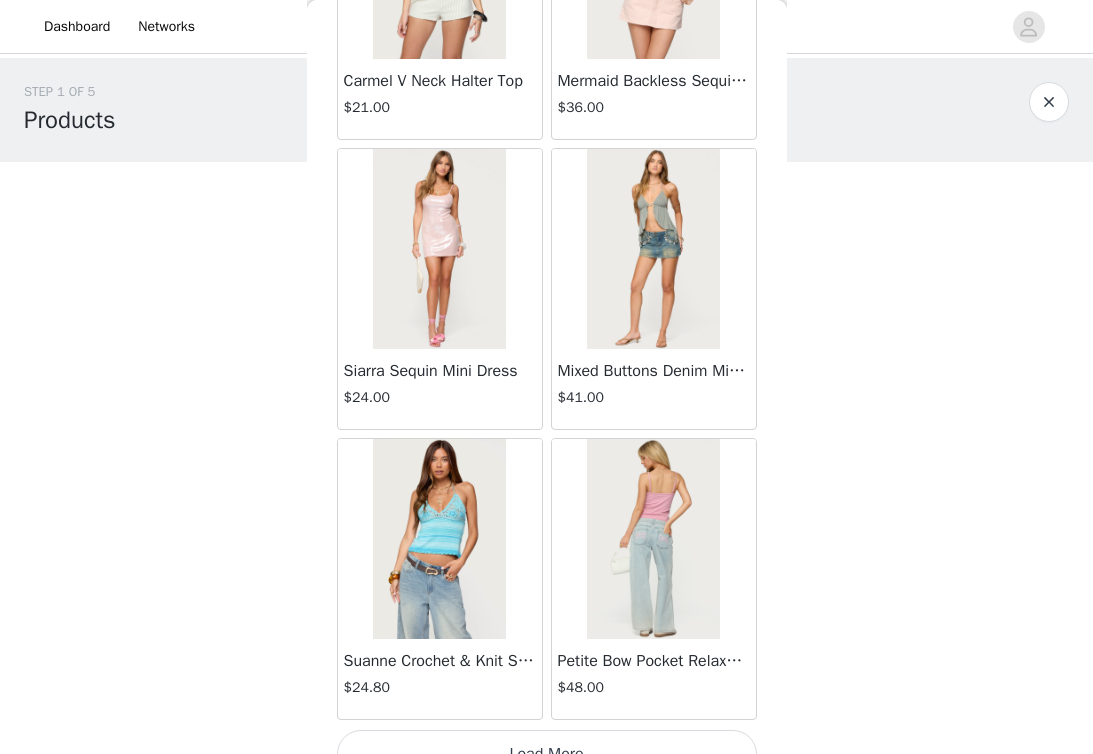 scroll, scrollTop: 28406, scrollLeft: 0, axis: vertical 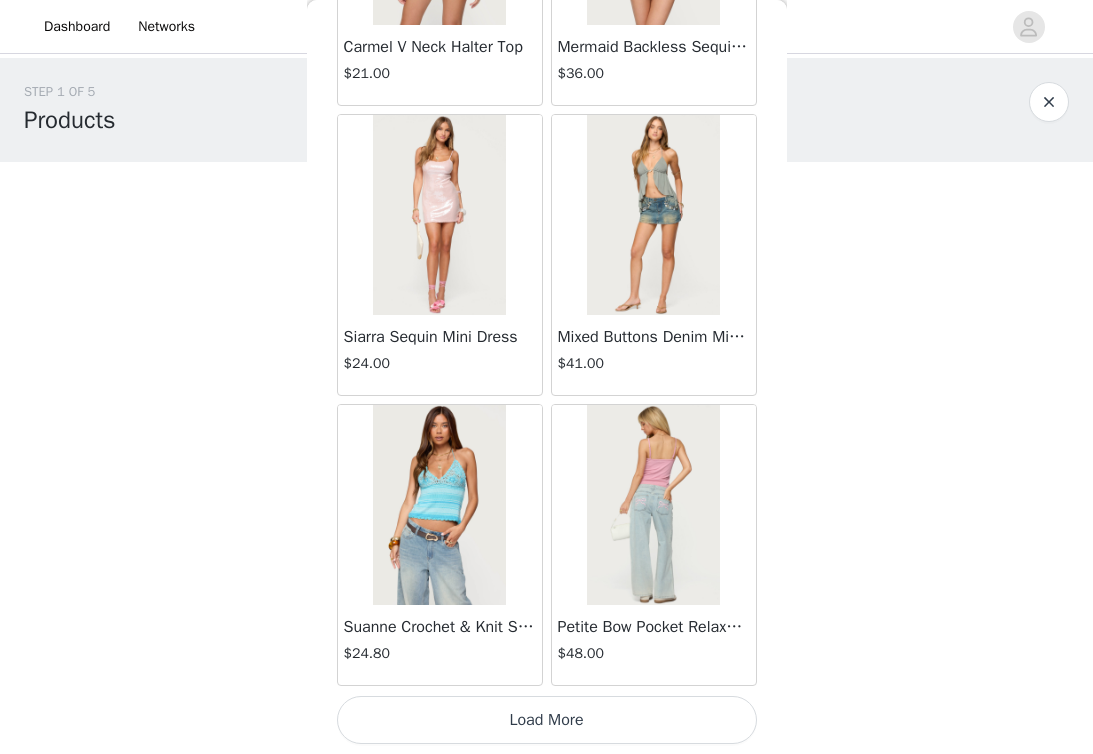 click on "Load More" at bounding box center (547, 720) 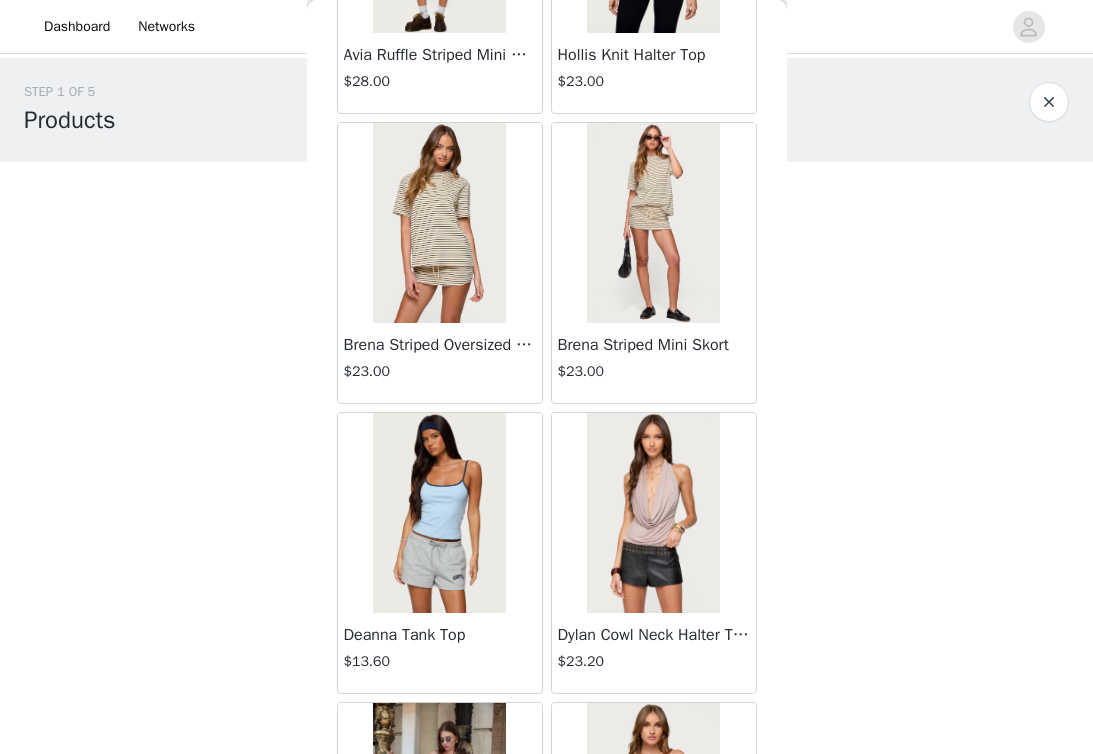scroll, scrollTop: 31306, scrollLeft: 0, axis: vertical 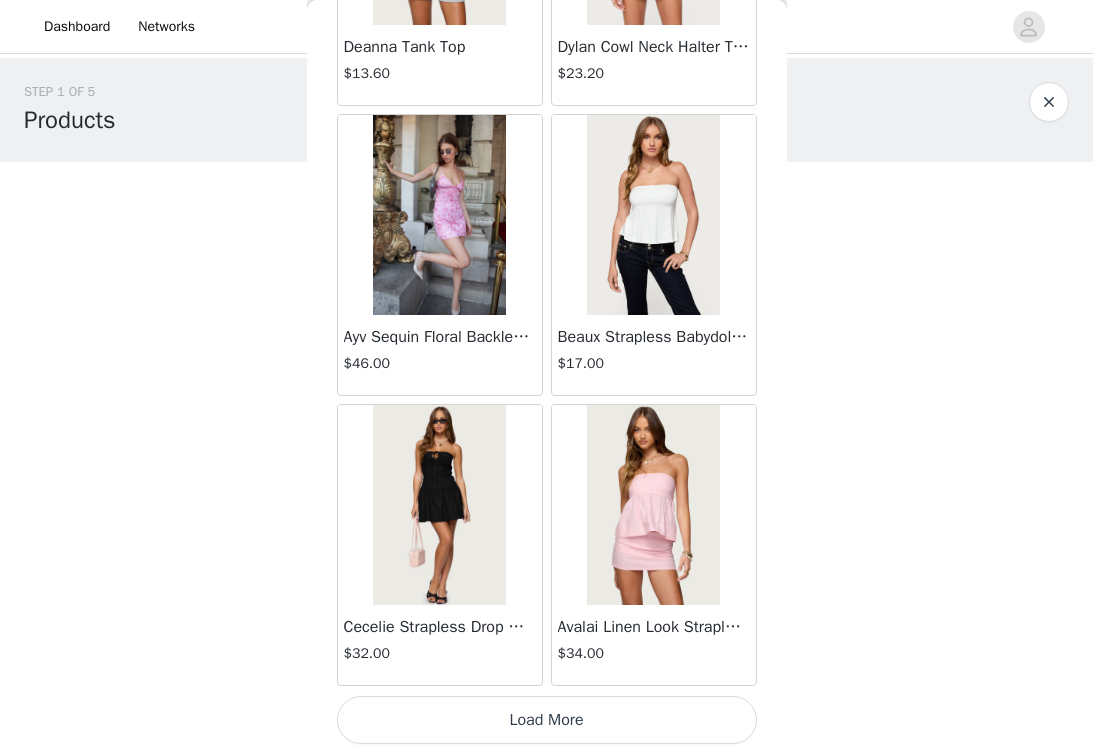 click on "Load More" at bounding box center (547, 720) 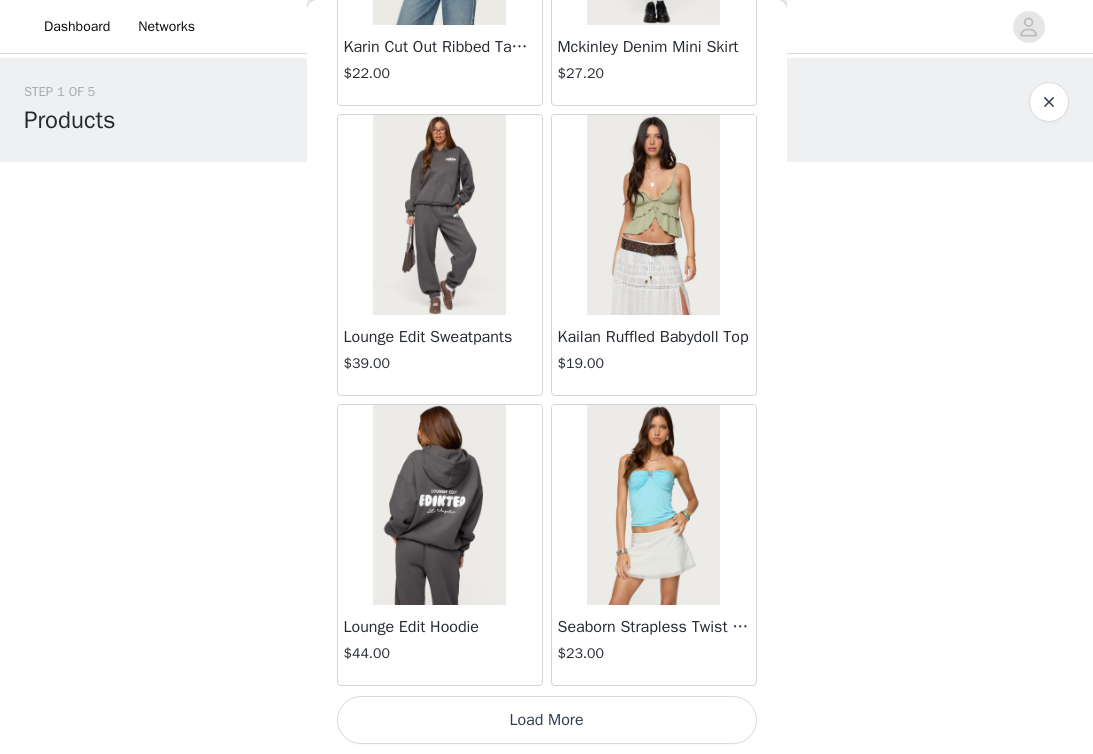 click on "Load More" at bounding box center [547, 720] 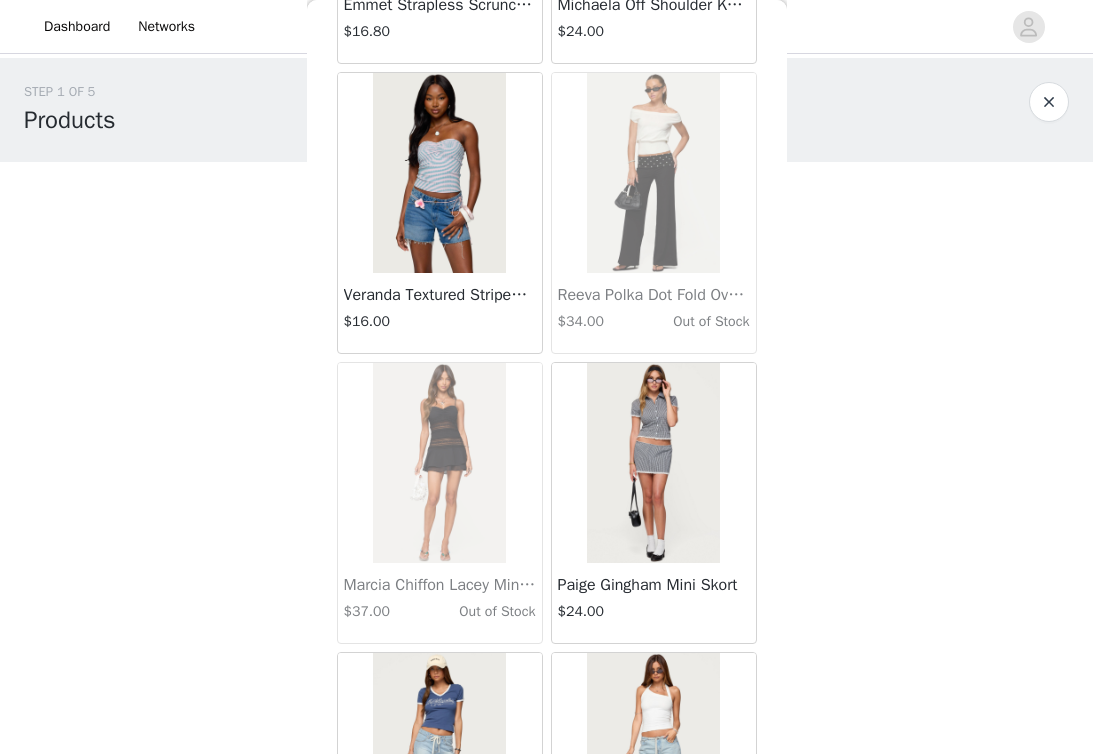 scroll, scrollTop: 37106, scrollLeft: 0, axis: vertical 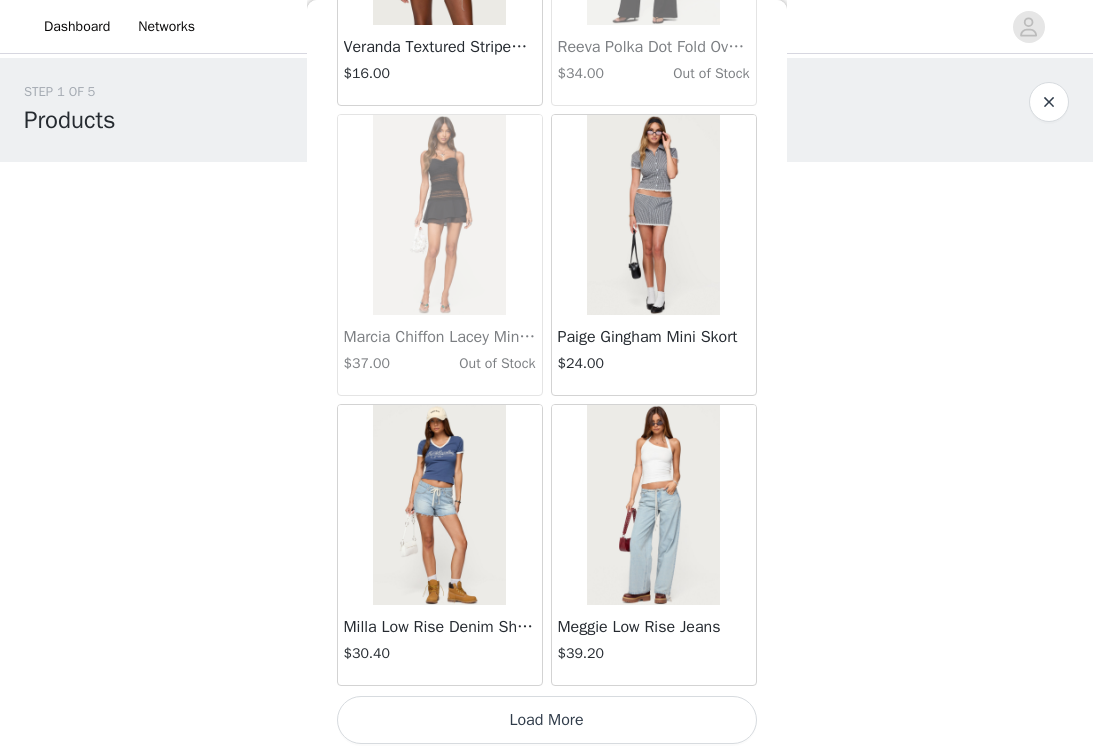 click on "Load More" at bounding box center [547, 720] 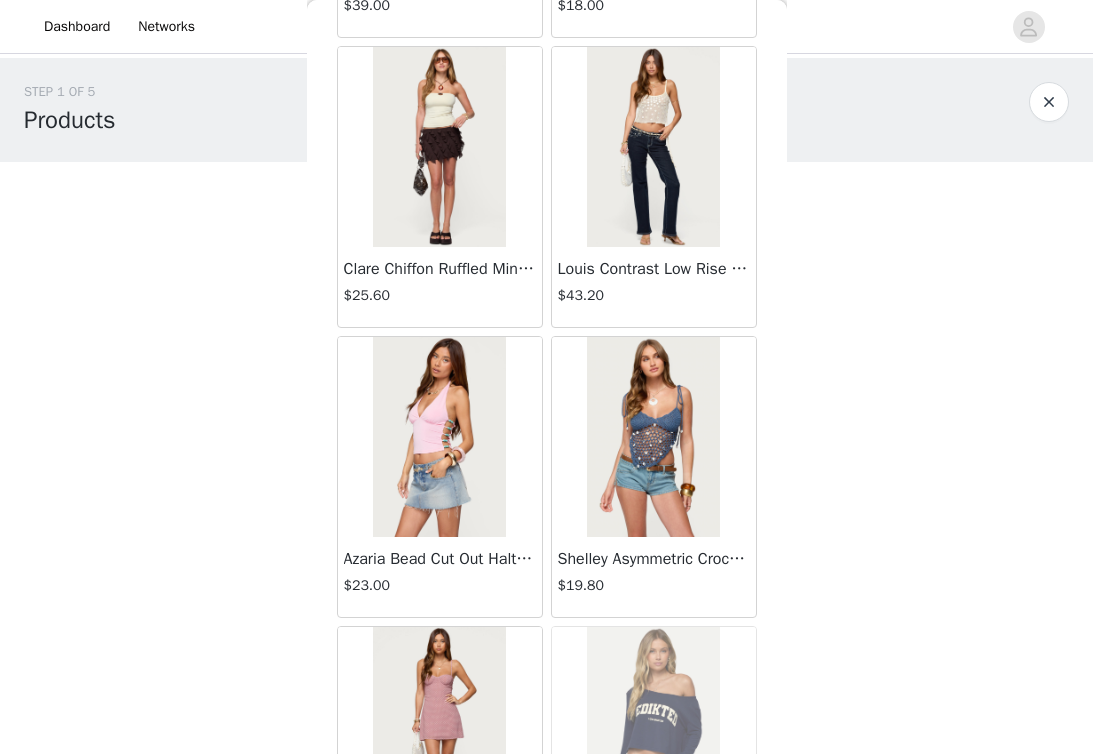 scroll, scrollTop: 40006, scrollLeft: 0, axis: vertical 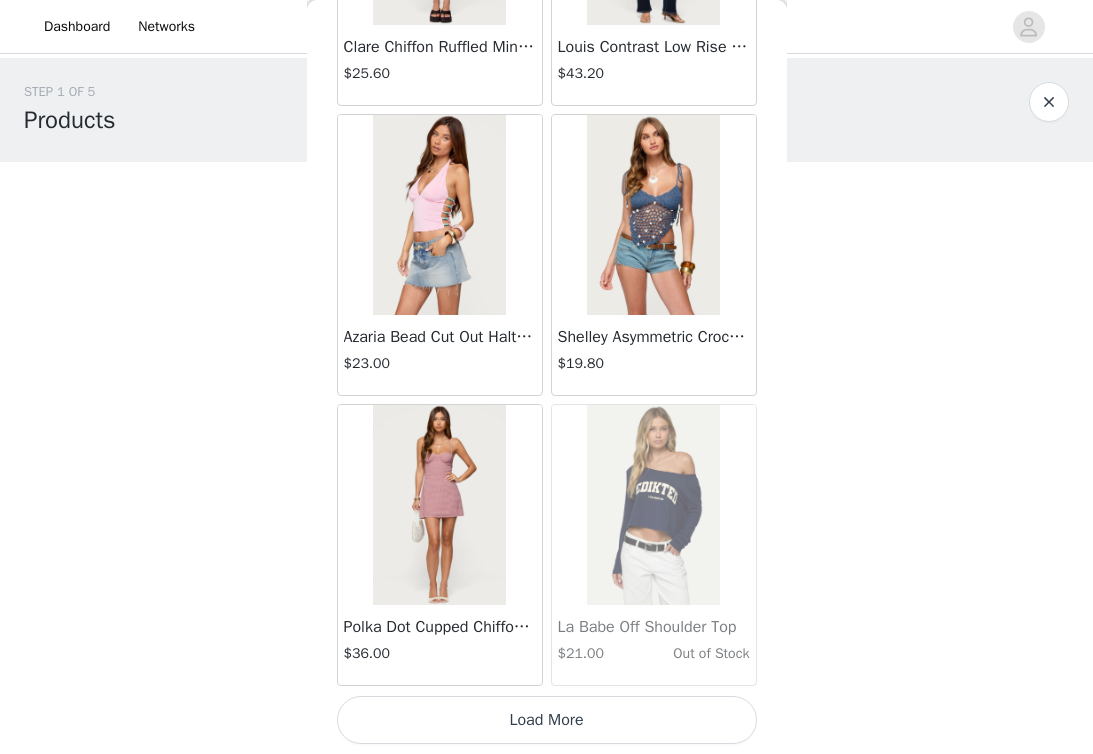 click on "Load More" at bounding box center (547, 720) 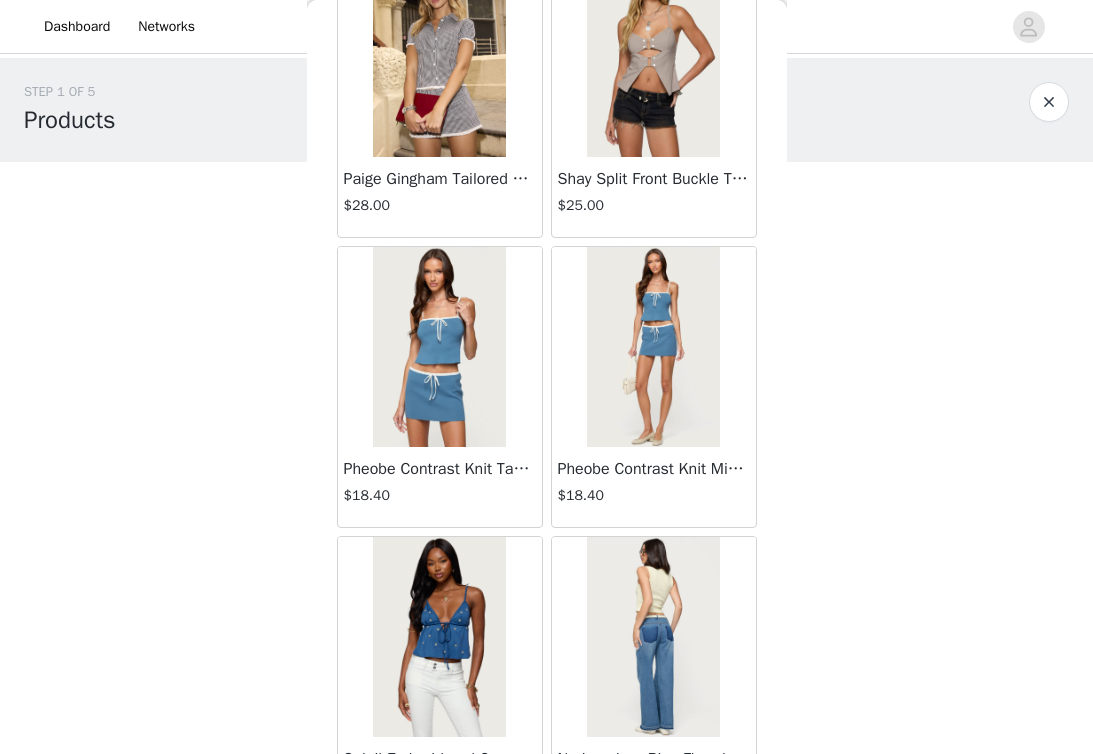 scroll, scrollTop: 41327, scrollLeft: 0, axis: vertical 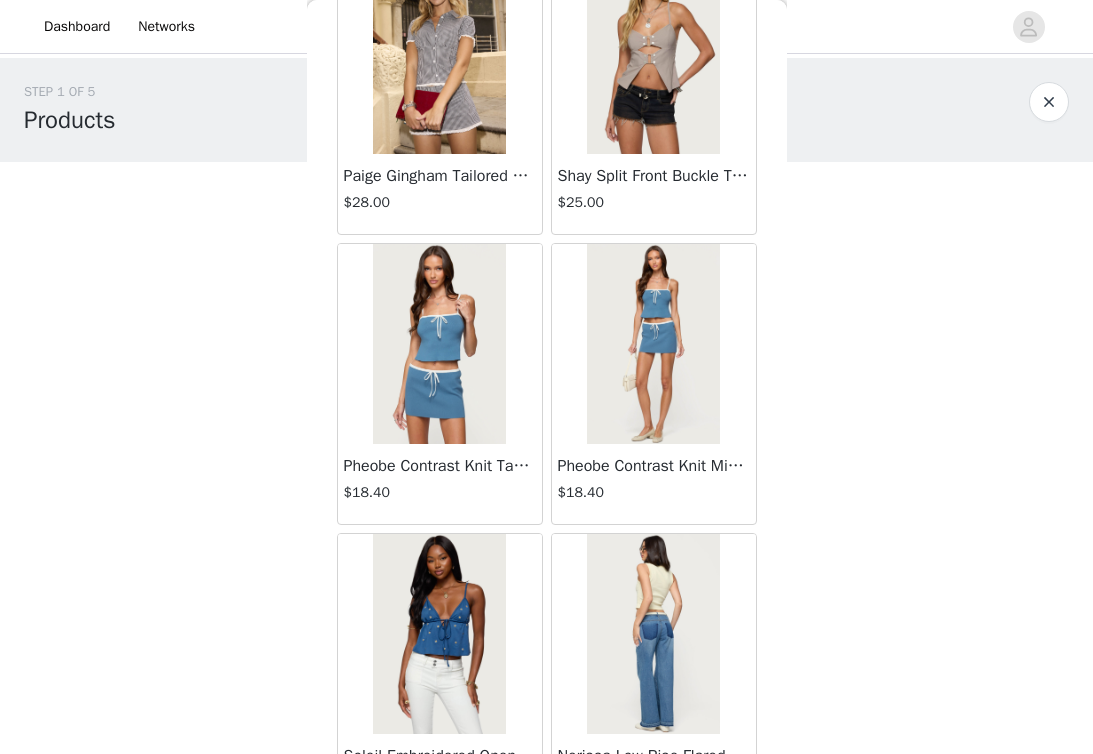 click at bounding box center [439, 344] 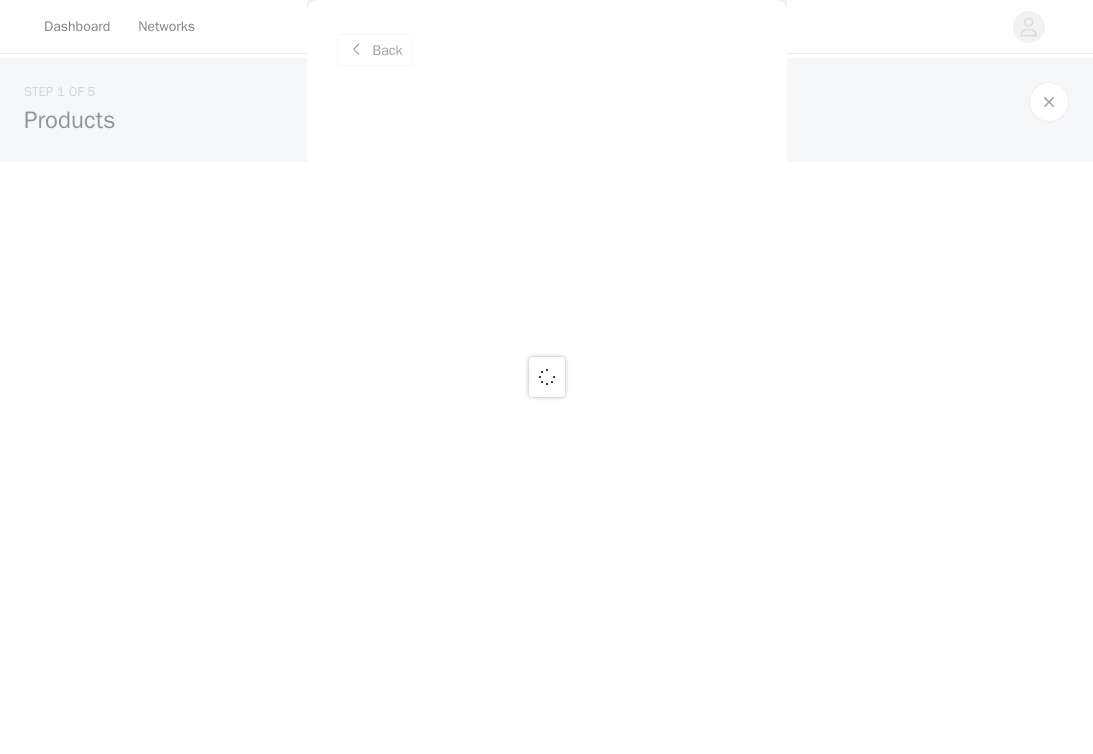 scroll, scrollTop: 0, scrollLeft: 0, axis: both 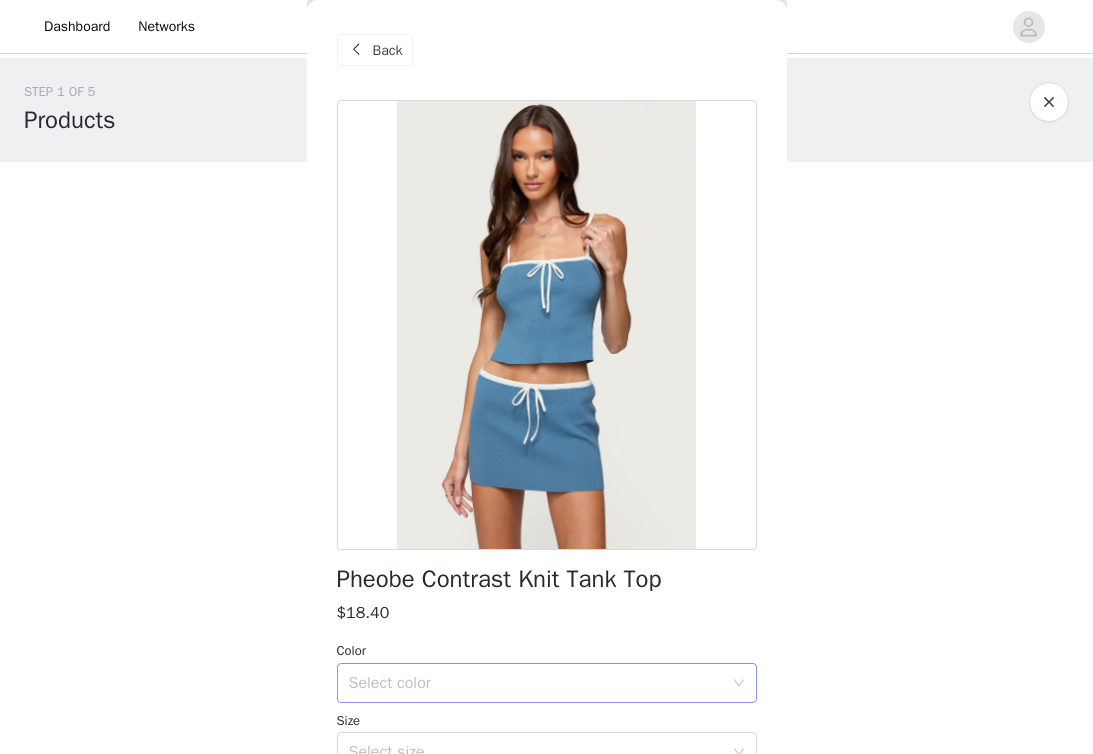 click on "Select color" at bounding box center [536, 683] 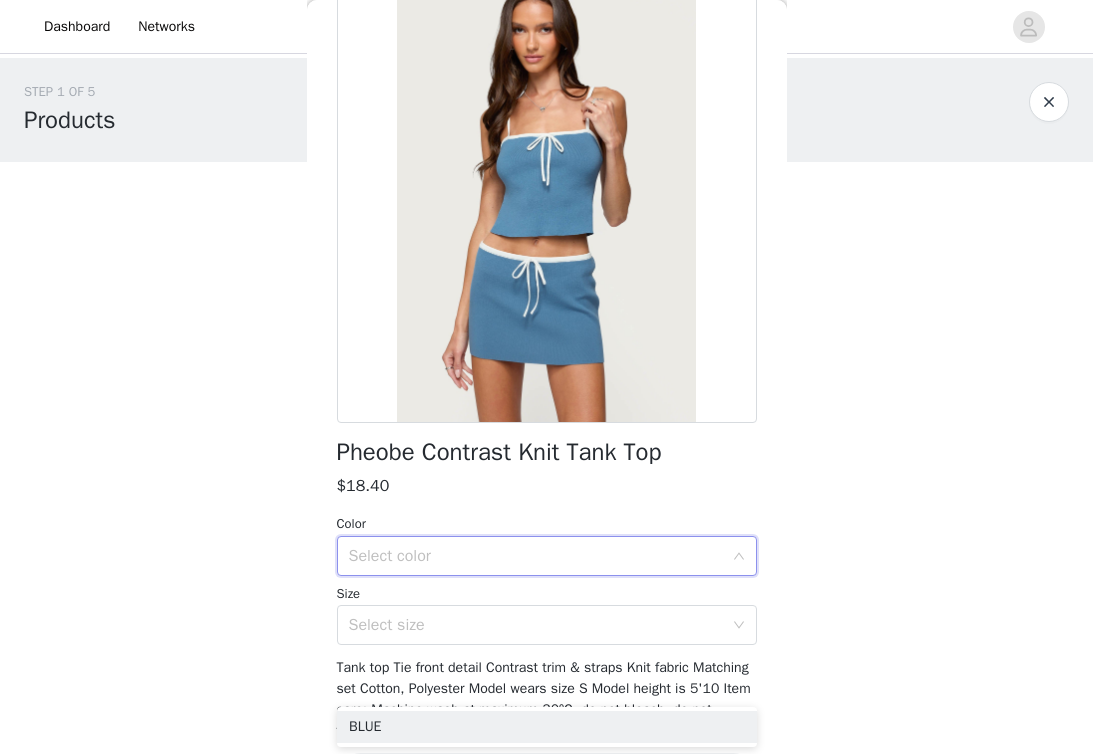 scroll, scrollTop: 146, scrollLeft: 0, axis: vertical 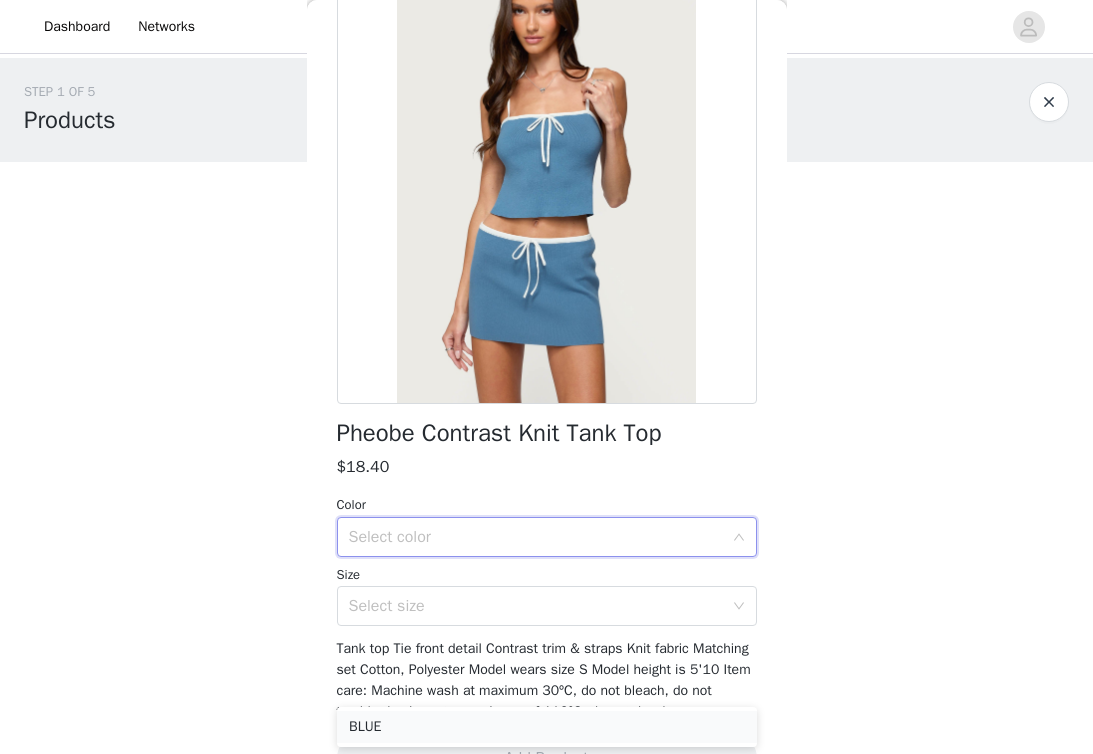 click on "BLUE" at bounding box center [547, 727] 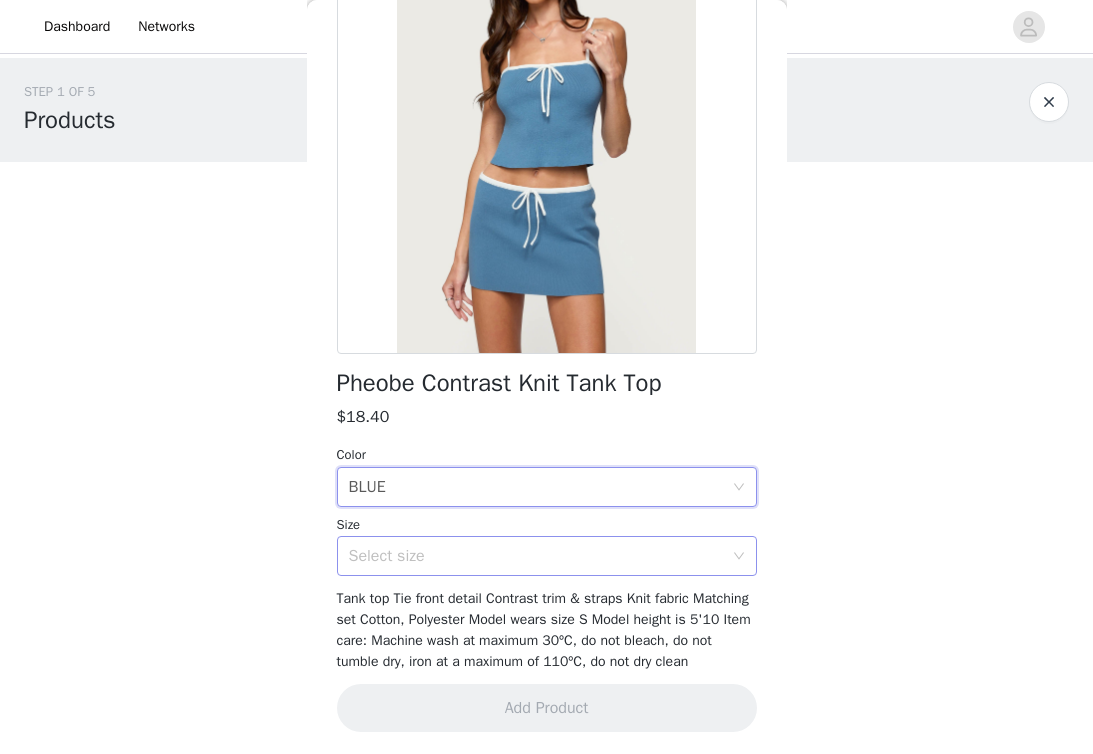 scroll, scrollTop: 195, scrollLeft: 0, axis: vertical 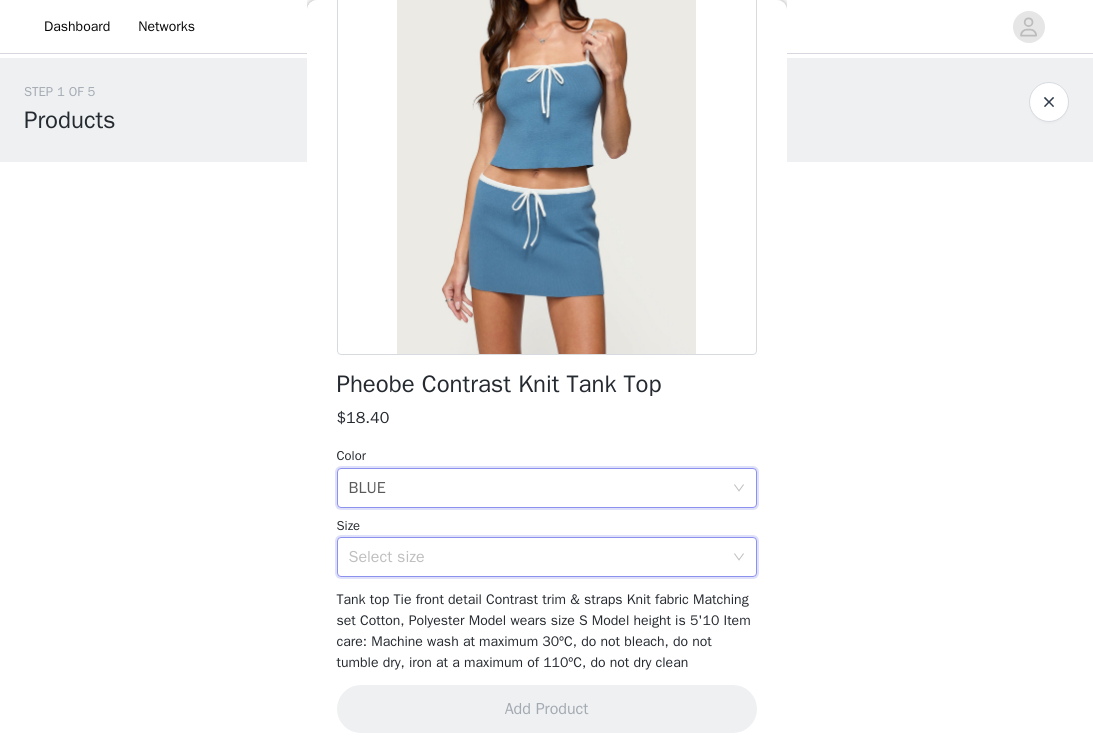 click on "Select size" at bounding box center [540, 557] 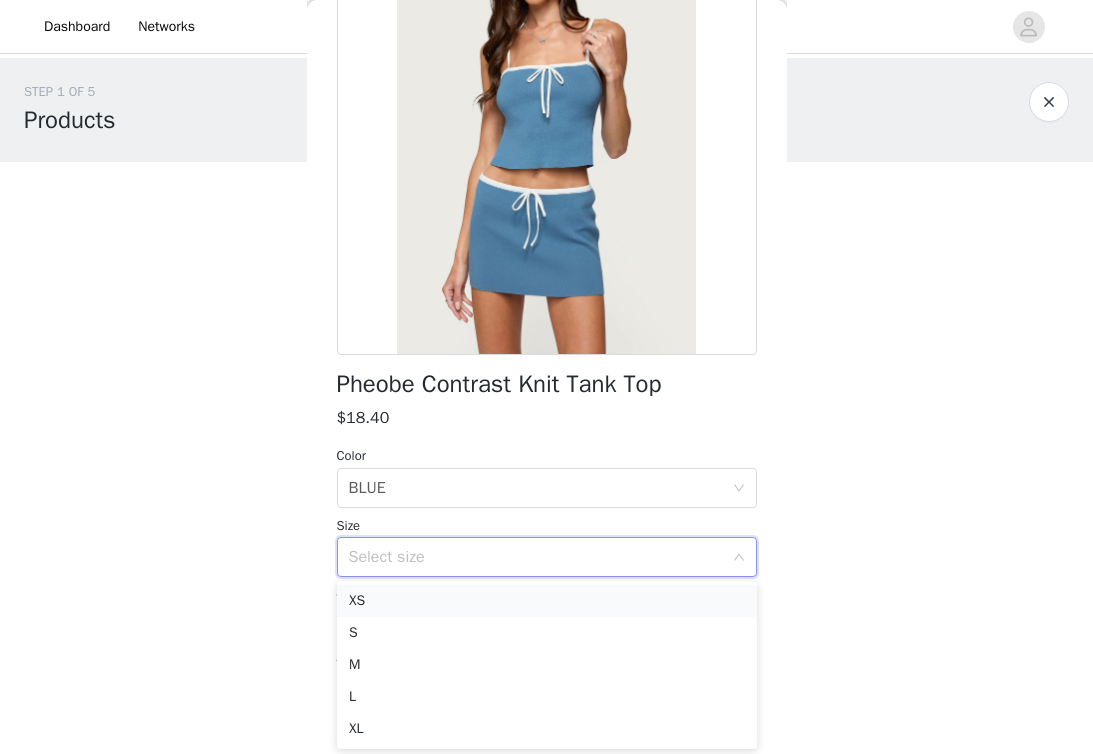click on "XS" at bounding box center [547, 601] 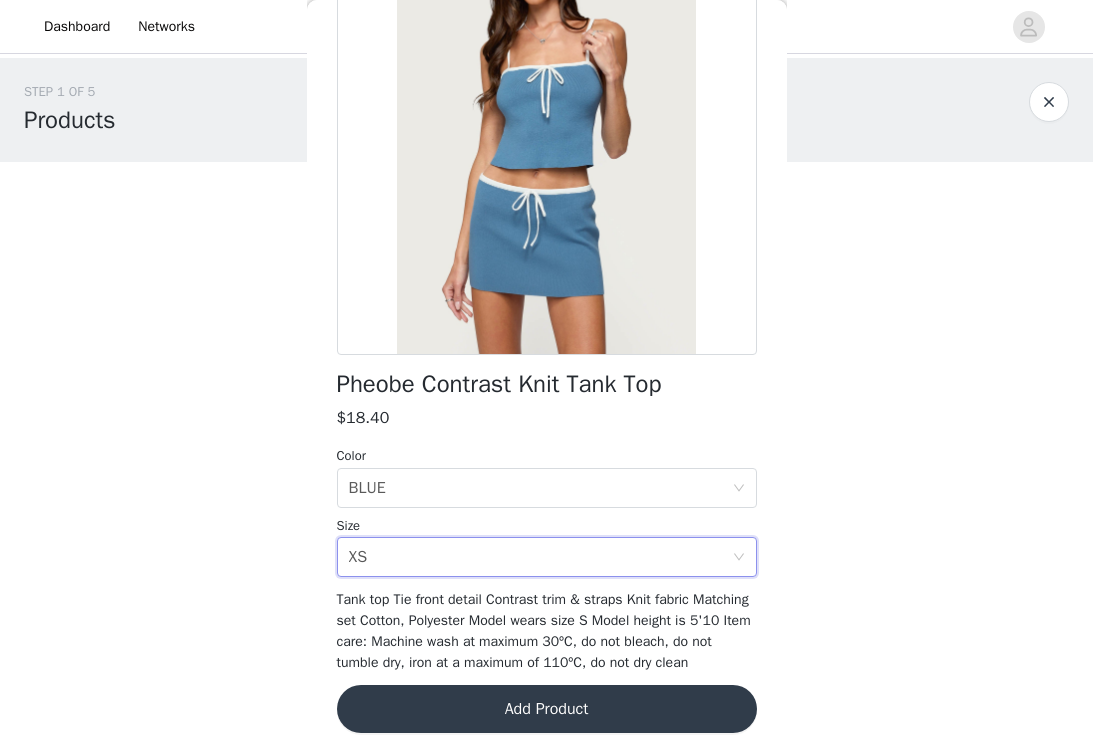 scroll, scrollTop: 219, scrollLeft: 0, axis: vertical 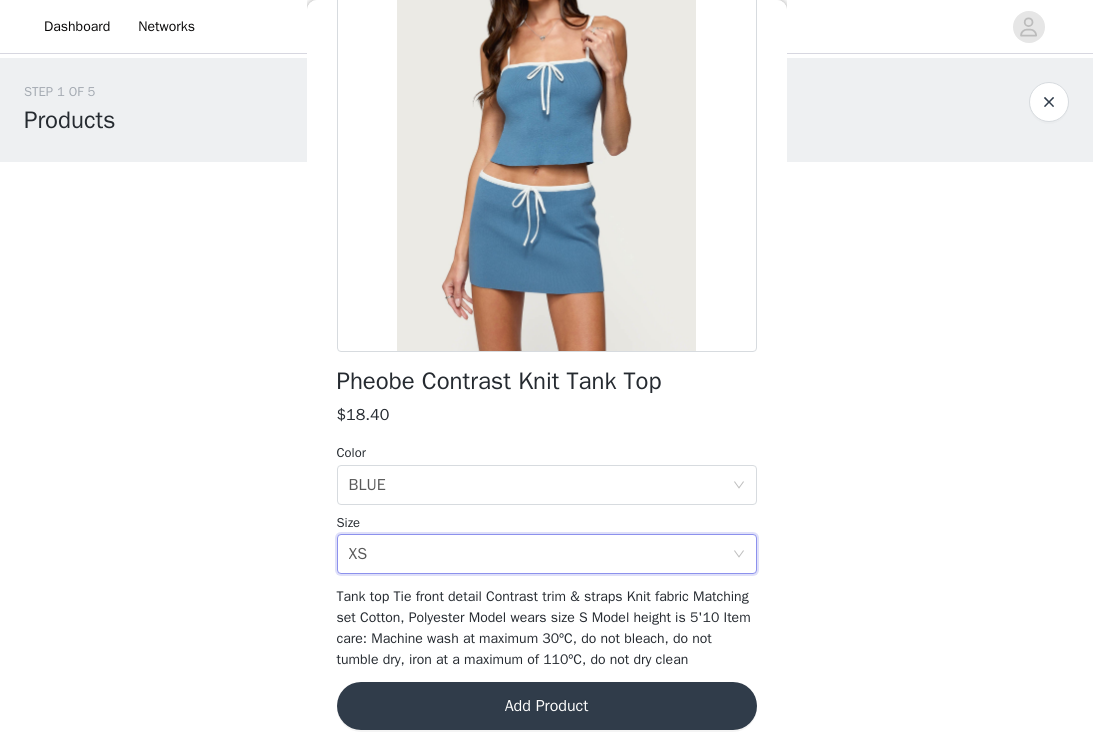 click on "Add Product" at bounding box center (547, 706) 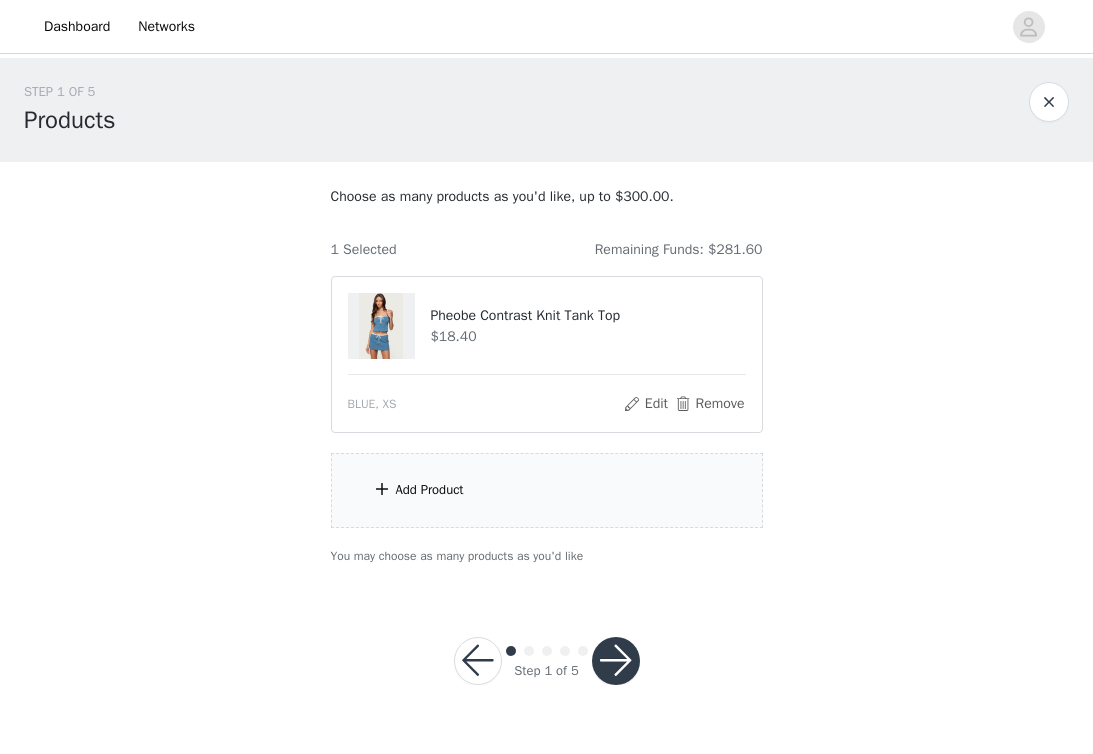 click on "Add Product" at bounding box center [547, 490] 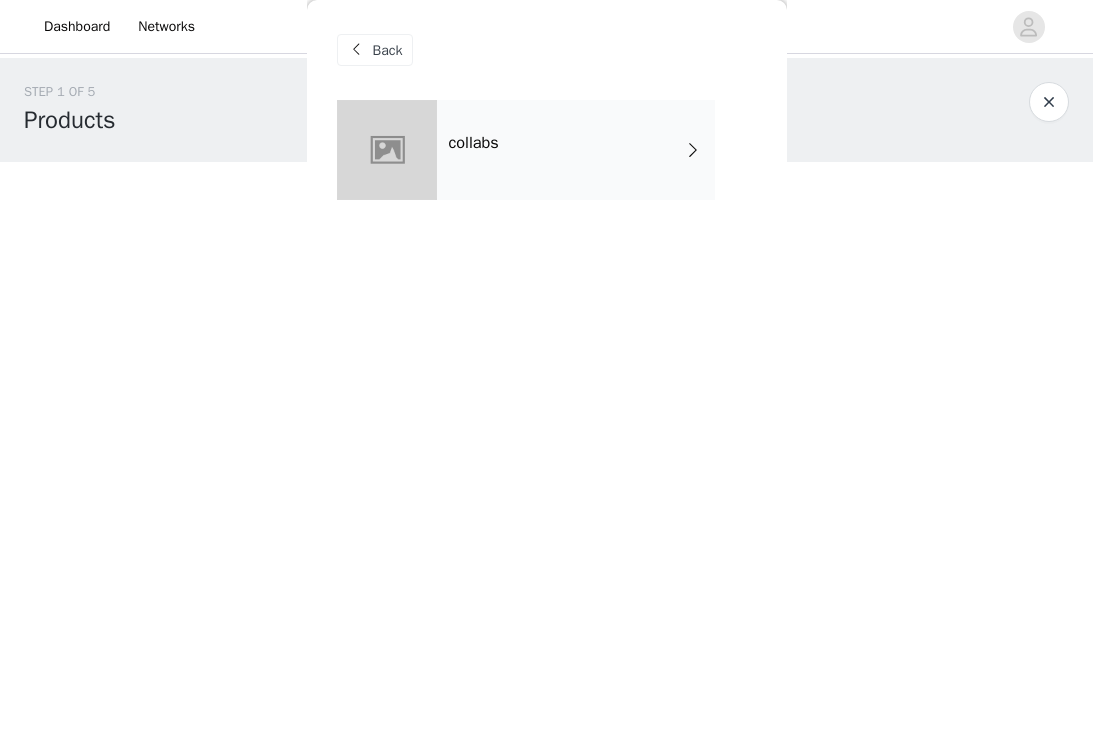 click on "collabs" at bounding box center (576, 150) 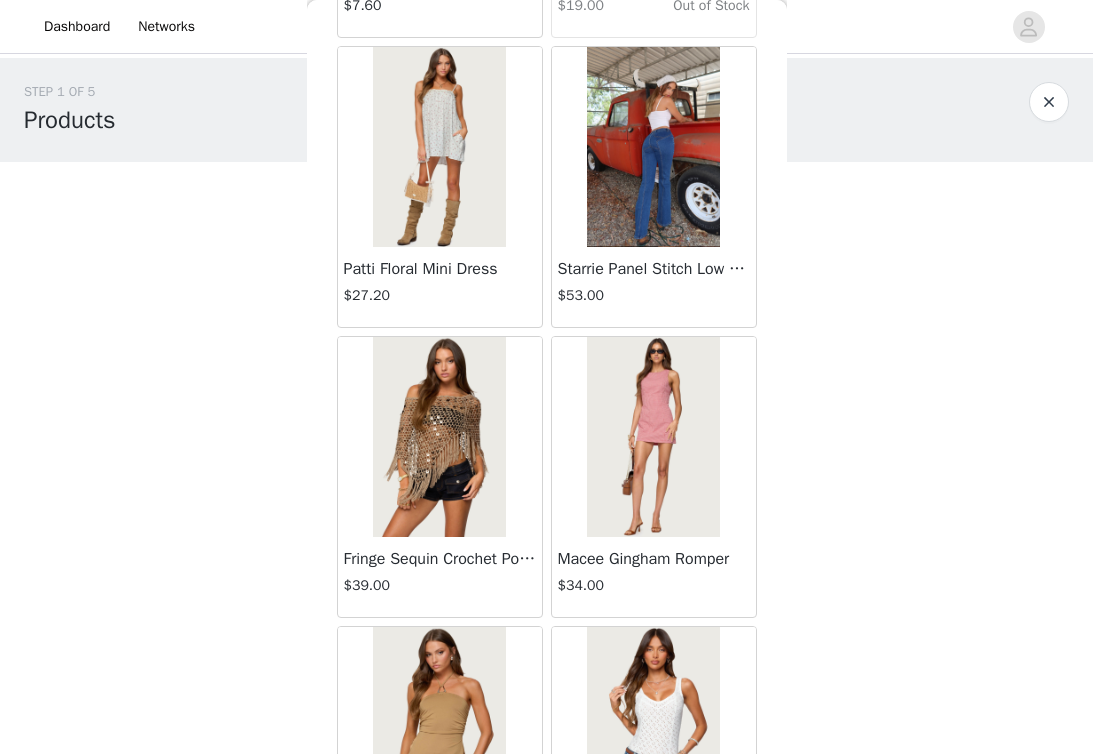 scroll, scrollTop: 336, scrollLeft: 0, axis: vertical 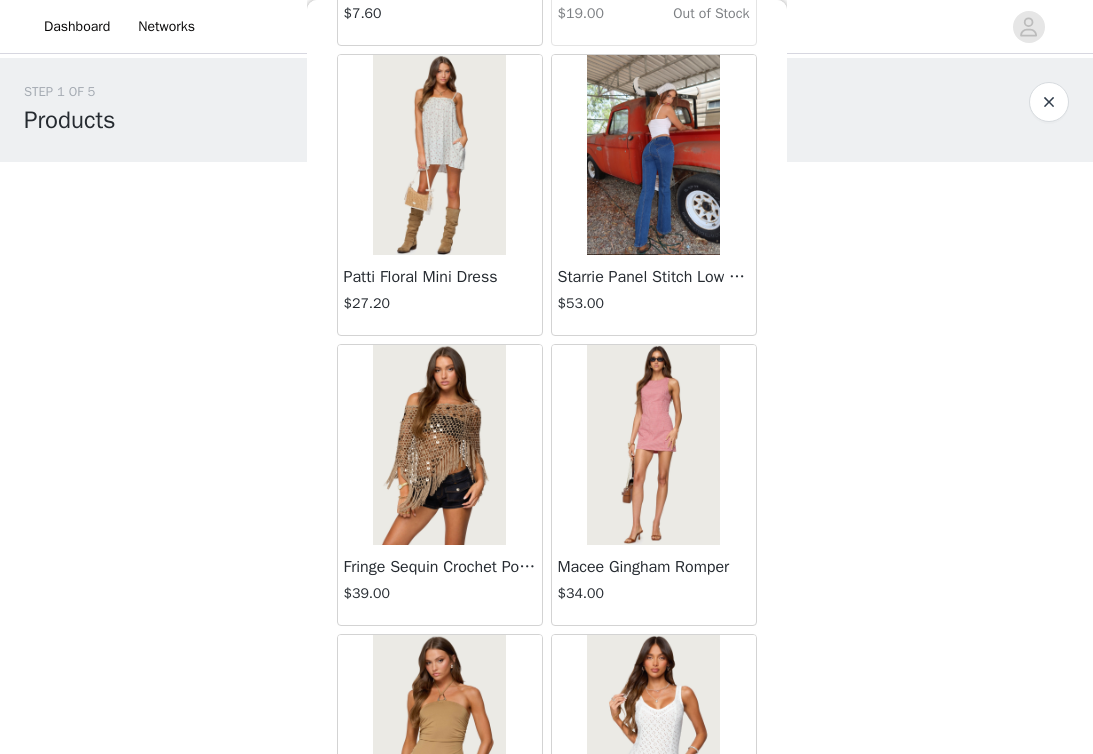 click at bounding box center (653, 155) 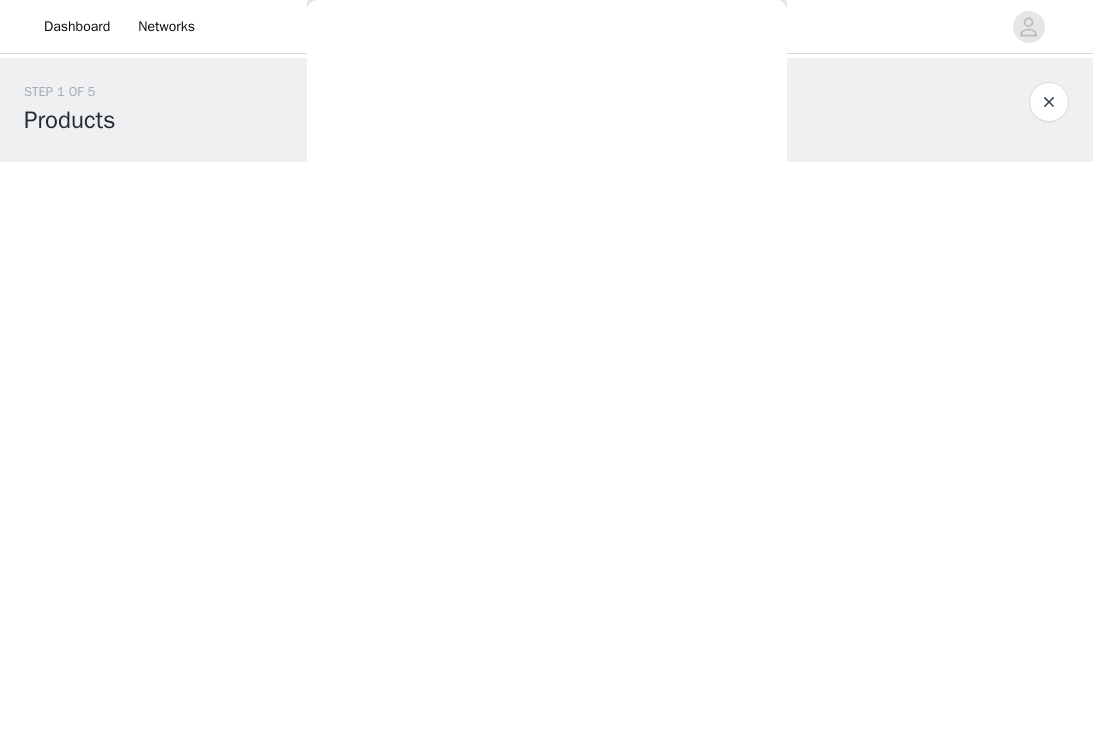 scroll, scrollTop: 0, scrollLeft: 0, axis: both 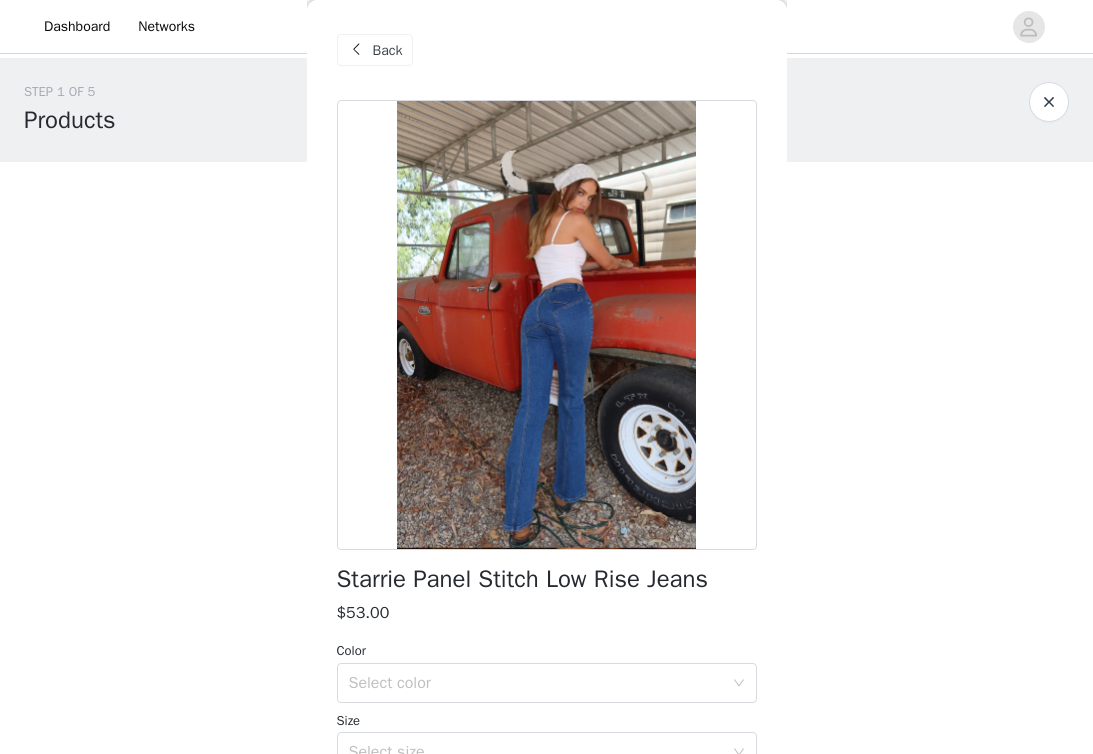 click on "Back" at bounding box center (547, 50) 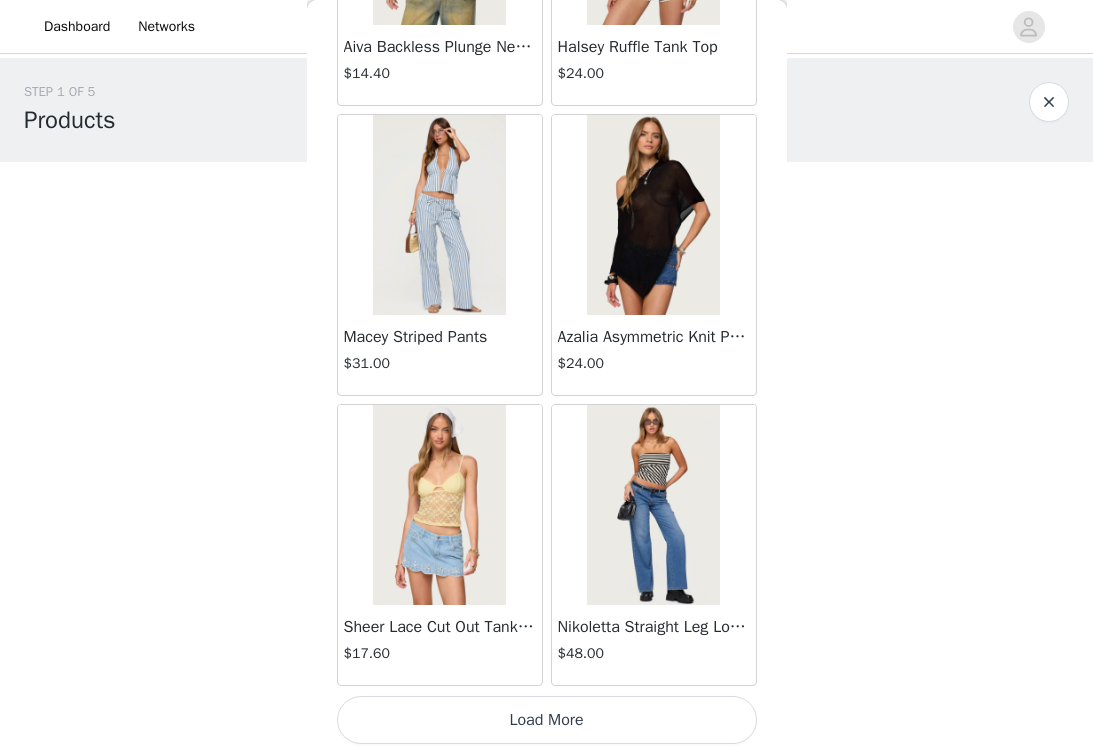 click on "Load More" at bounding box center (547, 720) 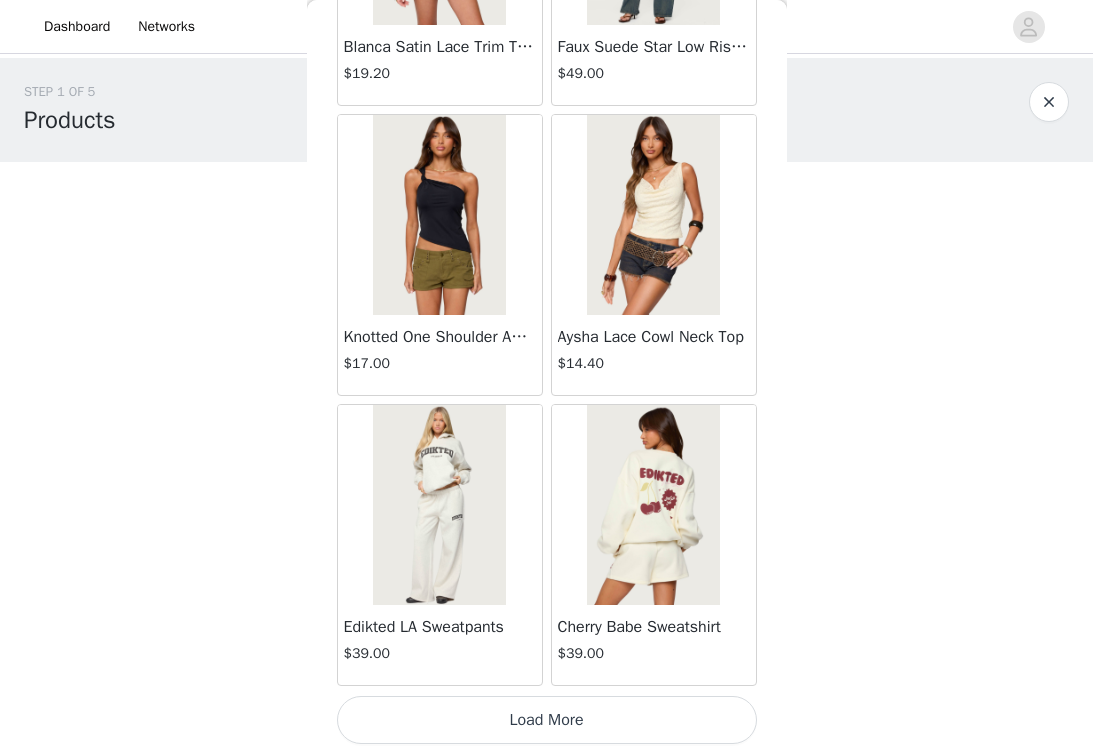 click on "Load More" at bounding box center (547, 720) 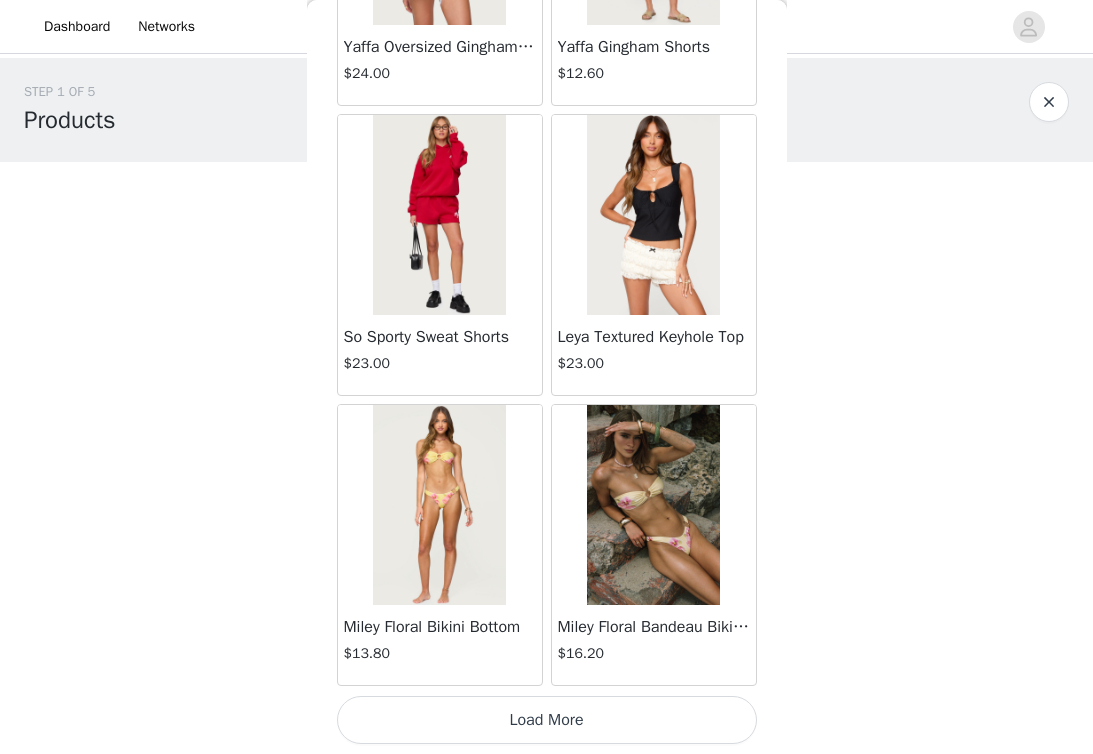 click on "Load More" at bounding box center [547, 720] 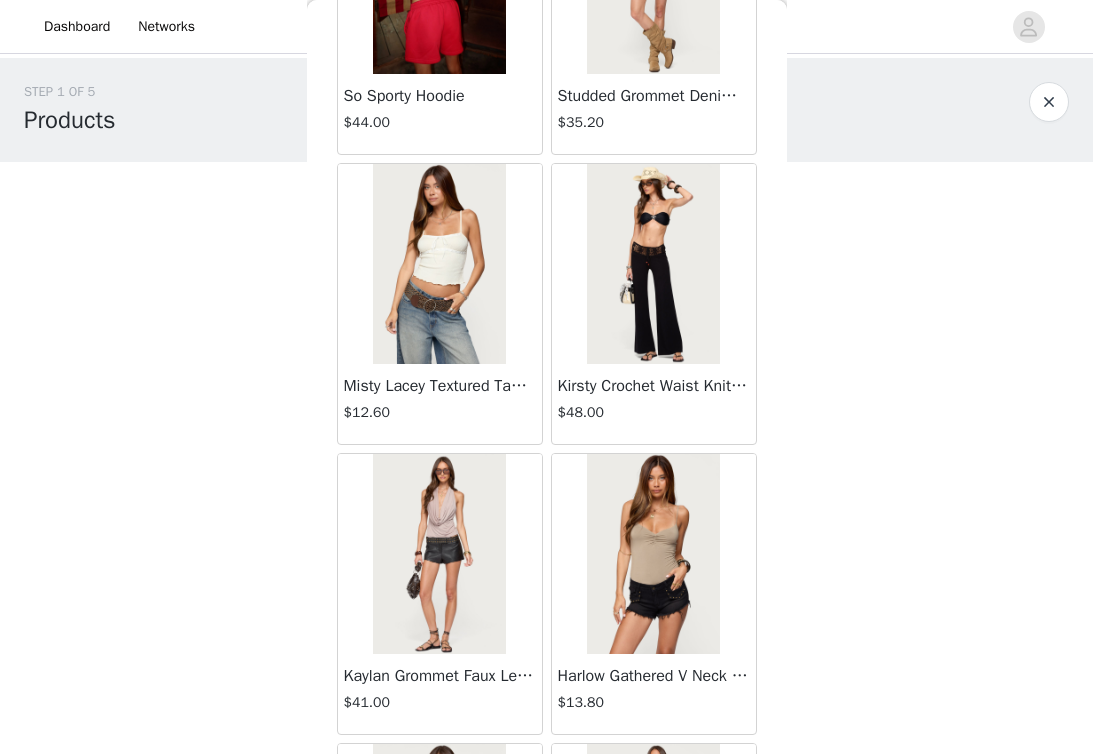 scroll, scrollTop: 11006, scrollLeft: 0, axis: vertical 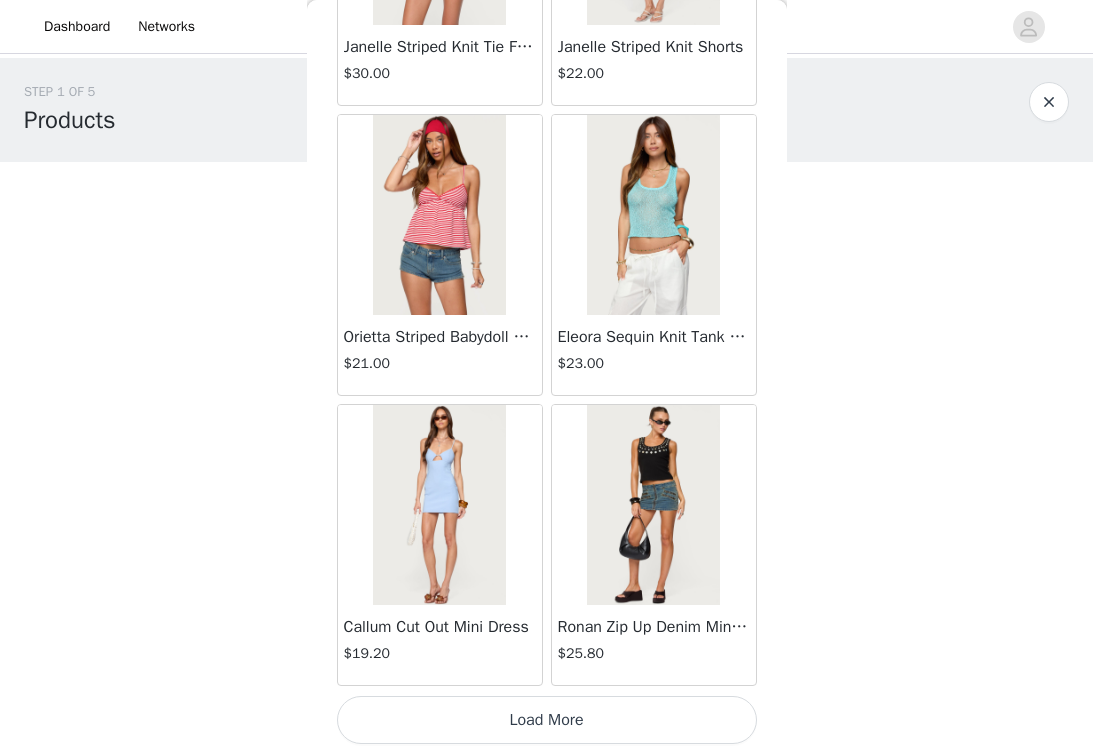 click on "Load More" at bounding box center [547, 720] 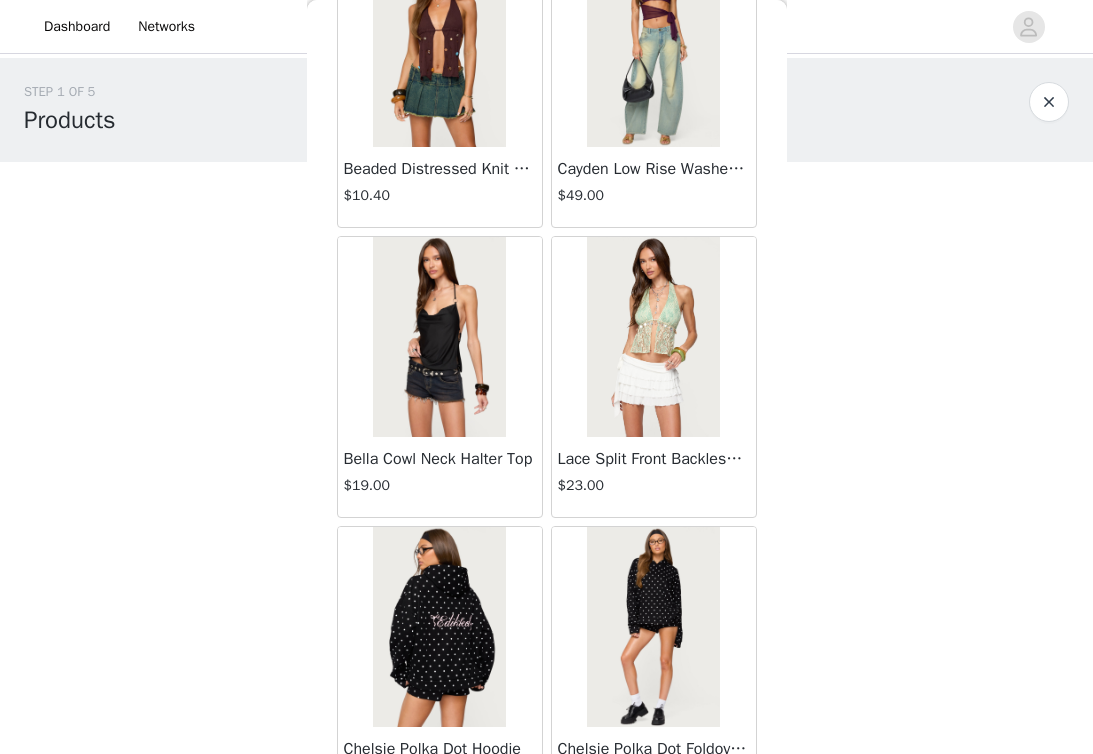 scroll, scrollTop: 13906, scrollLeft: 0, axis: vertical 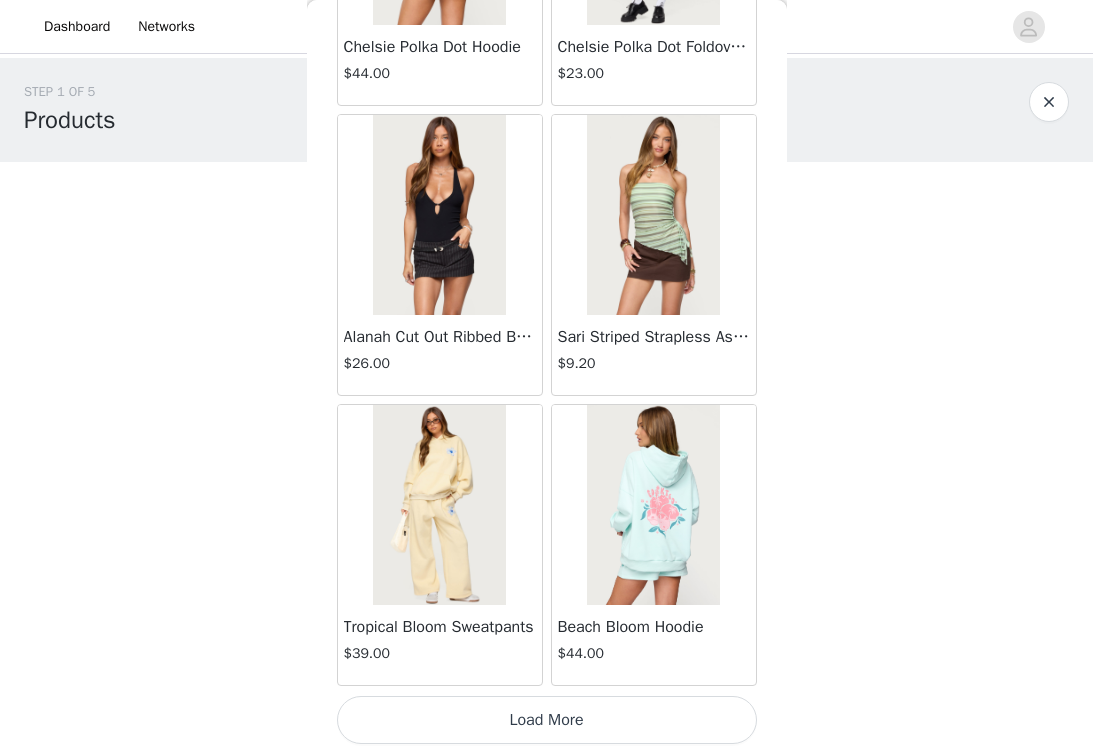 click on "Load More" at bounding box center (547, 720) 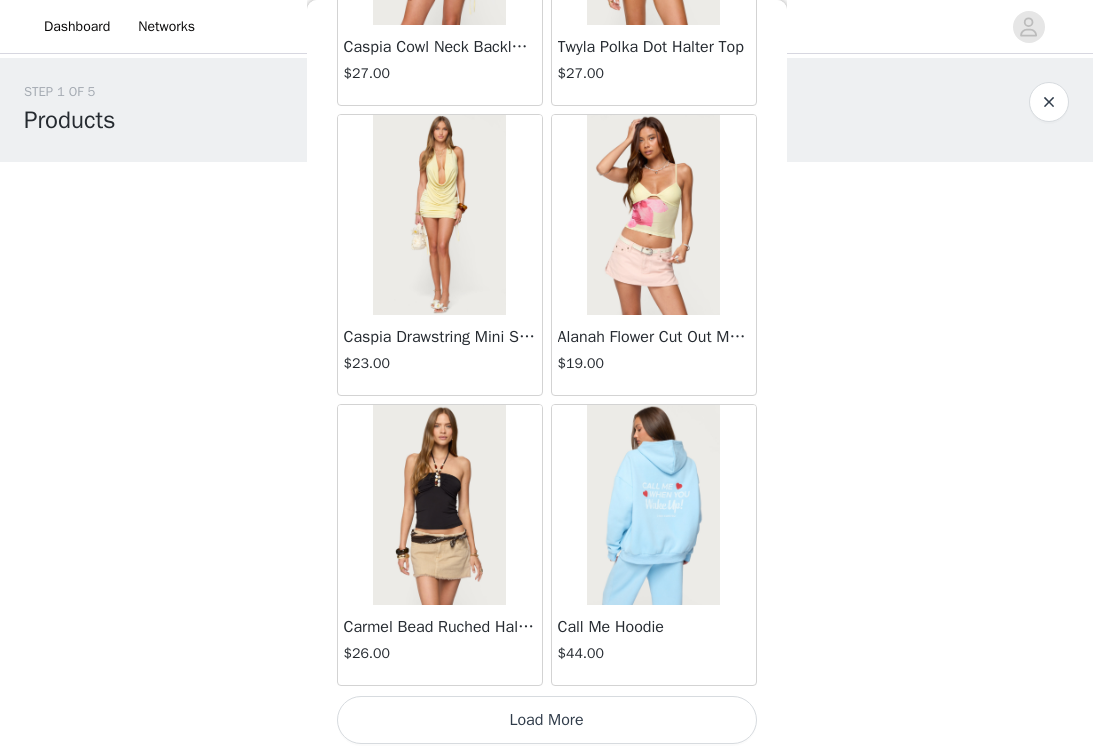 click on "Load More" at bounding box center [547, 720] 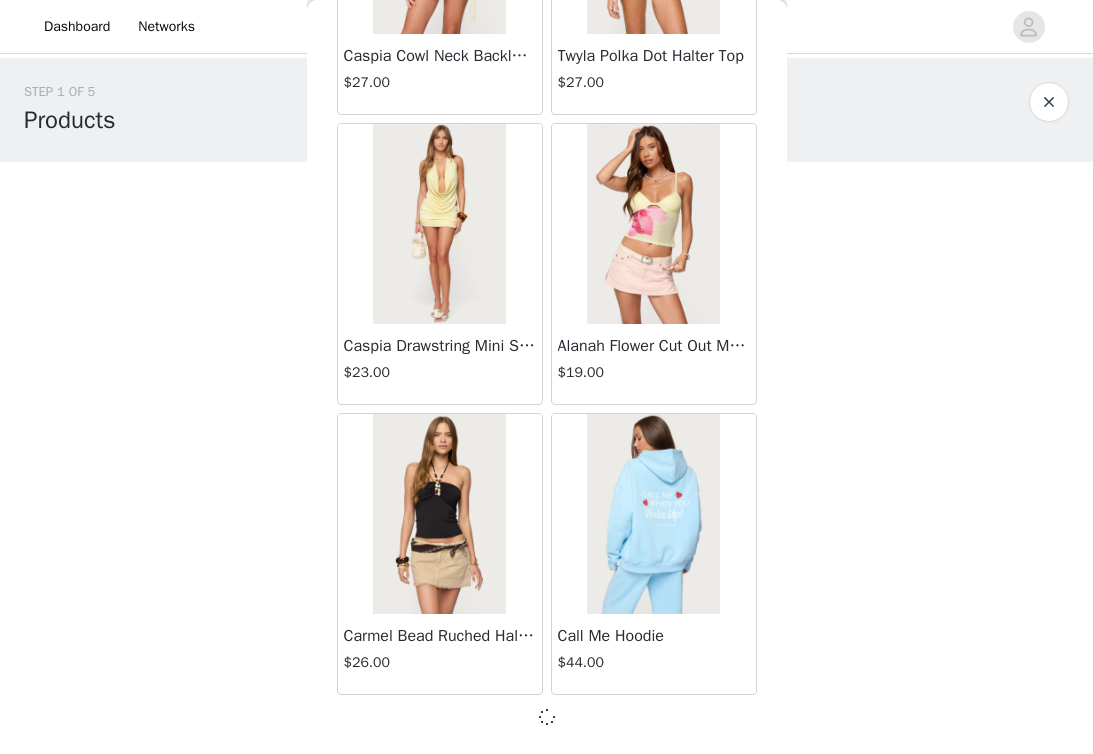 scroll, scrollTop: 16806, scrollLeft: 0, axis: vertical 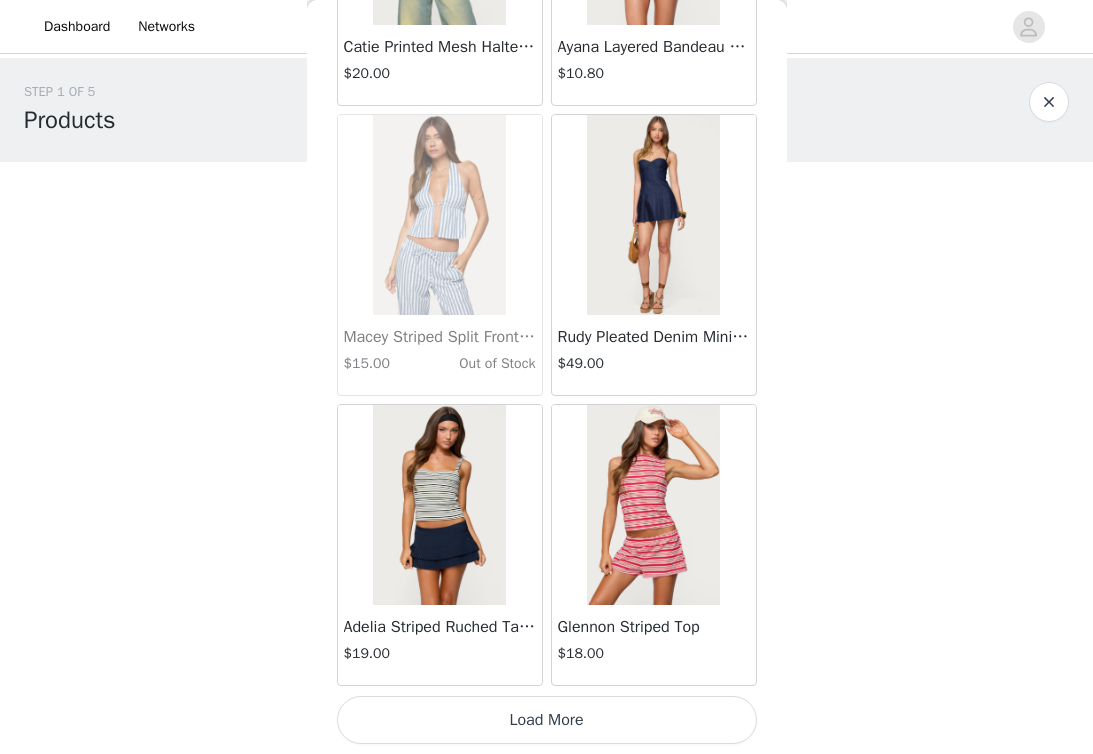 click on "Load More" at bounding box center (547, 720) 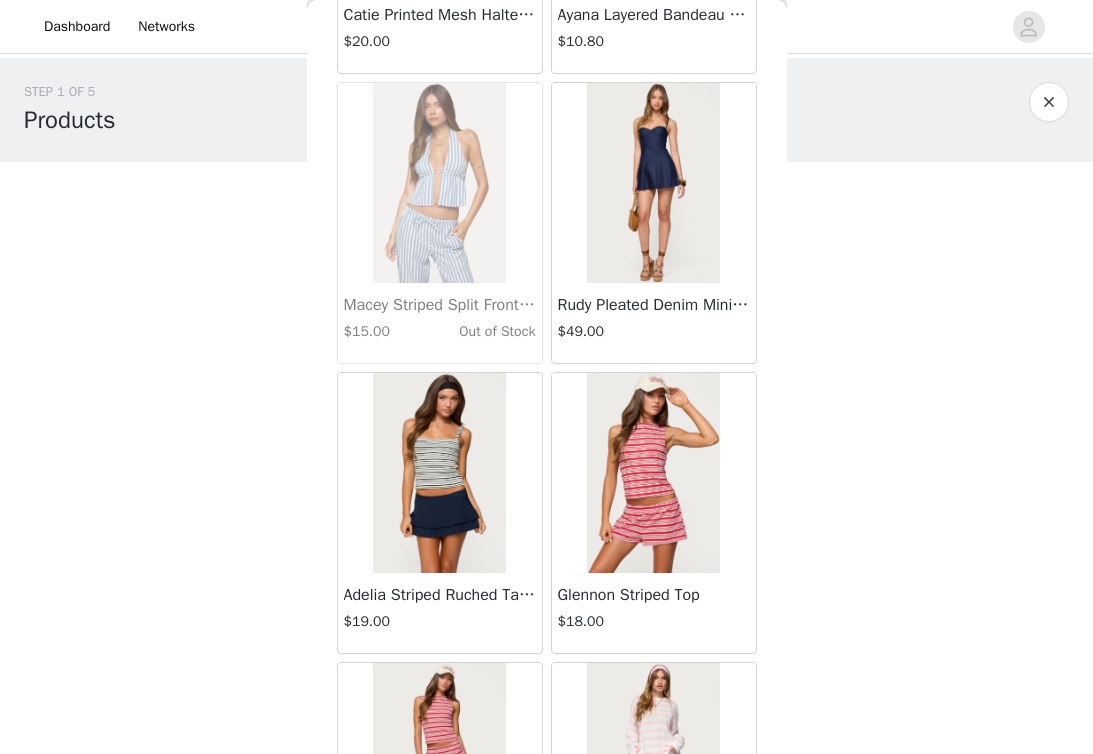scroll, scrollTop: 19743, scrollLeft: 0, axis: vertical 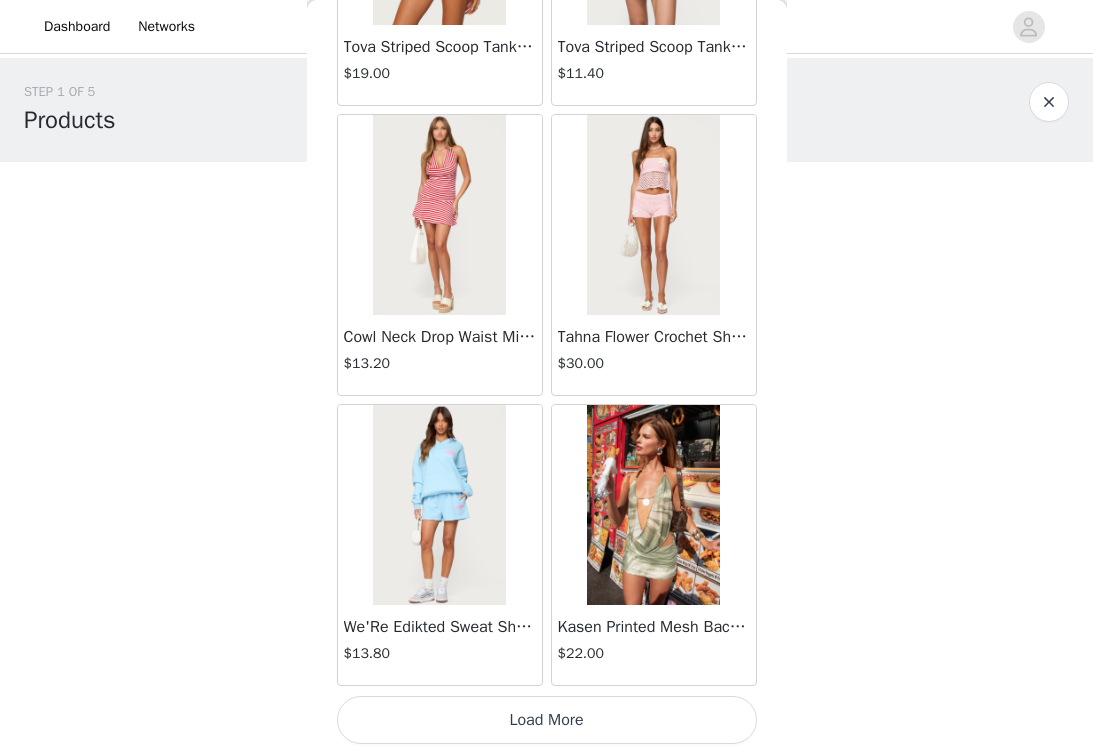 click on "Load More" at bounding box center (547, 720) 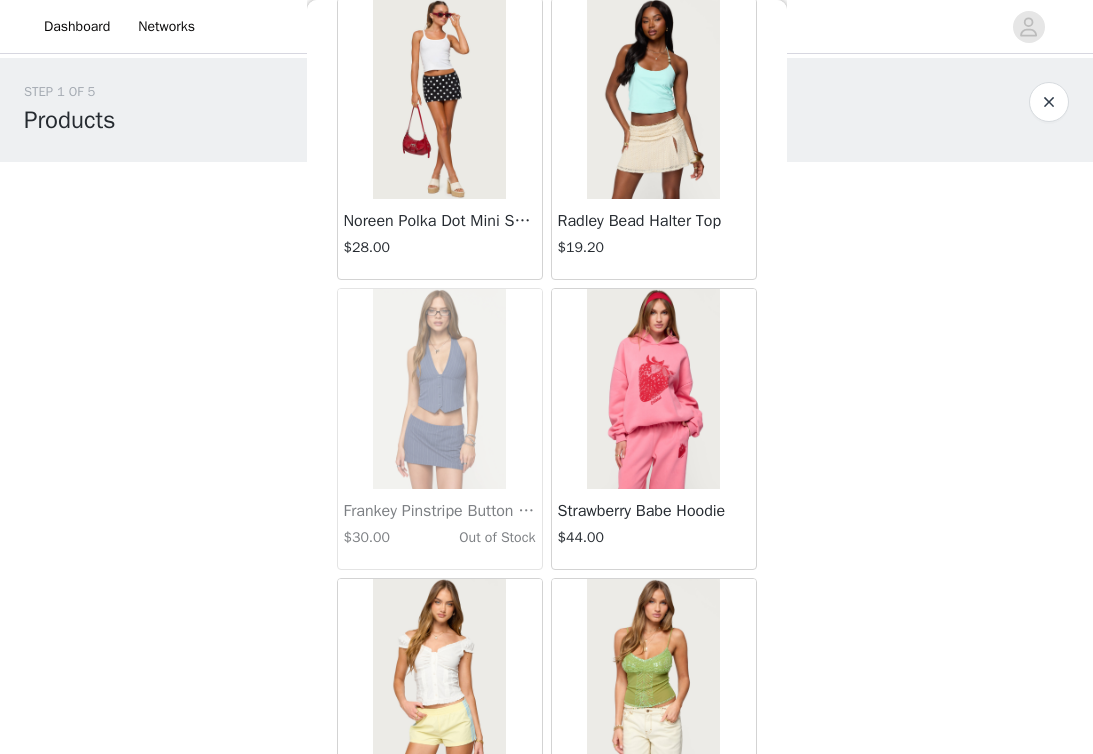 scroll, scrollTop: 25506, scrollLeft: 0, axis: vertical 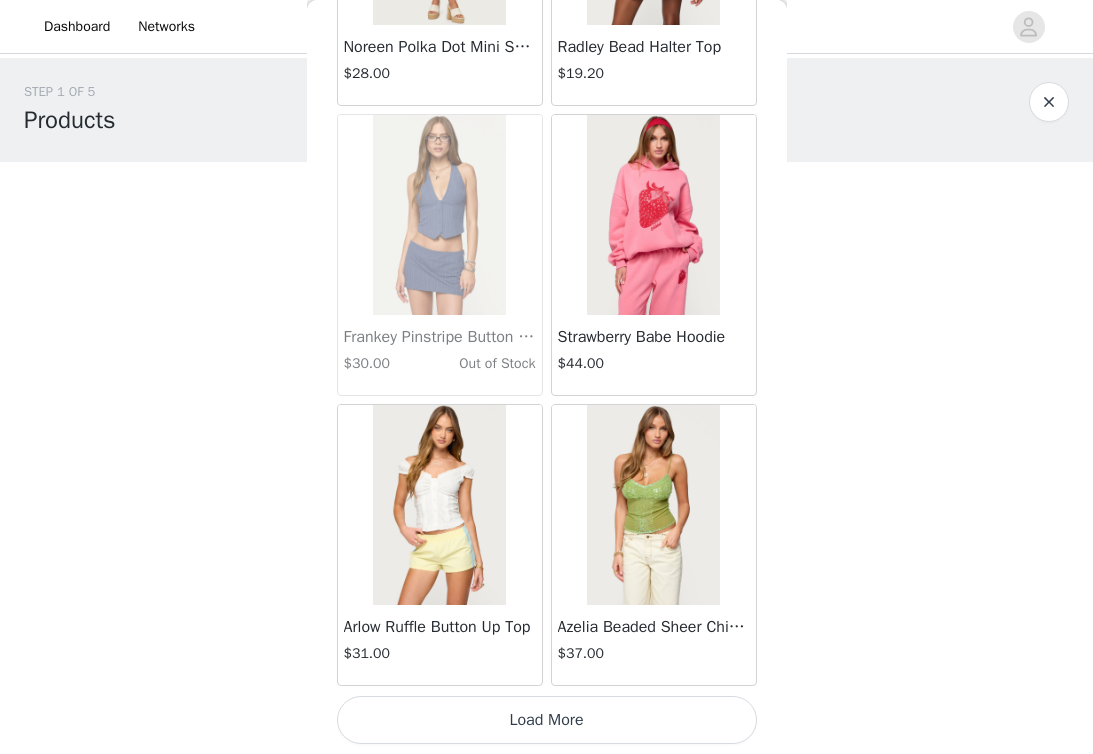 click on "Load More" at bounding box center (547, 720) 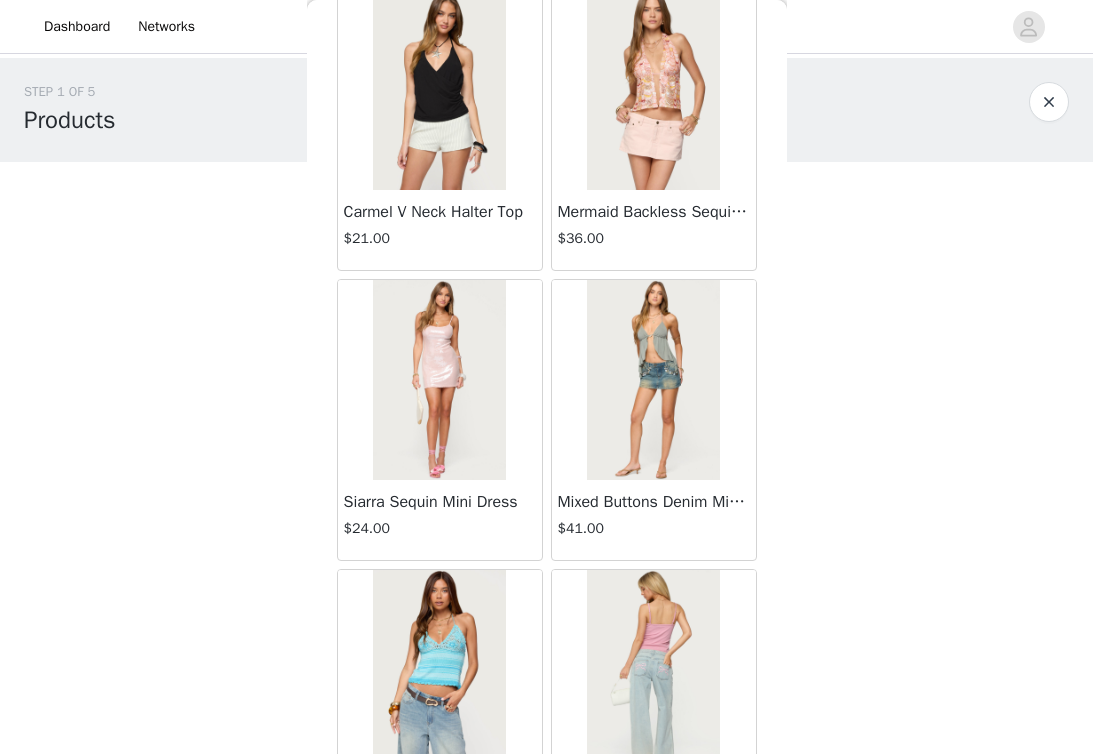 scroll, scrollTop: 28406, scrollLeft: 0, axis: vertical 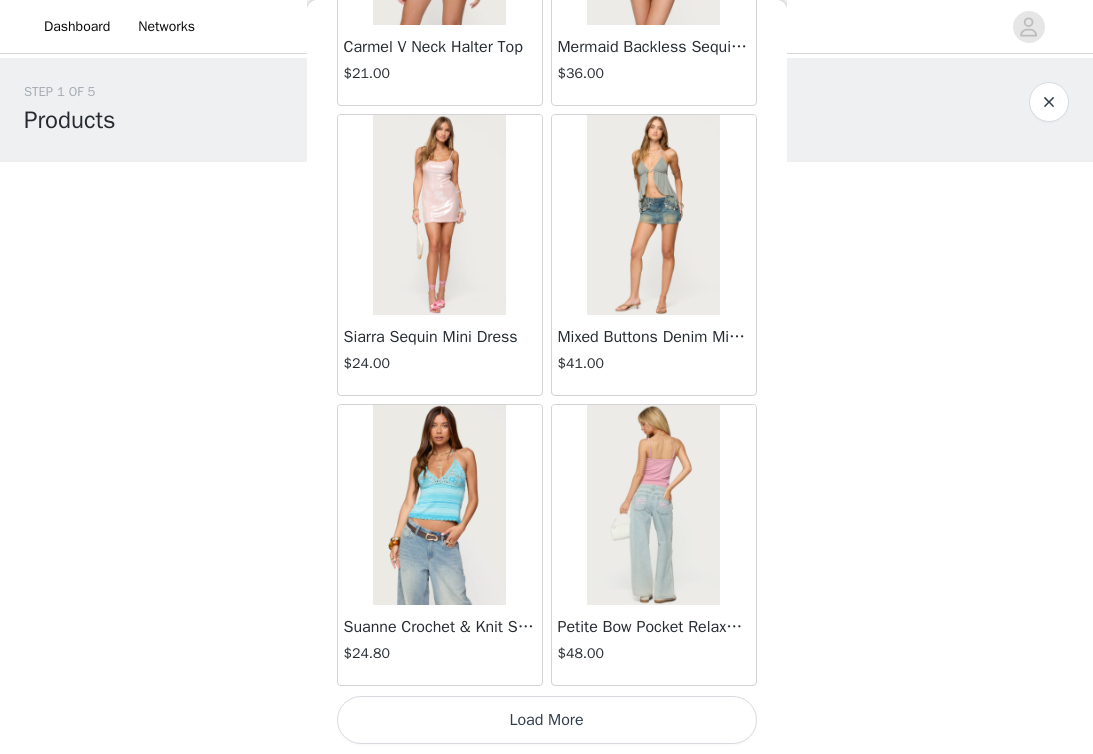 click on "Load More" at bounding box center [547, 720] 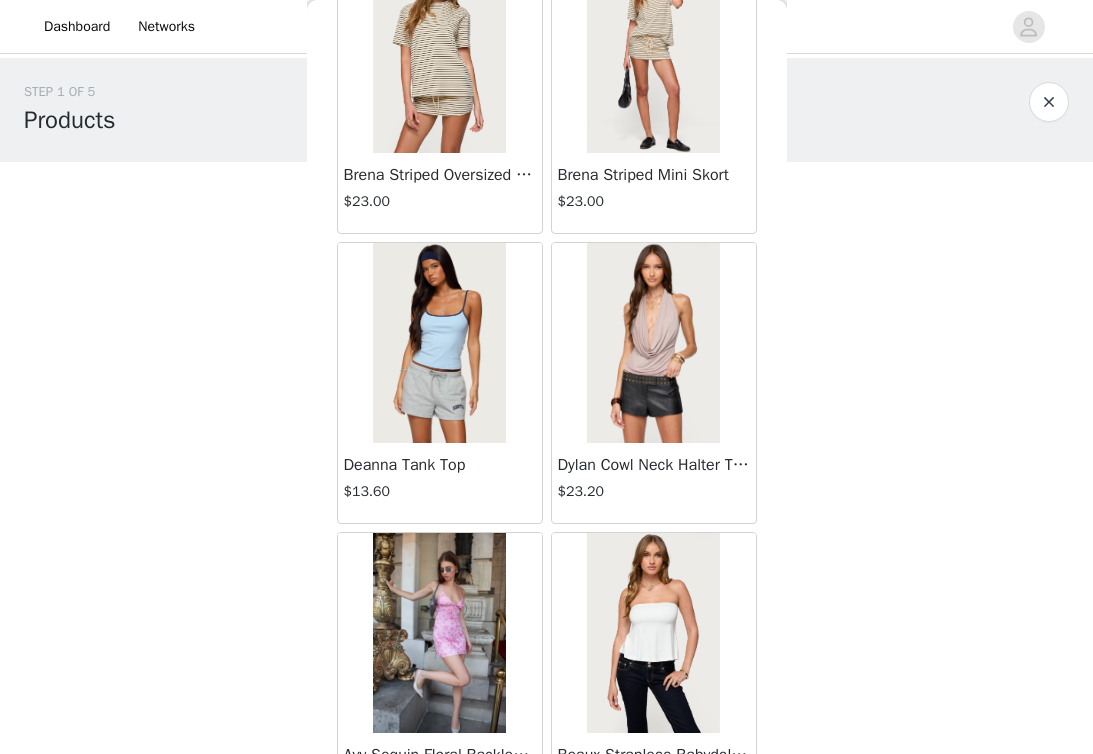 scroll, scrollTop: 31306, scrollLeft: 0, axis: vertical 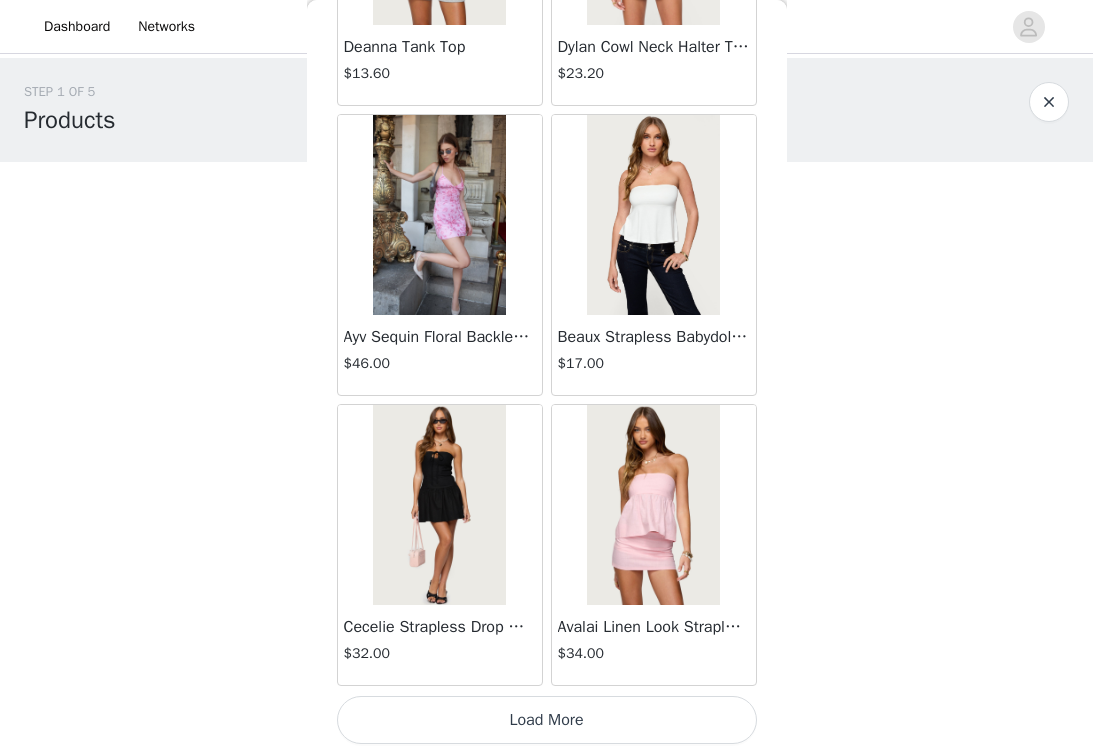 click on "Load More" at bounding box center (547, 720) 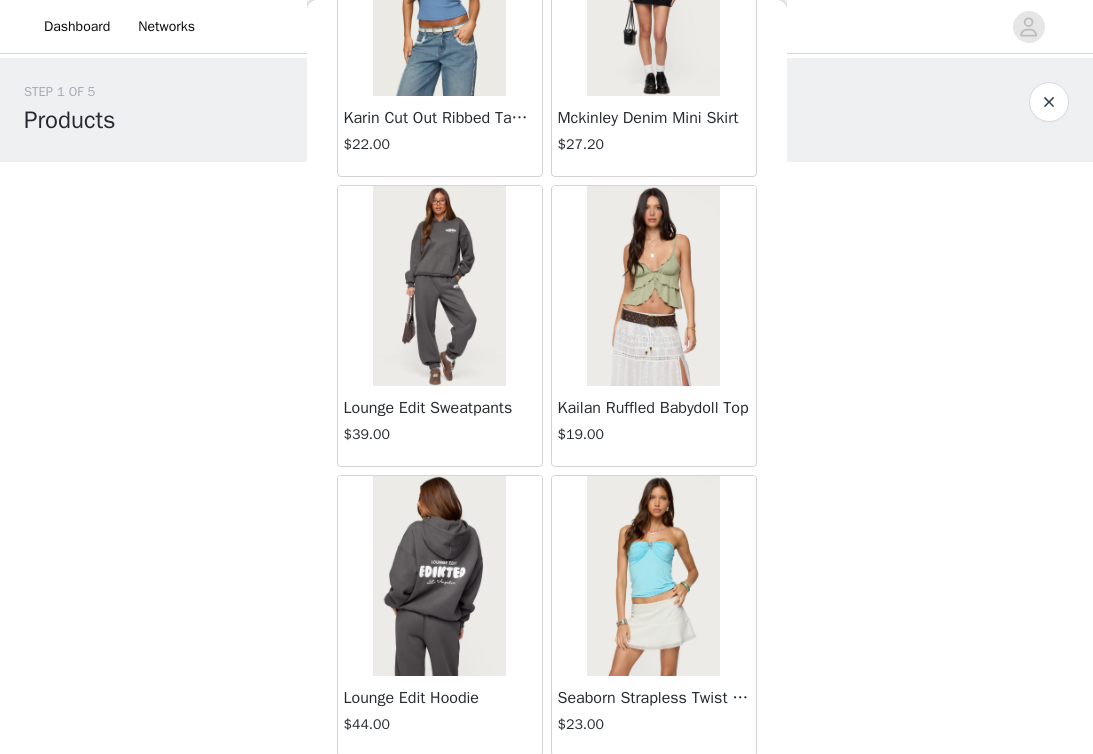 scroll, scrollTop: 34206, scrollLeft: 0, axis: vertical 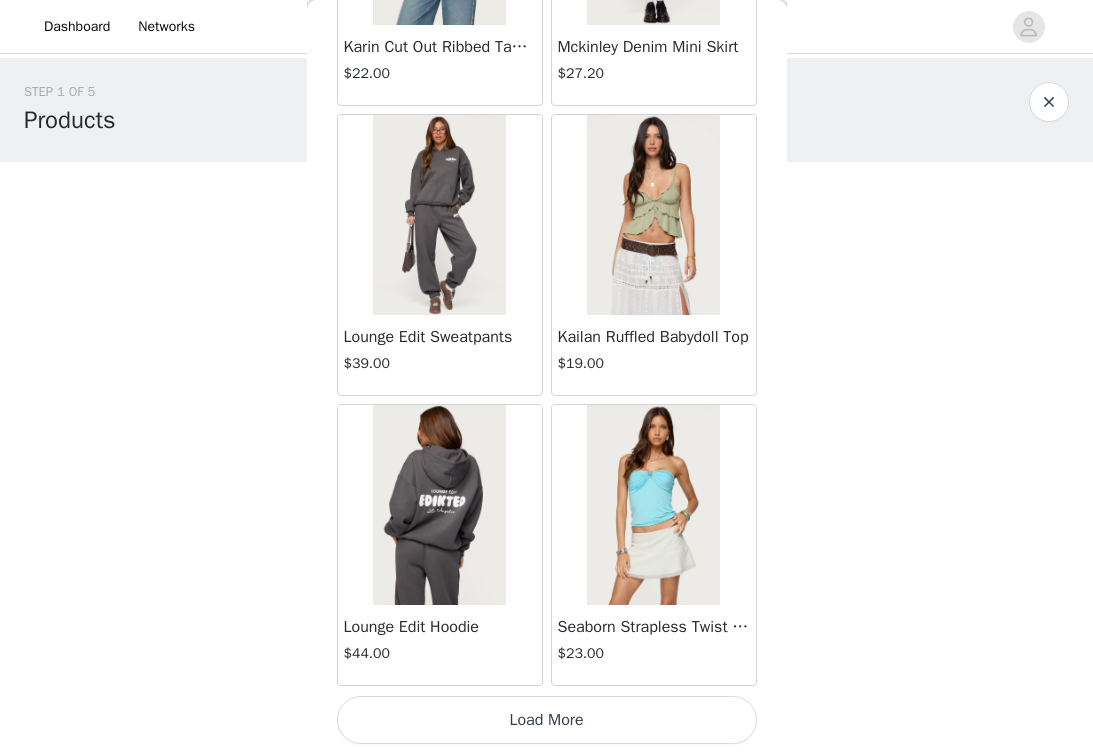 click on "Load More" at bounding box center (547, 720) 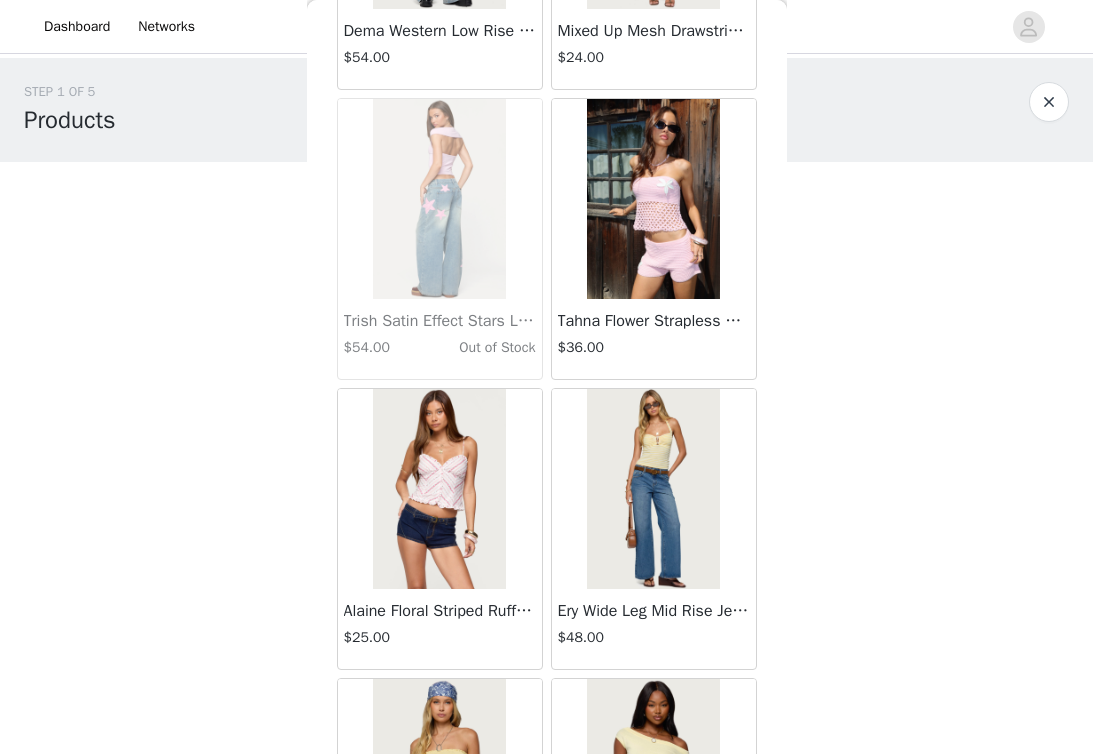scroll, scrollTop: 37106, scrollLeft: 0, axis: vertical 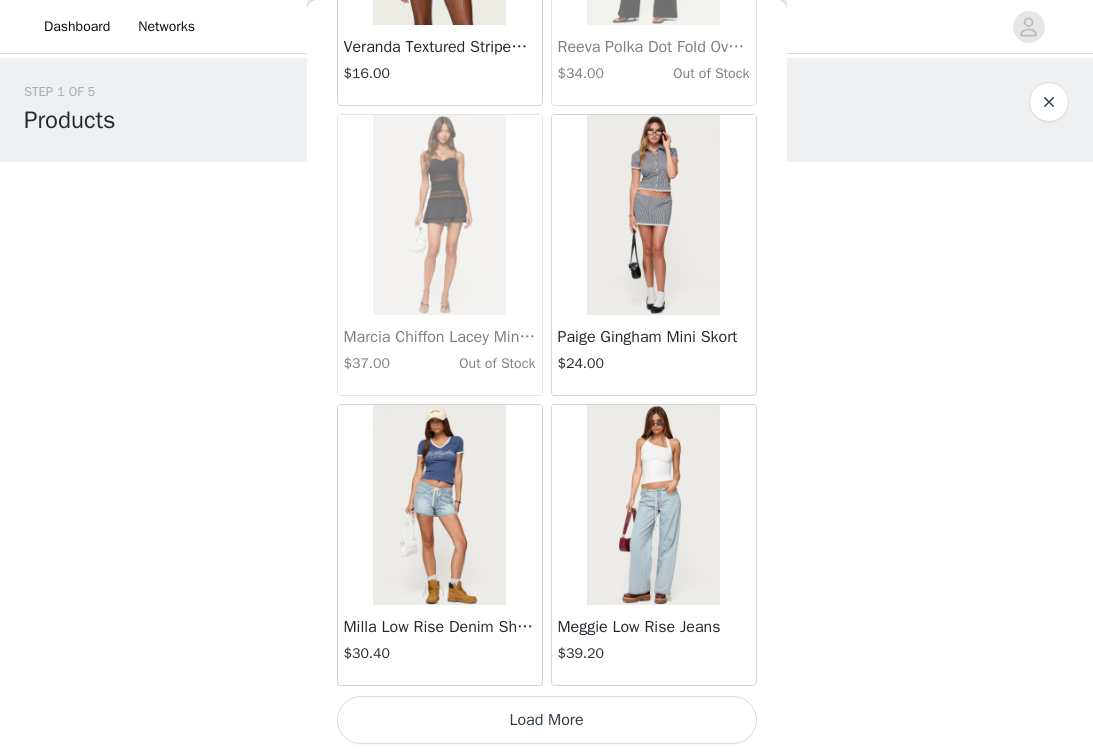 click on "Load More" at bounding box center [547, 720] 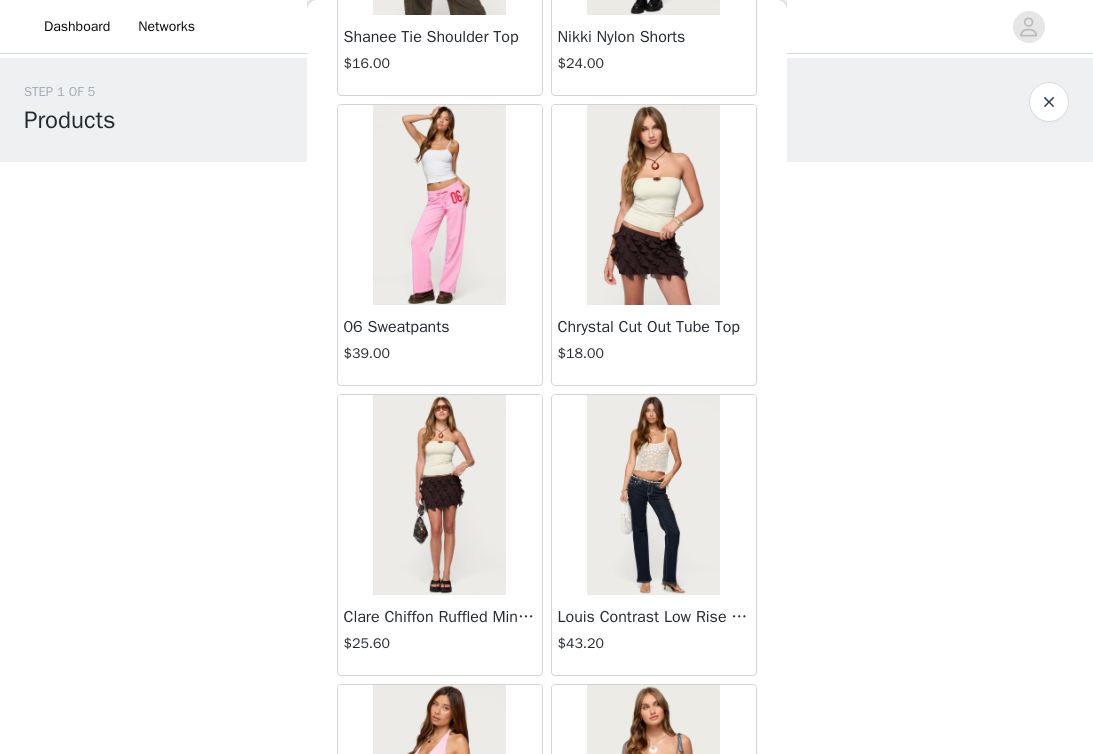 scroll, scrollTop: 40006, scrollLeft: 0, axis: vertical 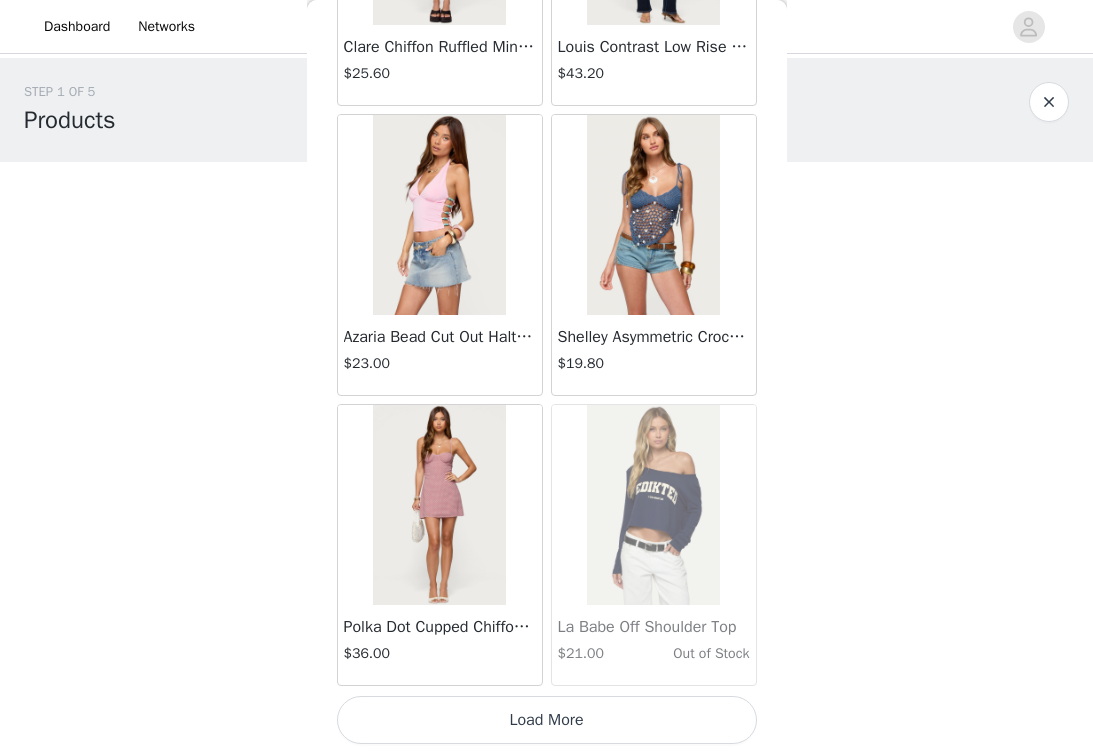 click on "Load More" at bounding box center [547, 720] 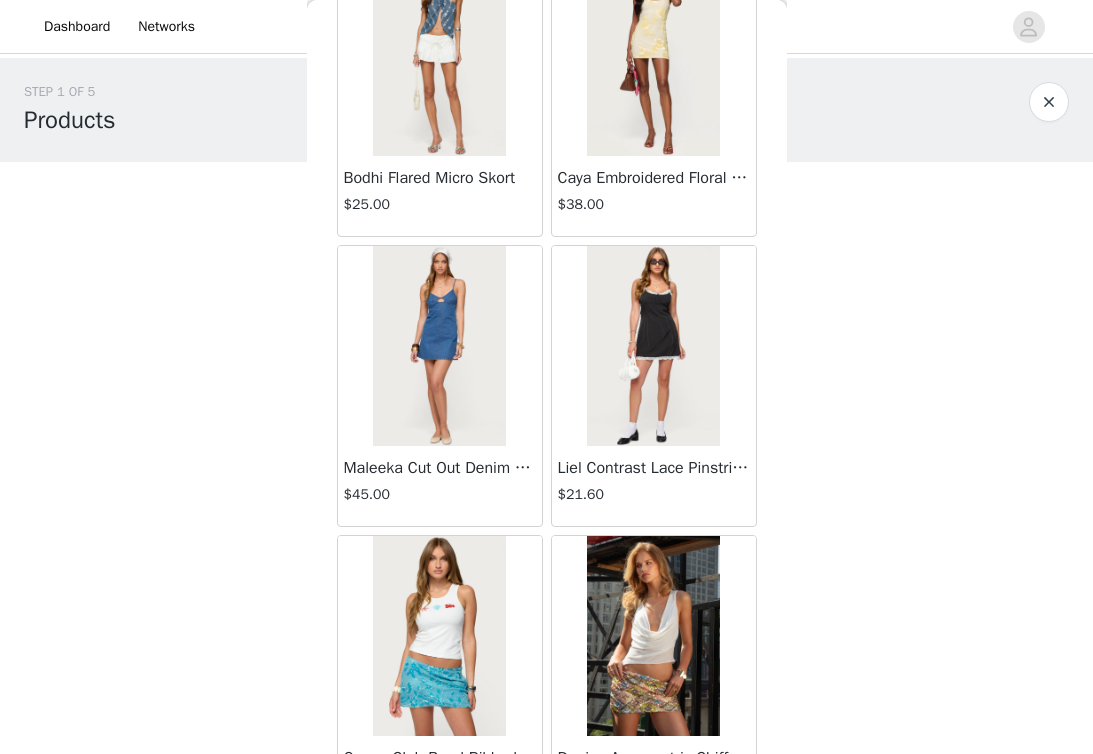 scroll, scrollTop: 42906, scrollLeft: 0, axis: vertical 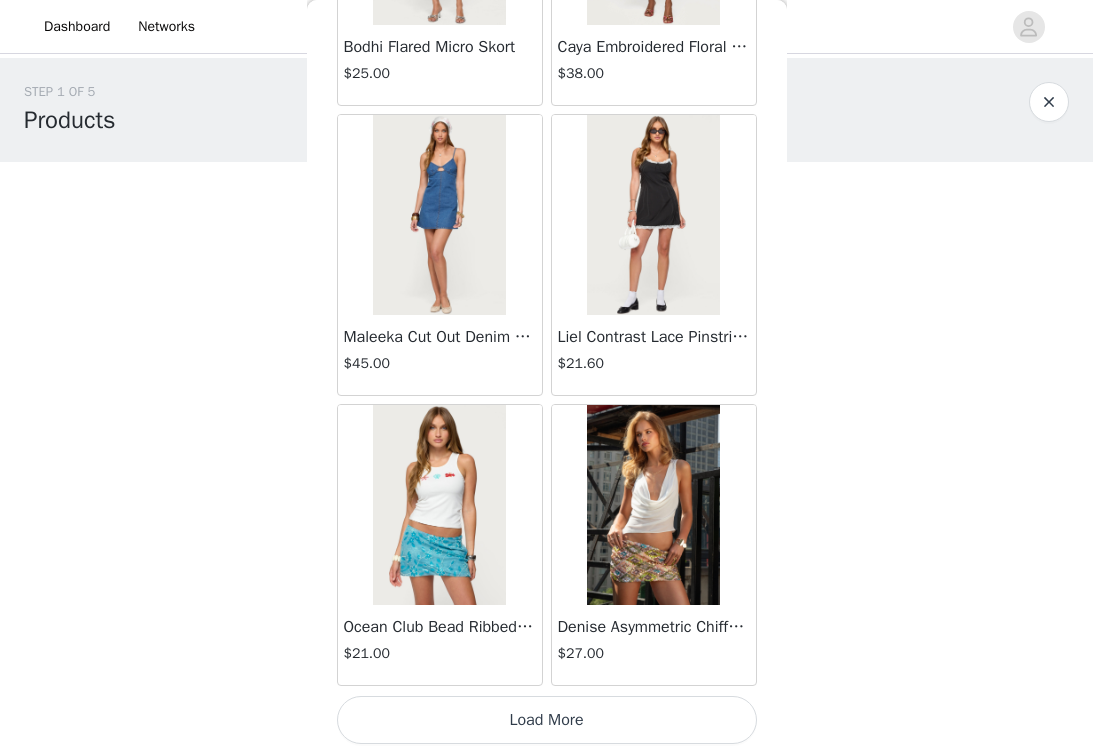 click on "Load More" at bounding box center [547, 720] 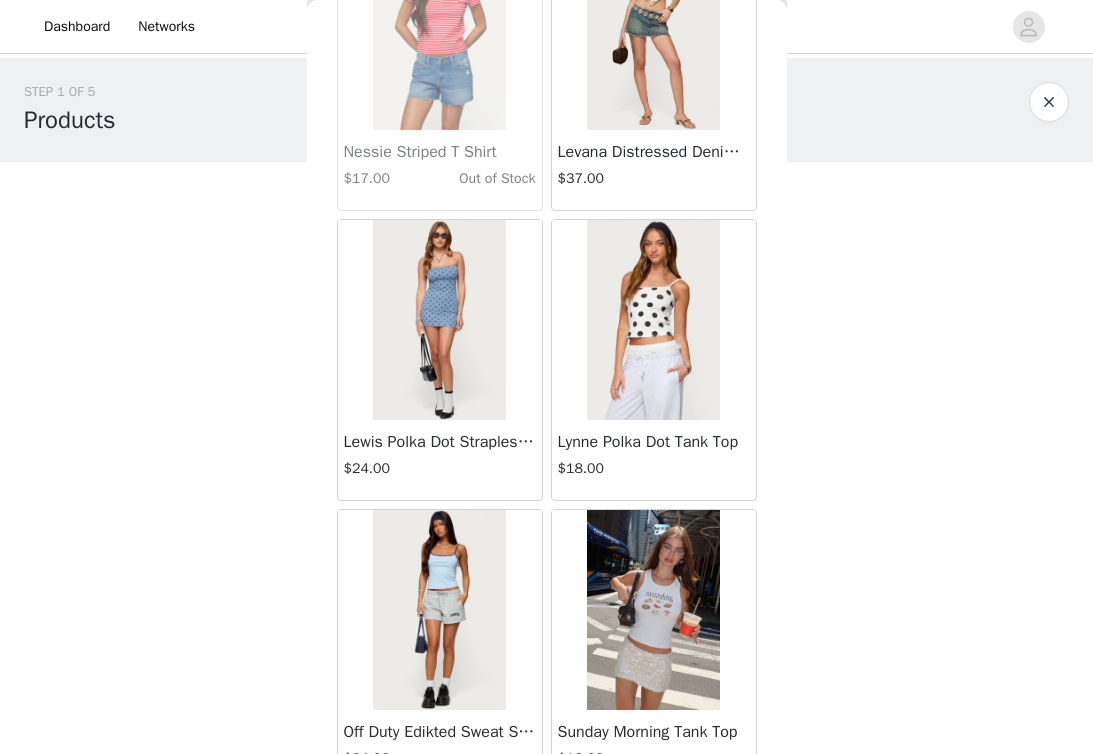 scroll, scrollTop: 45806, scrollLeft: 0, axis: vertical 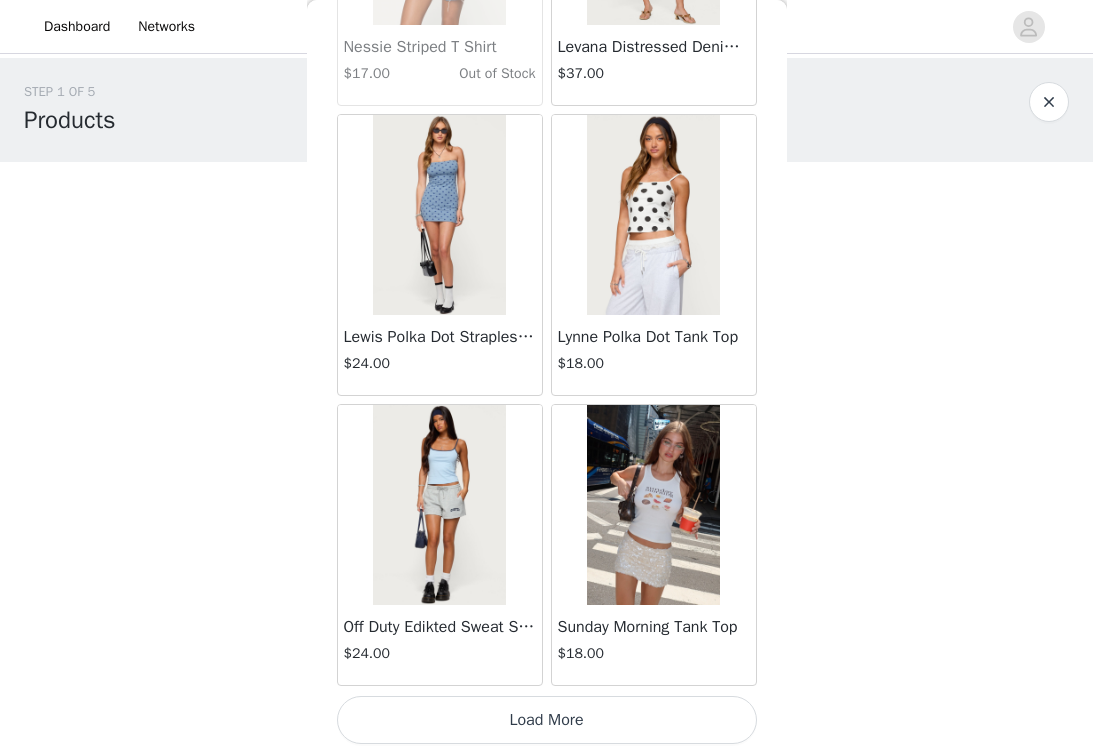 click on "Load More" at bounding box center [547, 720] 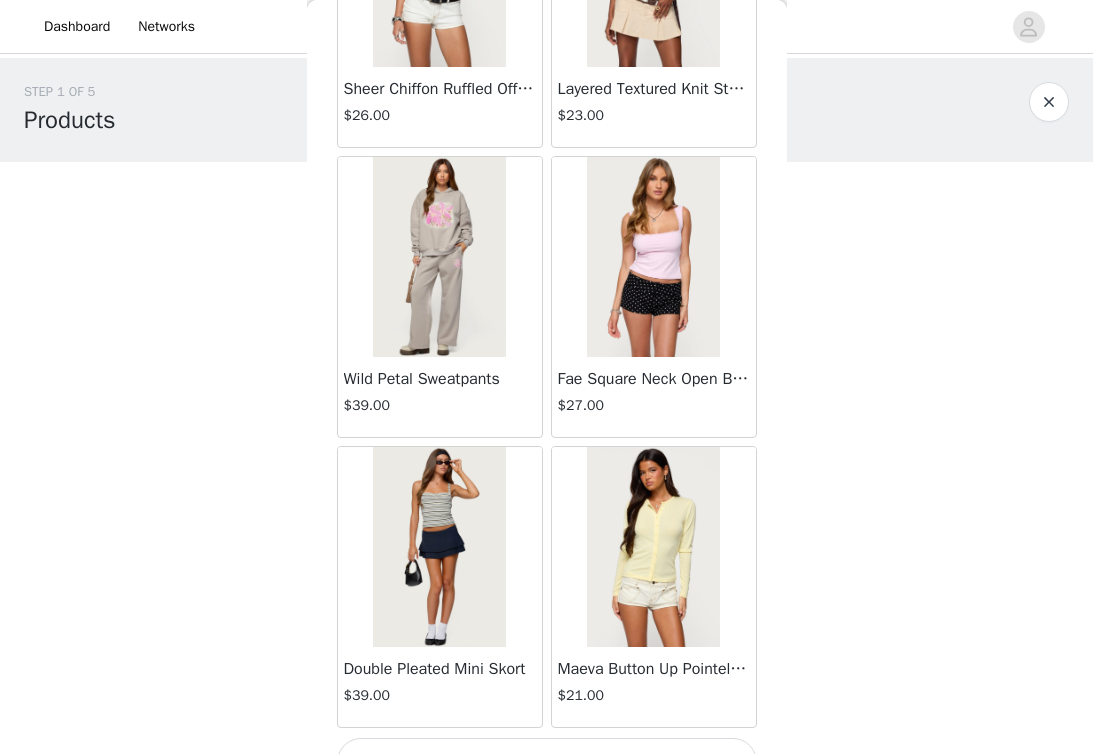 scroll, scrollTop: 48706, scrollLeft: 0, axis: vertical 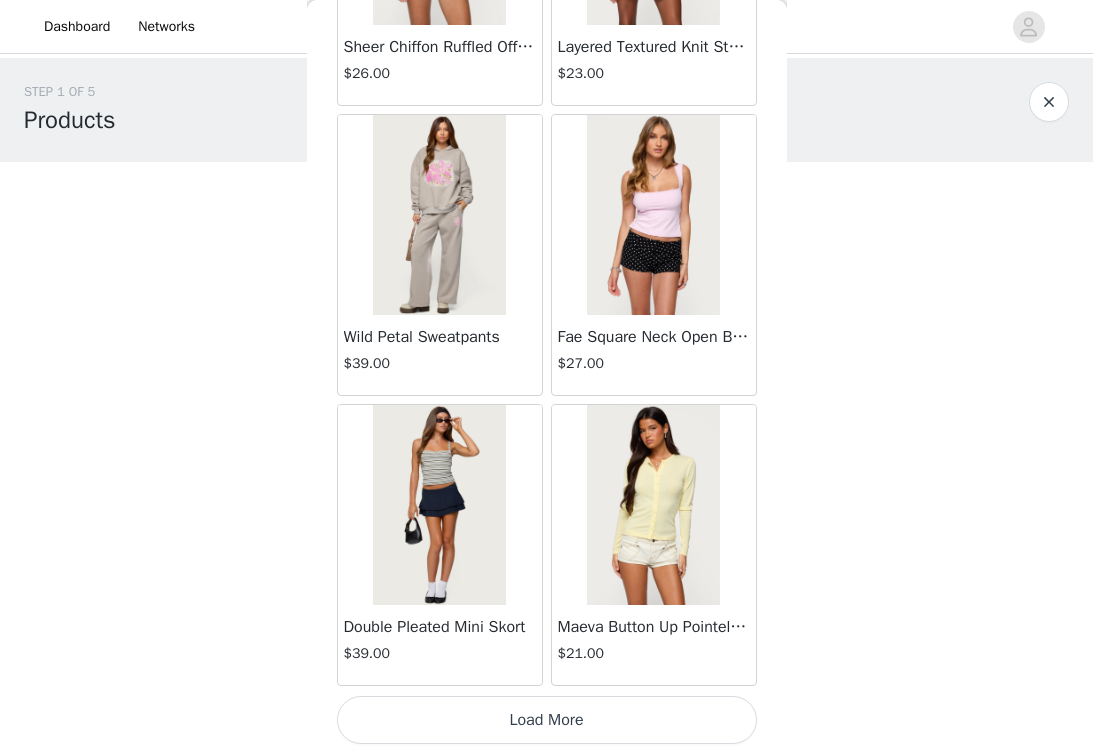 click on "Load More" at bounding box center (547, 720) 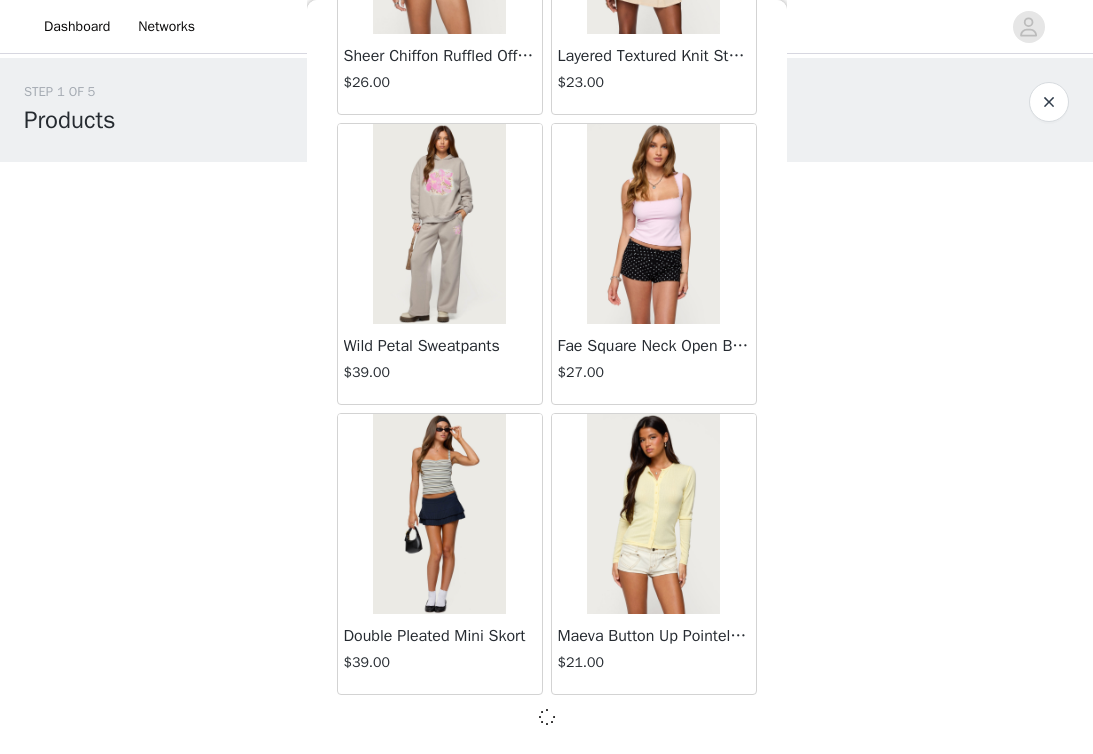 click on "Double Pleated Mini Skort   $39.00" at bounding box center [440, 554] 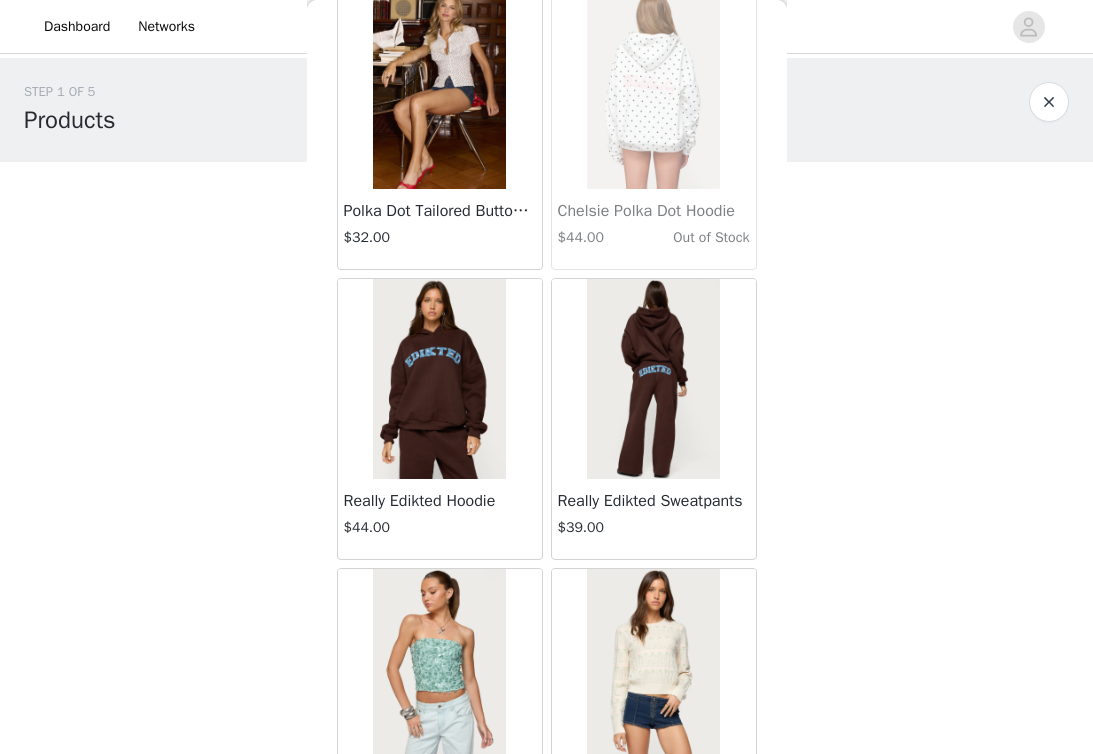 scroll, scrollTop: 50709, scrollLeft: 0, axis: vertical 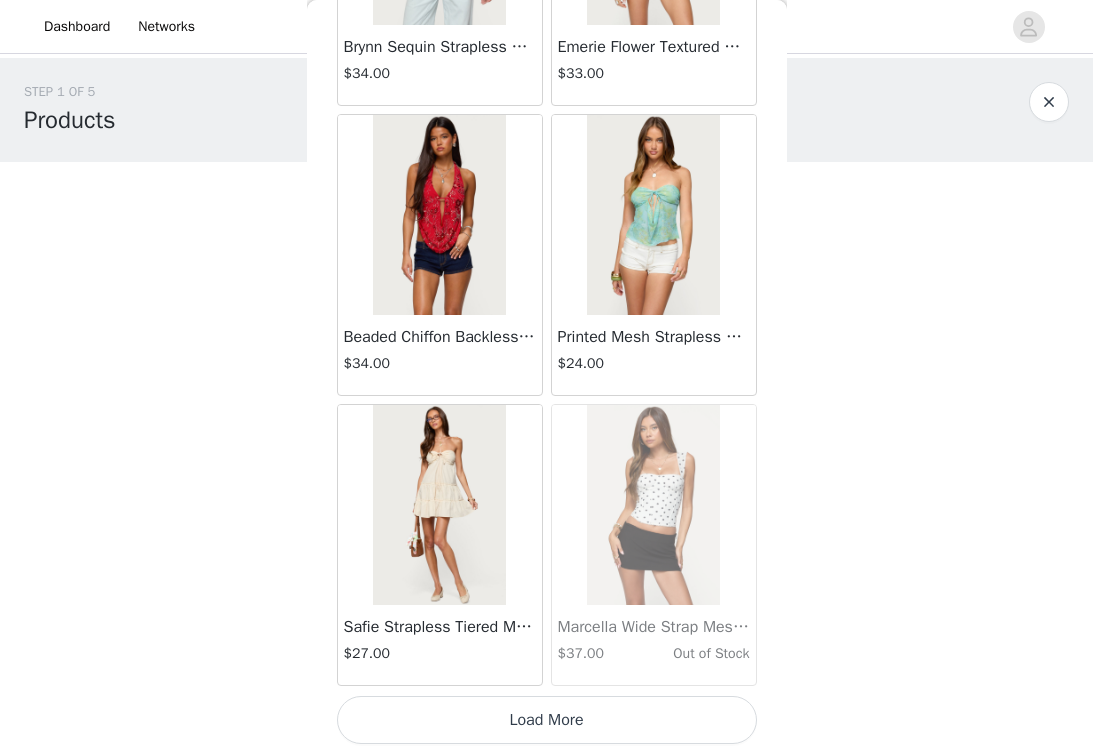 click on "Load More" at bounding box center [547, 720] 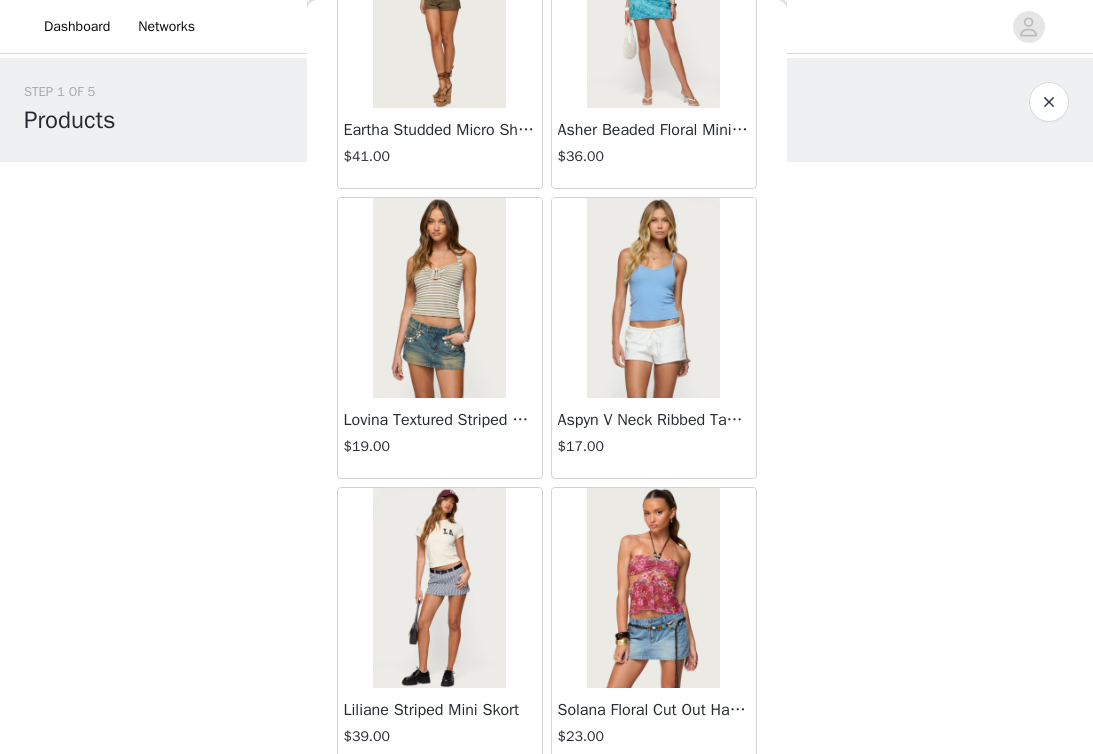 scroll, scrollTop: 52976, scrollLeft: 0, axis: vertical 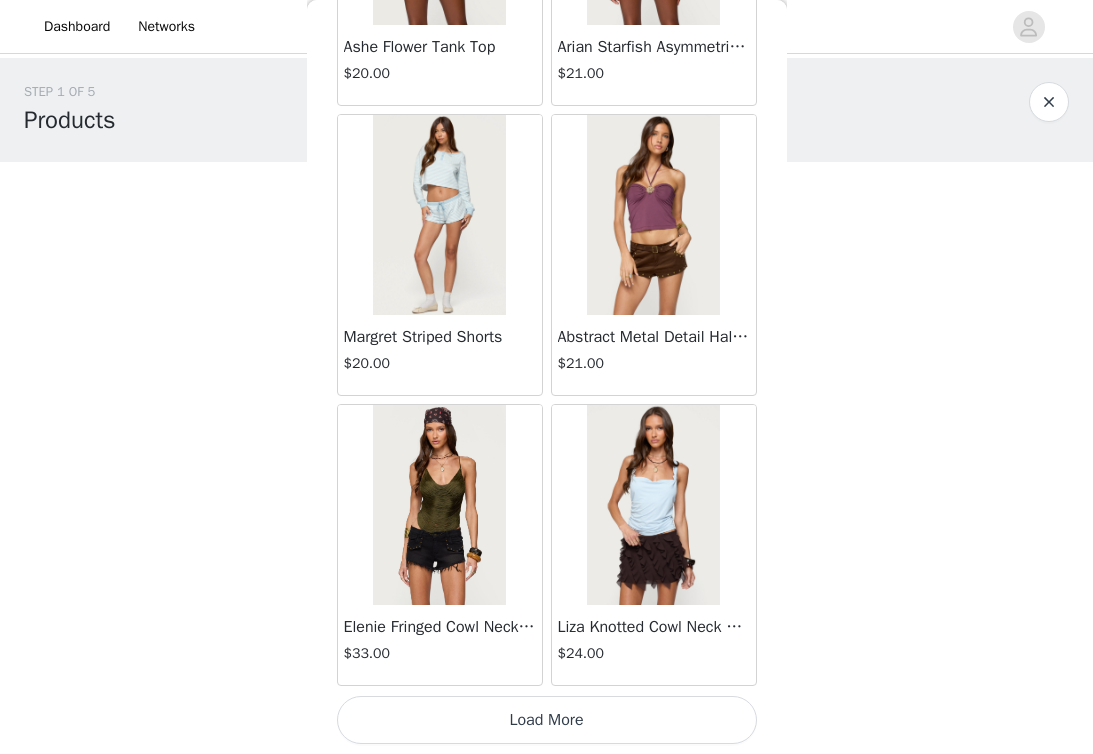click on "Load More" at bounding box center (547, 720) 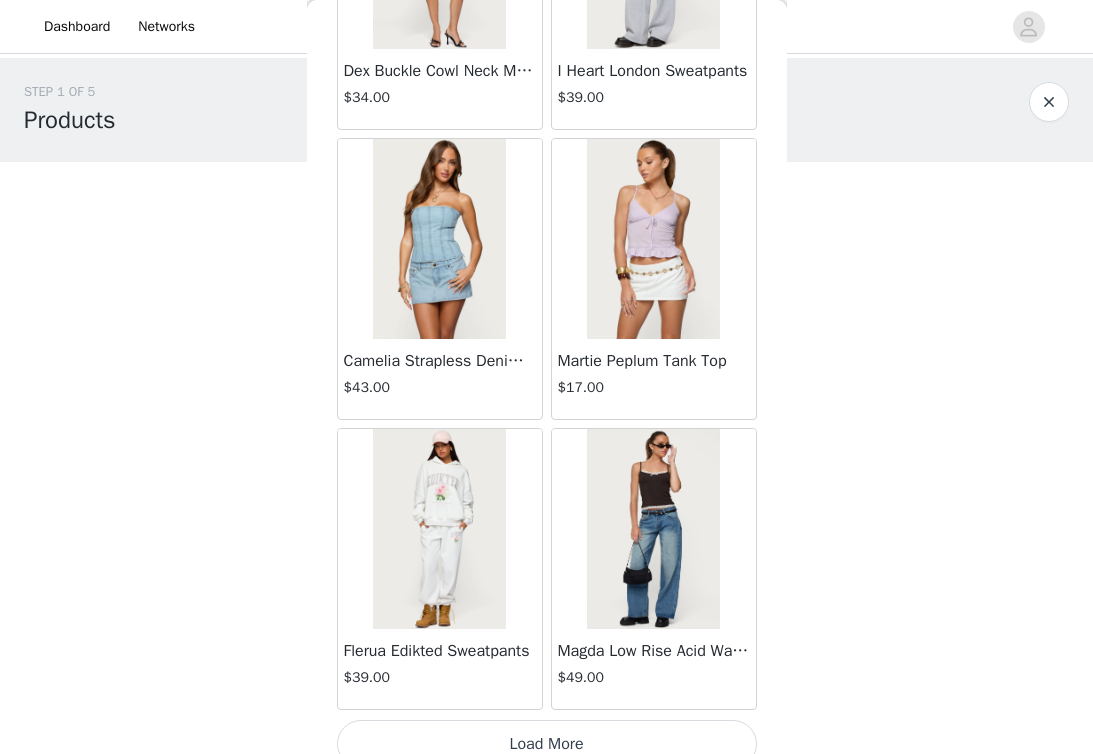 scroll, scrollTop: 57406, scrollLeft: 0, axis: vertical 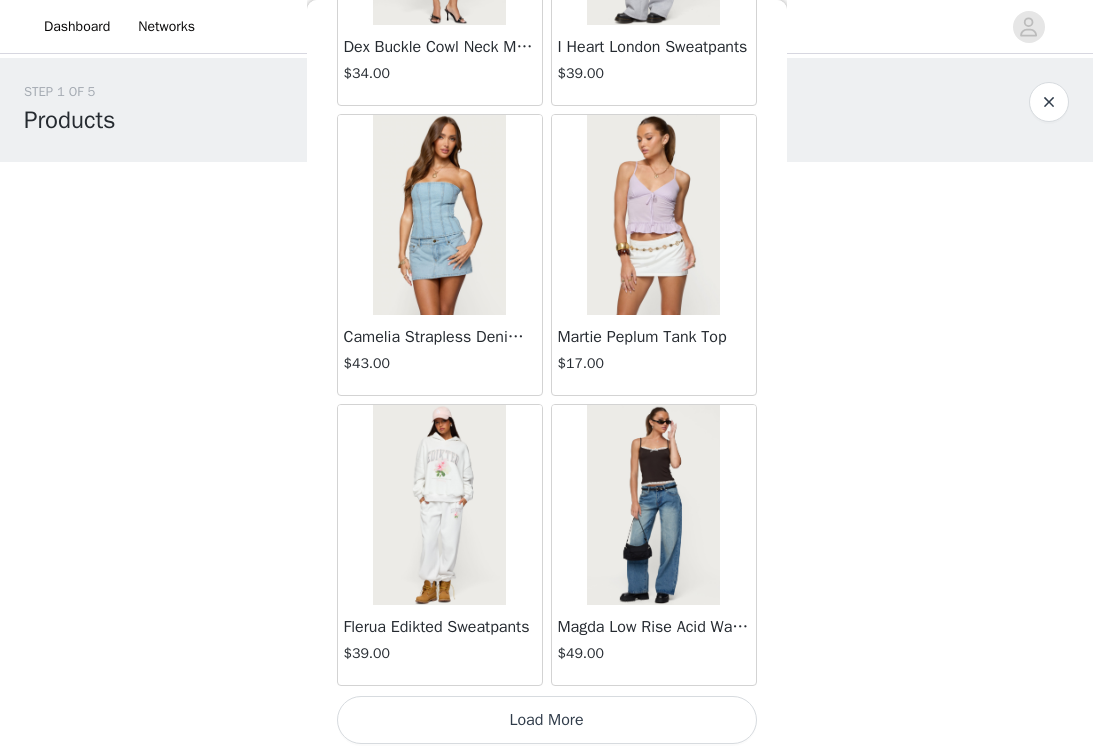 click on "Jaynee Halter Top   $7.60       Tropical Fruits Graphic T Shirt   $19.00   Out of Stock     Patti Floral Mini Dress   $27.20       Starrie Panel Stitch Low Rise Jeans   $53.00       Fringe Sequin Crochet Poncho   $39.00       Macee Gingham Romper   $34.00       Malena Asymmetric Halter Top   $9.20       Clementina Eyelet Bodysuit   $18.40       Edikted LA Hoodie   $44.00       Keryn Striped Asymmetric Top   $10.80       Helsa Grommet T Shirt   $18.40       Dragon Lily Layered Chiffon Halter top   $24.00       Khalia Backless Cut Out Halter Top   $22.00       Floral Split Low Rise Jeans   $42.40       Aiva Backless Plunge Neck Halter Top   $14.40       Halsey Ruffle Tank Top   $24.00       Macey Striped Pants   $31.00       Azalia Asymmetric Knit Poncho   $24.00       Sheer Lace Cut Out Tank Top   $17.60       Nikoletta Straight Leg Low Rise Jeans   $48.00       Teela Lacey Low Rise Carpenter Jeans   $41.60       Rylan Striped Fold Over Mini Skort   $17.60       Rachey Backless Ruched Top   $15.20" at bounding box center [547, -28278] 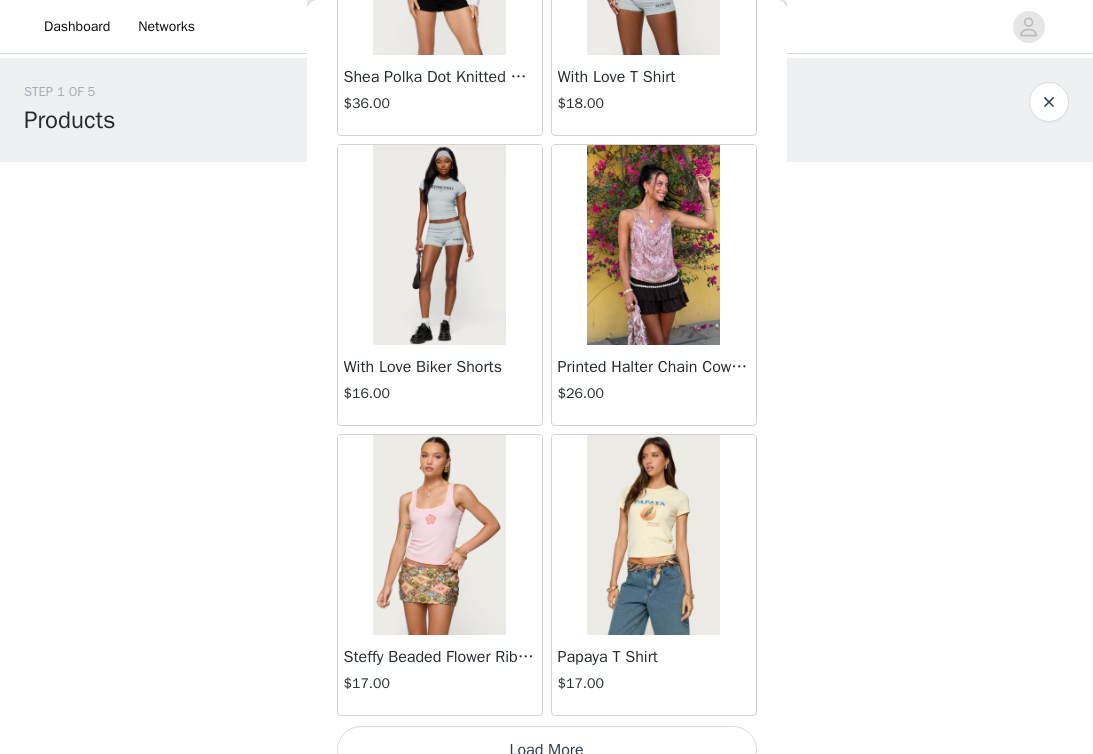 scroll, scrollTop: 60306, scrollLeft: 0, axis: vertical 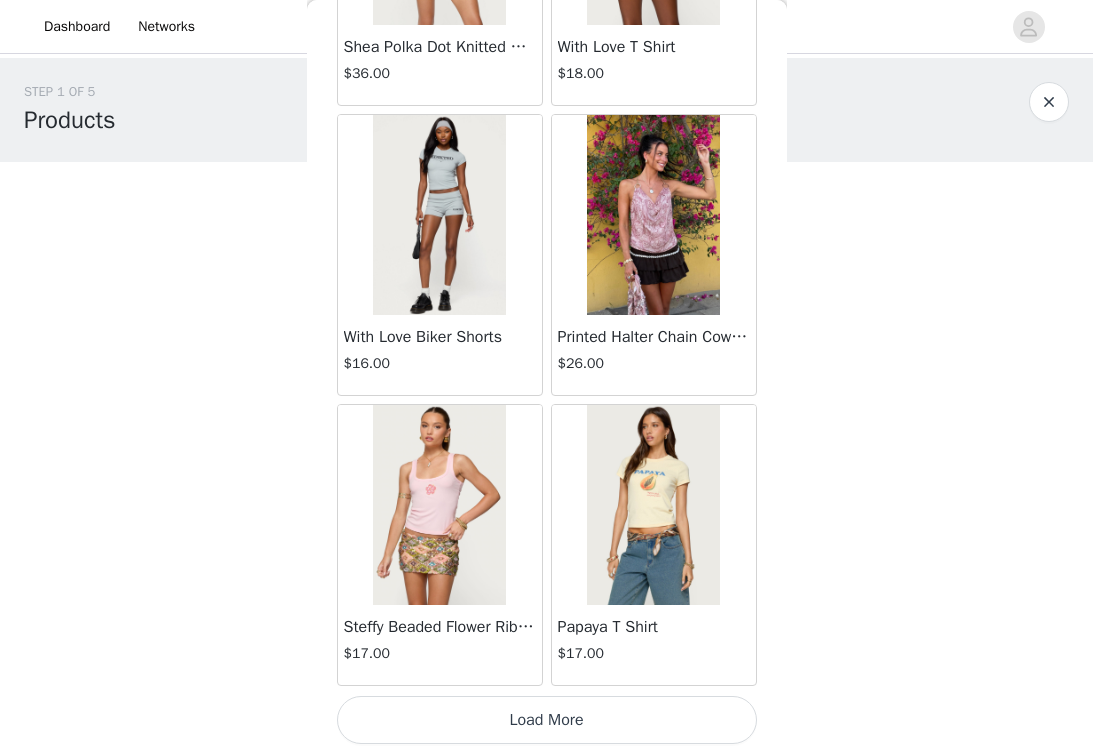 click on "Jaynee Halter Top   $7.60       Tropical Fruits Graphic T Shirt   $19.00   Out of Stock     Patti Floral Mini Dress   $27.20       Starrie Panel Stitch Low Rise Jeans   $53.00       Fringe Sequin Crochet Poncho   $39.00       Macee Gingham Romper   $34.00       Malena Asymmetric Halter Top   $9.20       Clementina Eyelet Bodysuit   $18.40       Edikted LA Hoodie   $44.00       Keryn Striped Asymmetric Top   $10.80       Helsa Grommet T Shirt   $18.40       Dragon Lily Layered Chiffon Halter top   $24.00       Khalia Backless Cut Out Halter Top   $22.00       Floral Split Low Rise Jeans   $42.40       Aiva Backless Plunge Neck Halter Top   $14.40       Halsey Ruffle Tank Top   $24.00       Macey Striped Pants   $31.00       Azalia Asymmetric Knit Poncho   $24.00       Sheer Lace Cut Out Tank Top   $17.60       Nikoletta Straight Leg Low Rise Jeans   $48.00       Teela Lacey Low Rise Carpenter Jeans   $41.60       Rylan Striped Fold Over Mini Skort   $17.60       Rachey Backless Ruched Top   $15.20" at bounding box center (547, -29728) 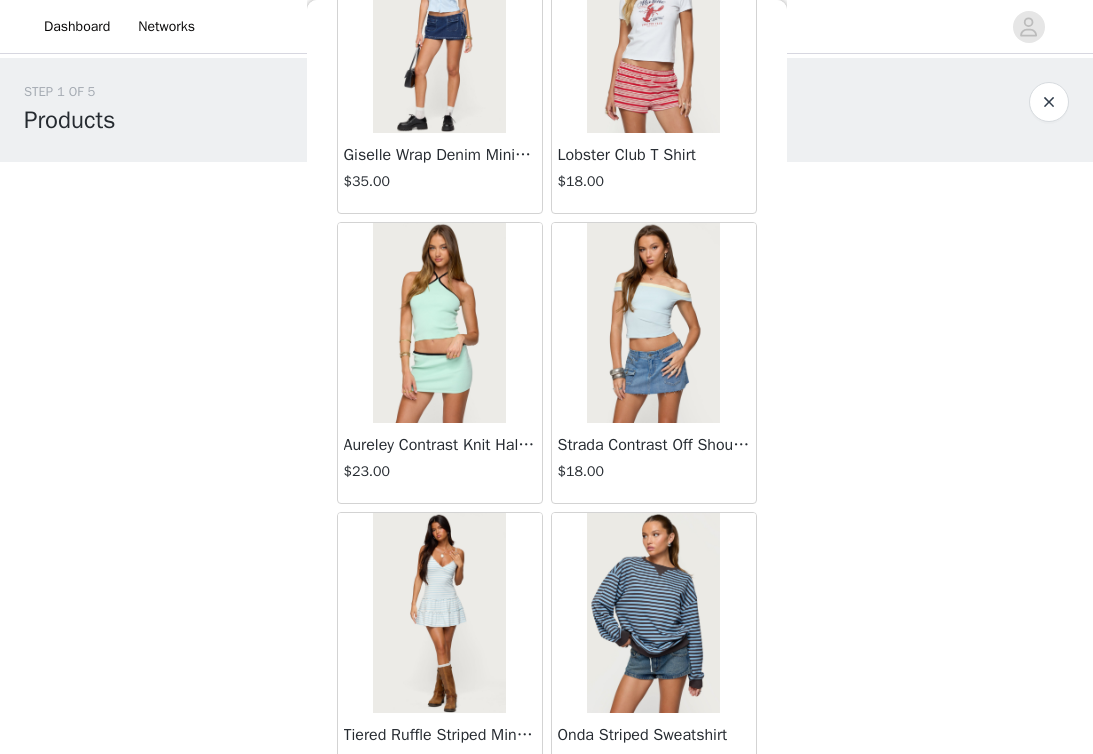 scroll, scrollTop: 63206, scrollLeft: 0, axis: vertical 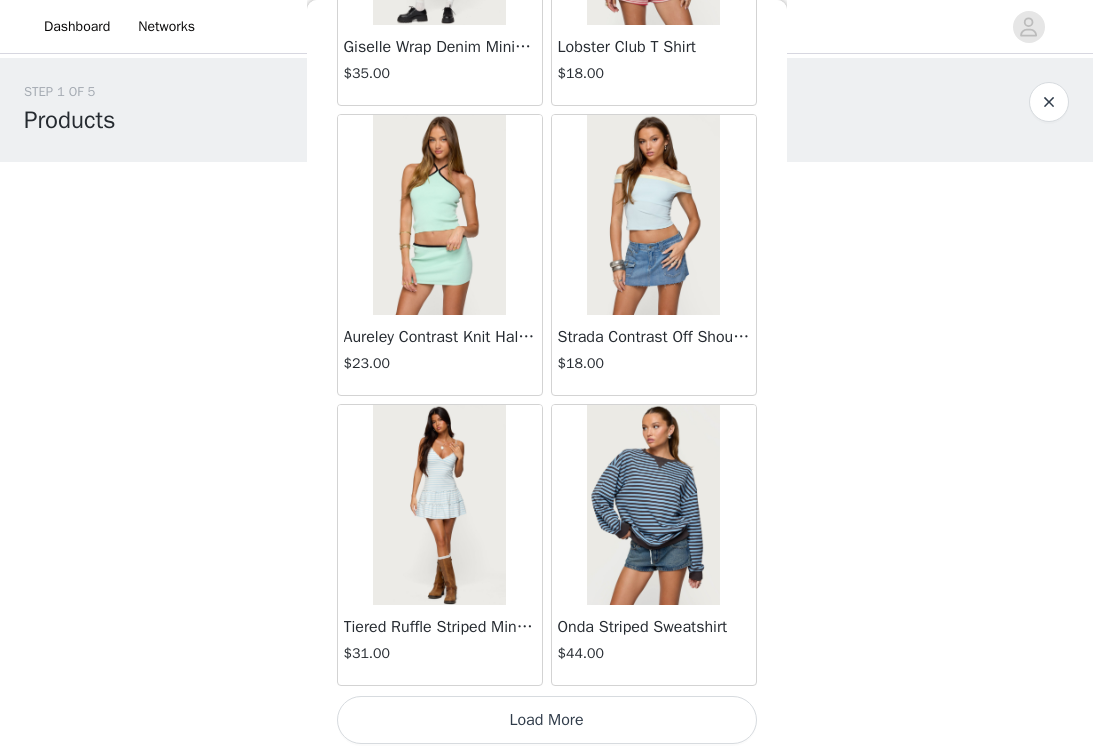 click on "Load More" at bounding box center (547, 720) 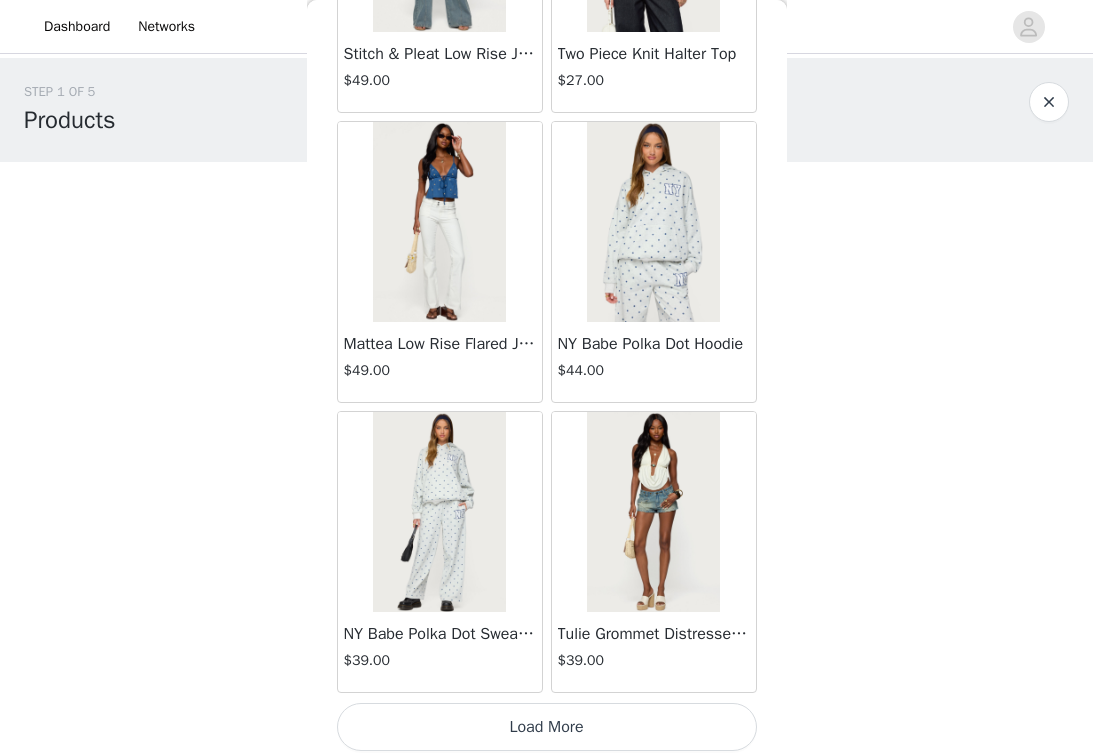 scroll, scrollTop: 66106, scrollLeft: 0, axis: vertical 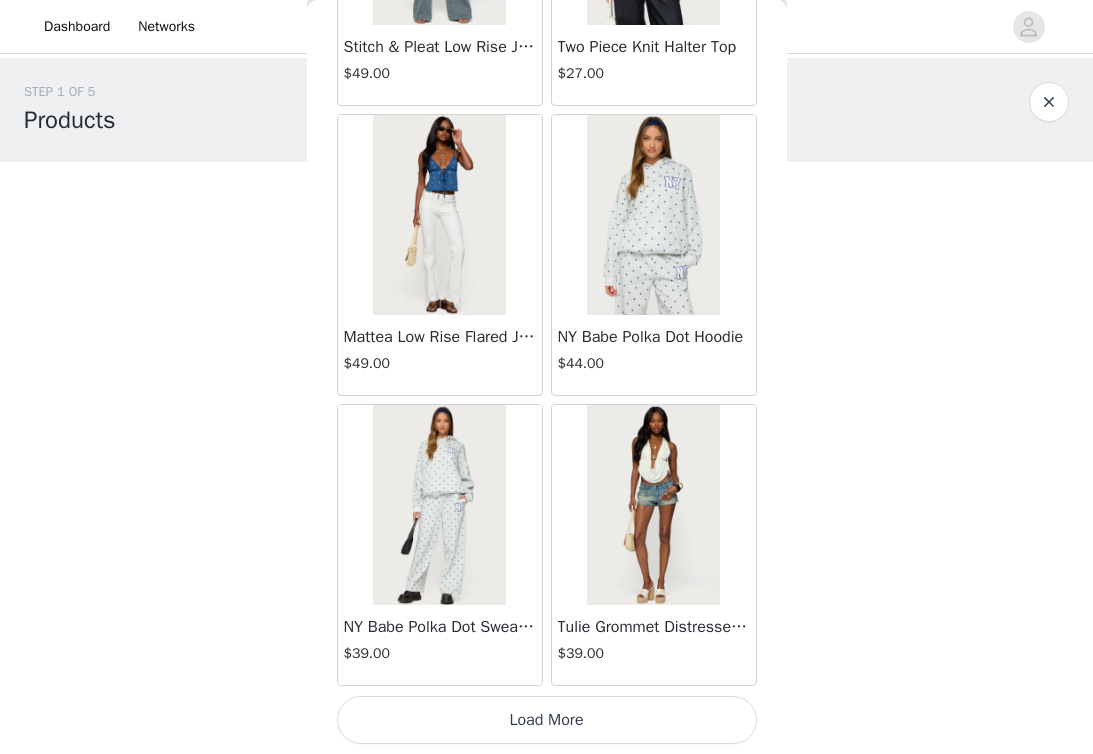 click on "Load More" at bounding box center (547, 720) 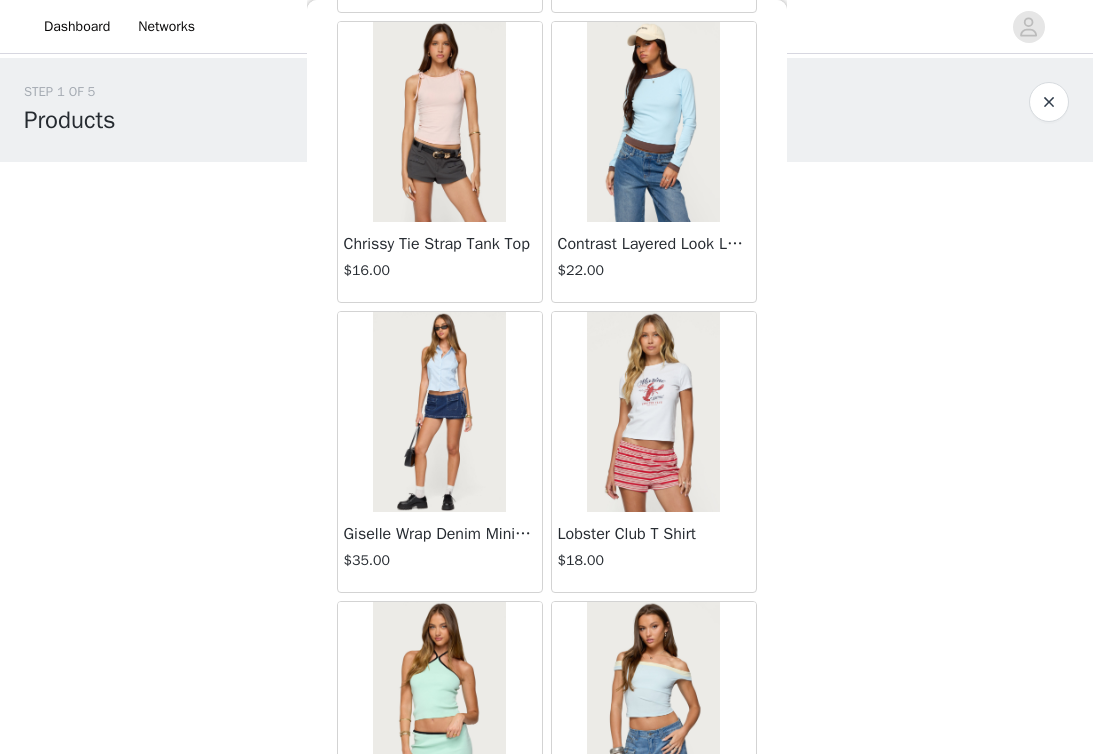scroll, scrollTop: 62821, scrollLeft: 0, axis: vertical 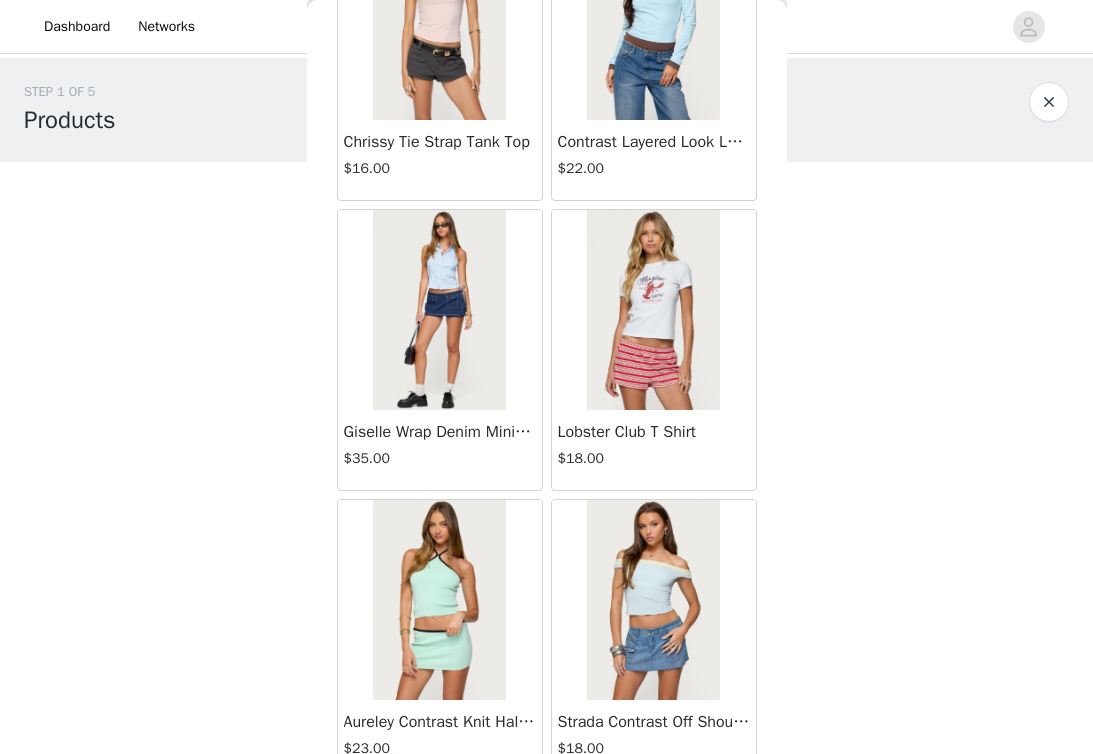 click at bounding box center [439, 310] 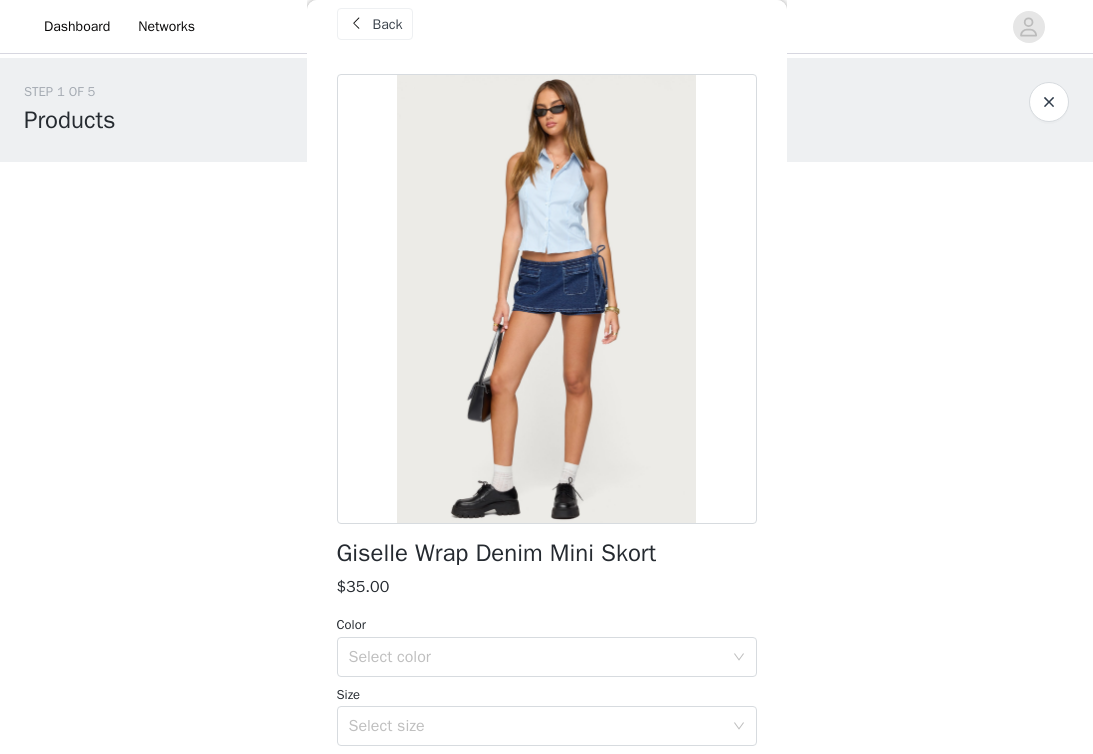 scroll, scrollTop: 25, scrollLeft: 0, axis: vertical 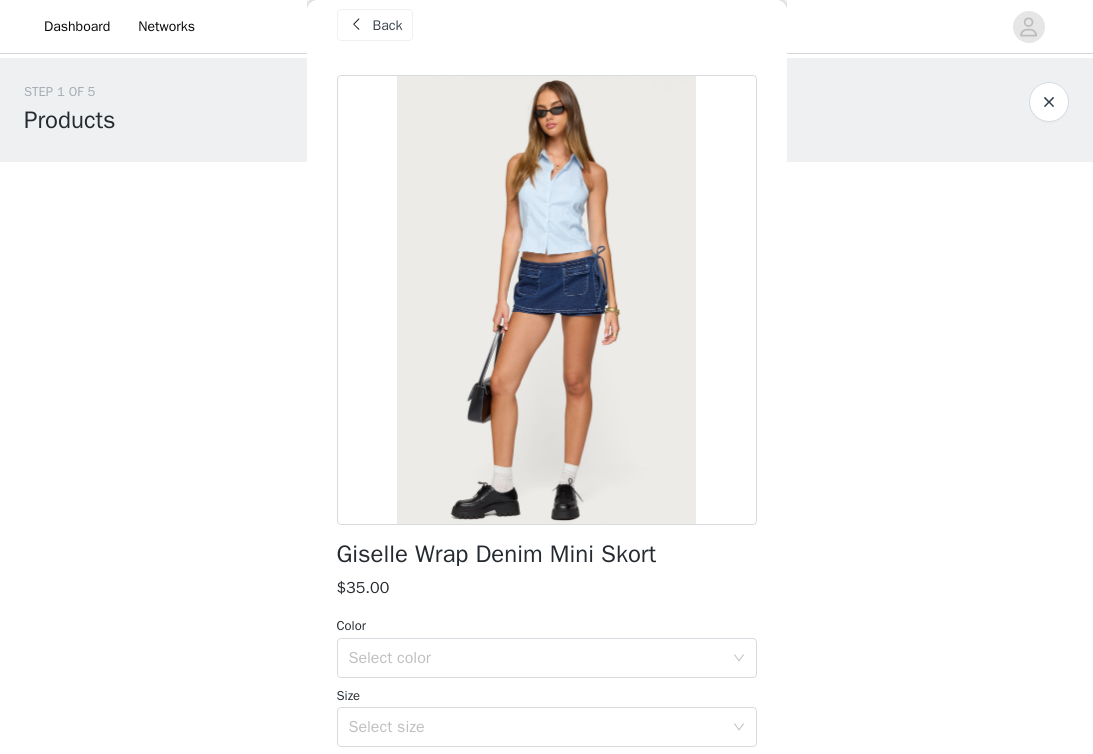 click on "Back" at bounding box center (388, 25) 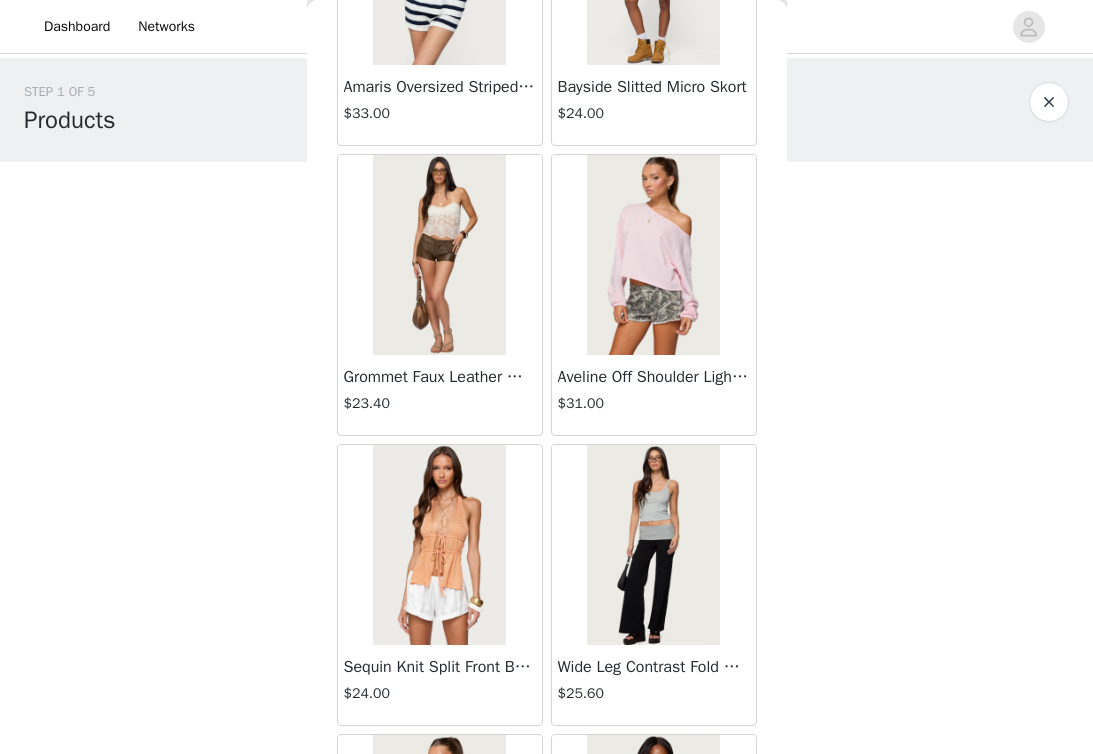 scroll, scrollTop: 24596, scrollLeft: 0, axis: vertical 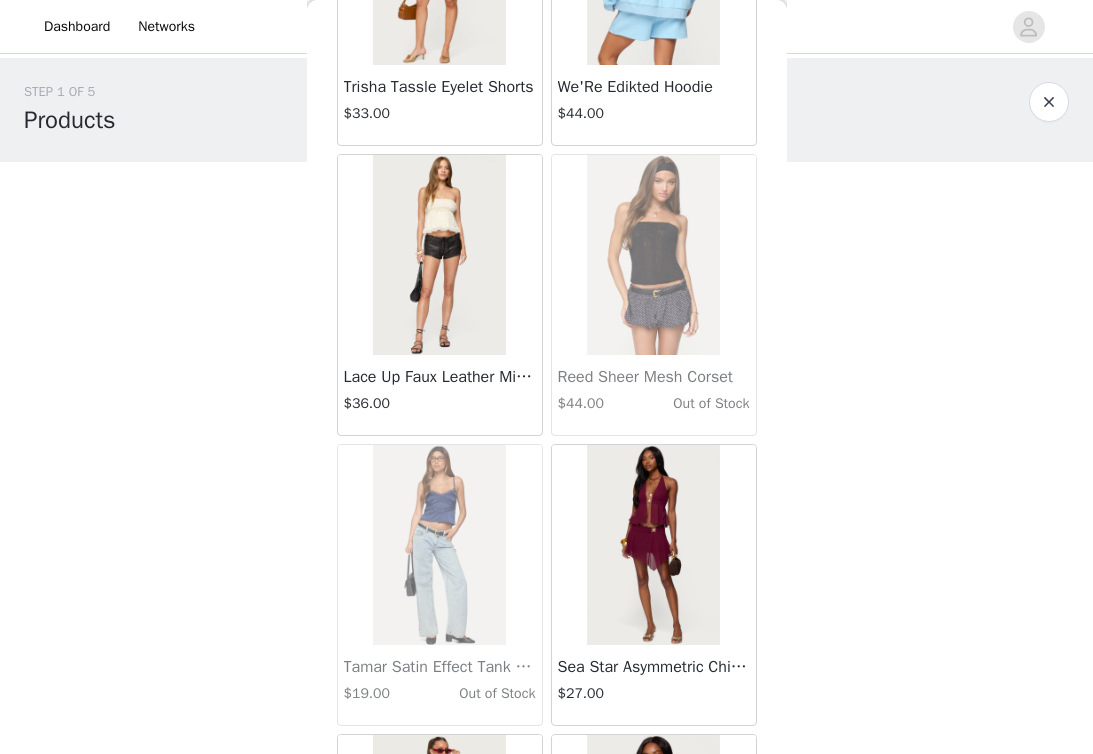 click at bounding box center (439, 255) 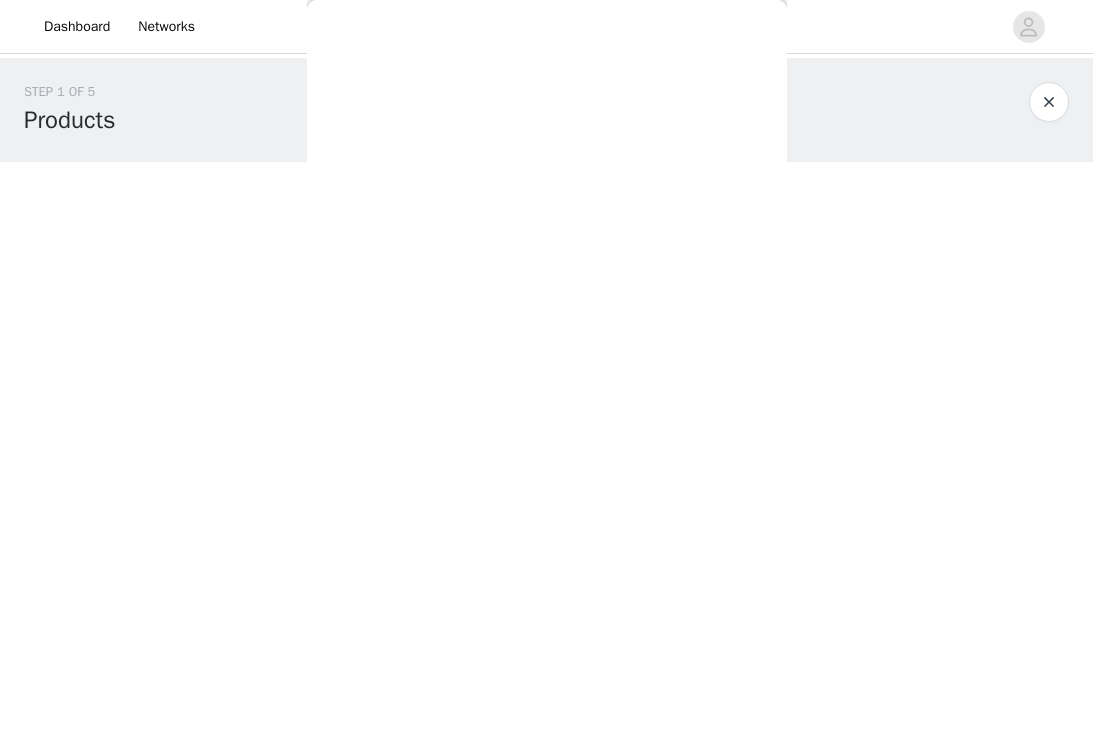 scroll, scrollTop: 0, scrollLeft: 0, axis: both 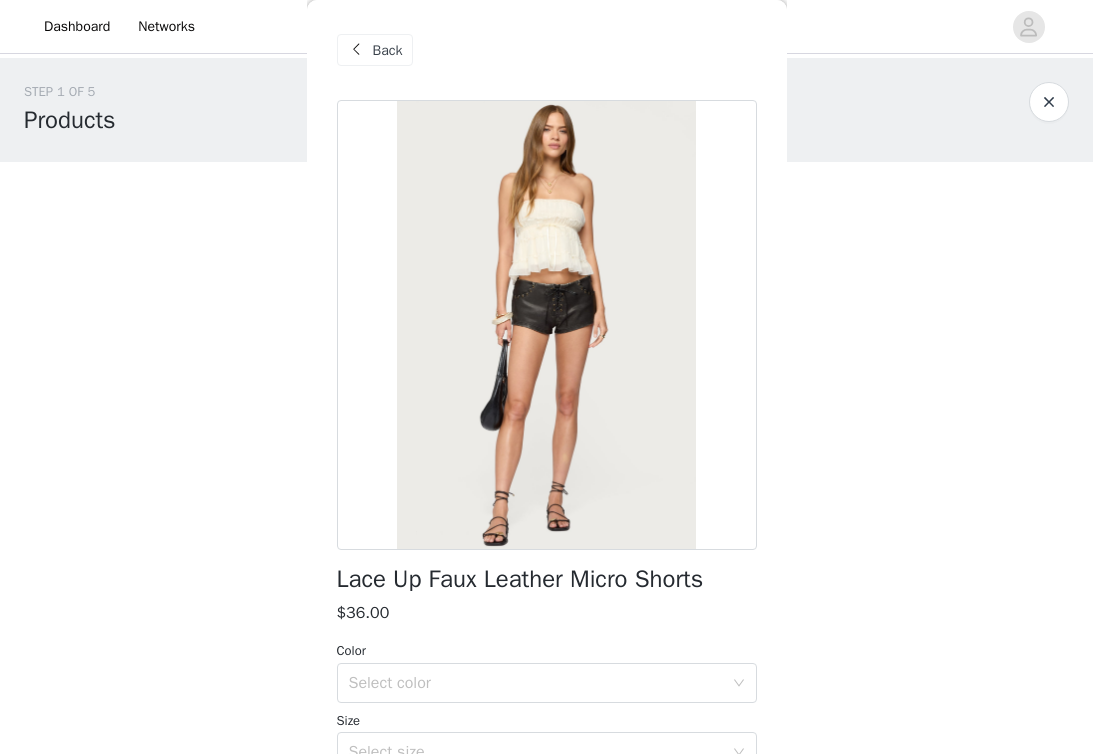 click on "Back" at bounding box center (388, 50) 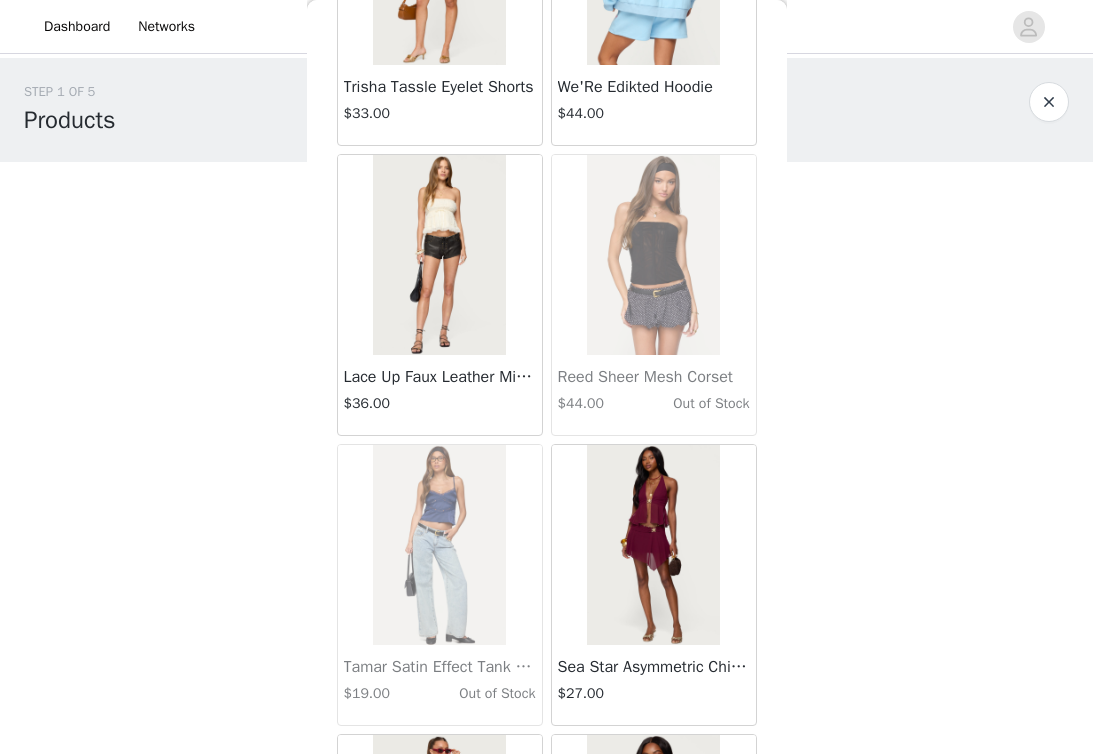 scroll, scrollTop: 26626, scrollLeft: 0, axis: vertical 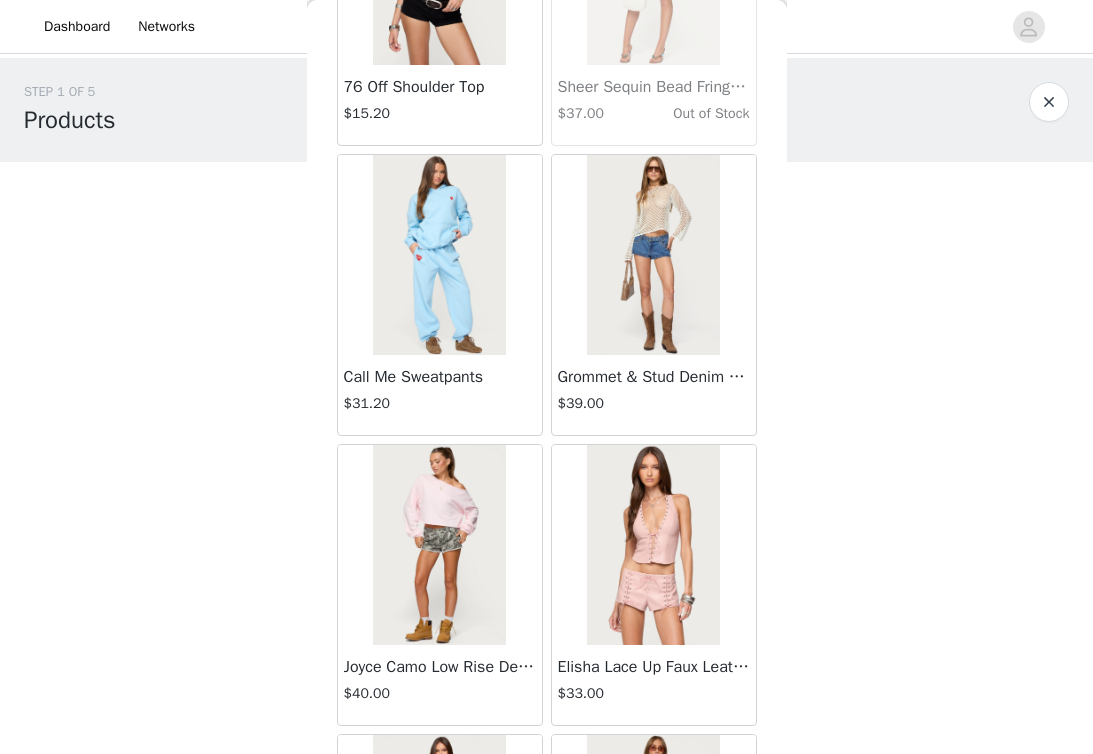 click at bounding box center (653, 255) 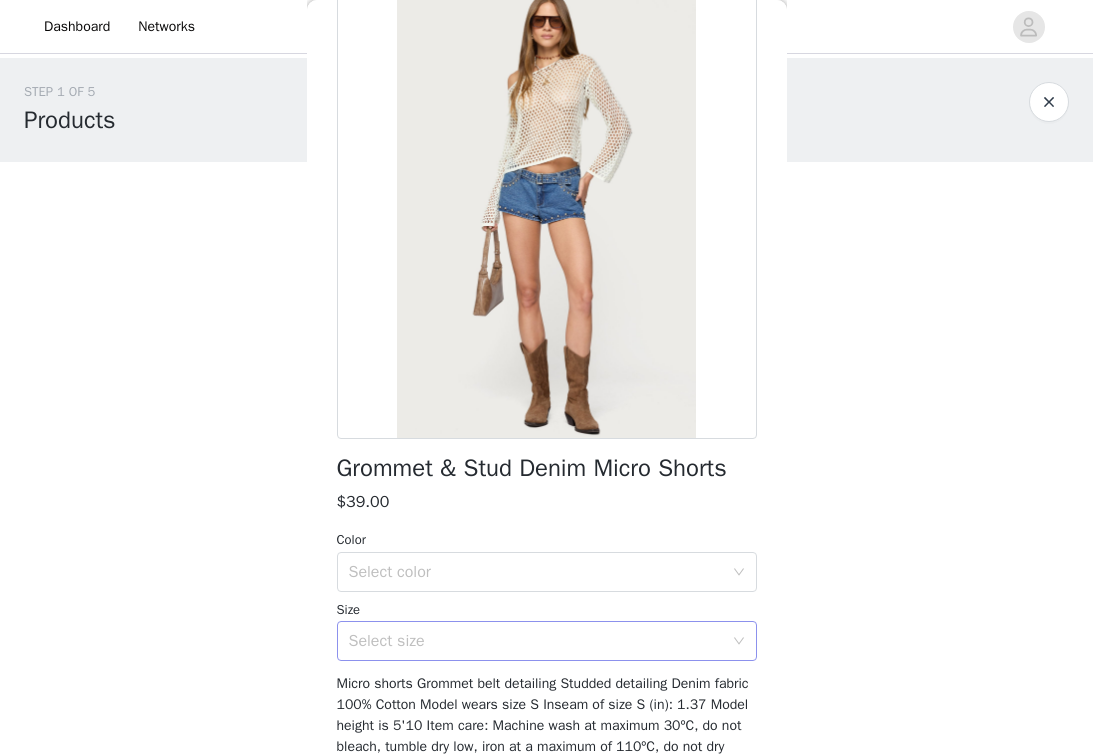 scroll, scrollTop: 0, scrollLeft: 0, axis: both 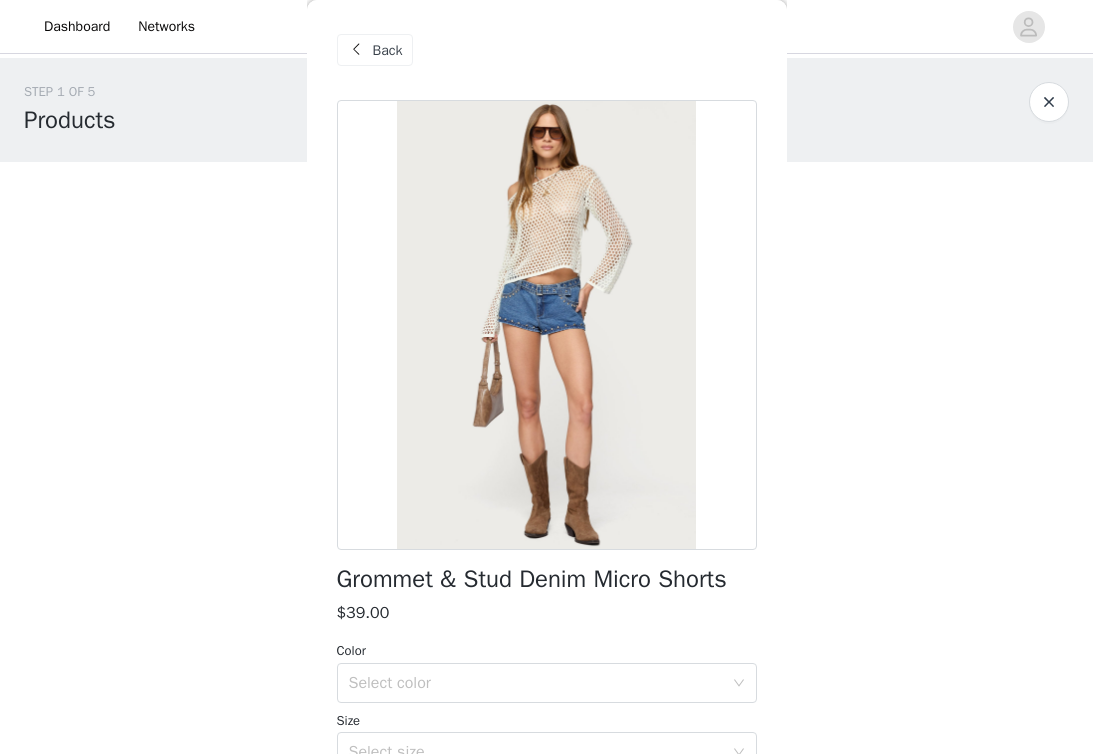 click on "Back" at bounding box center [388, 50] 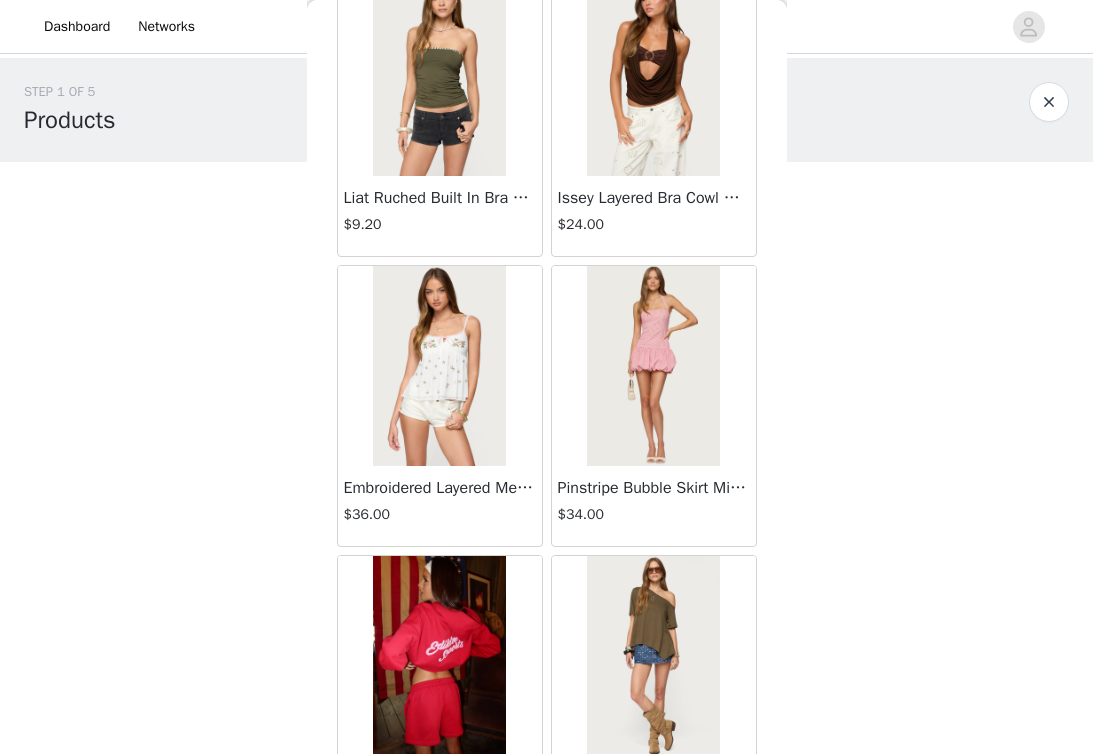 scroll, scrollTop: 9568, scrollLeft: 0, axis: vertical 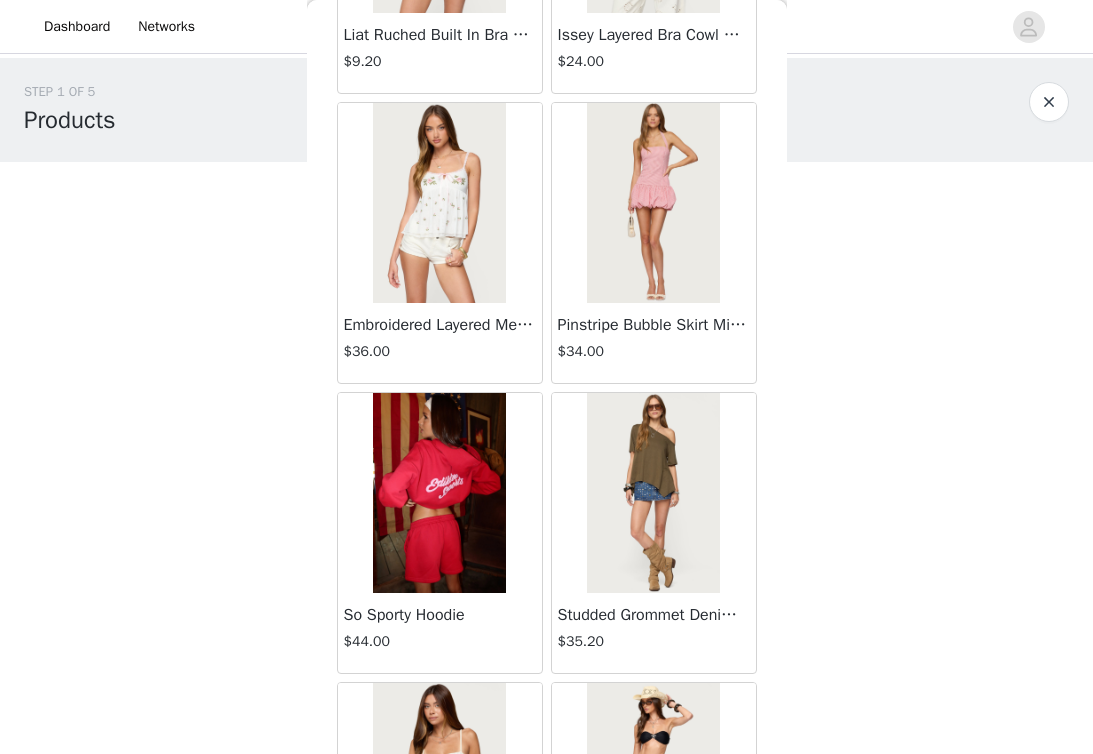 click on "STEP 1 OF 5
Products" at bounding box center [546, 110] 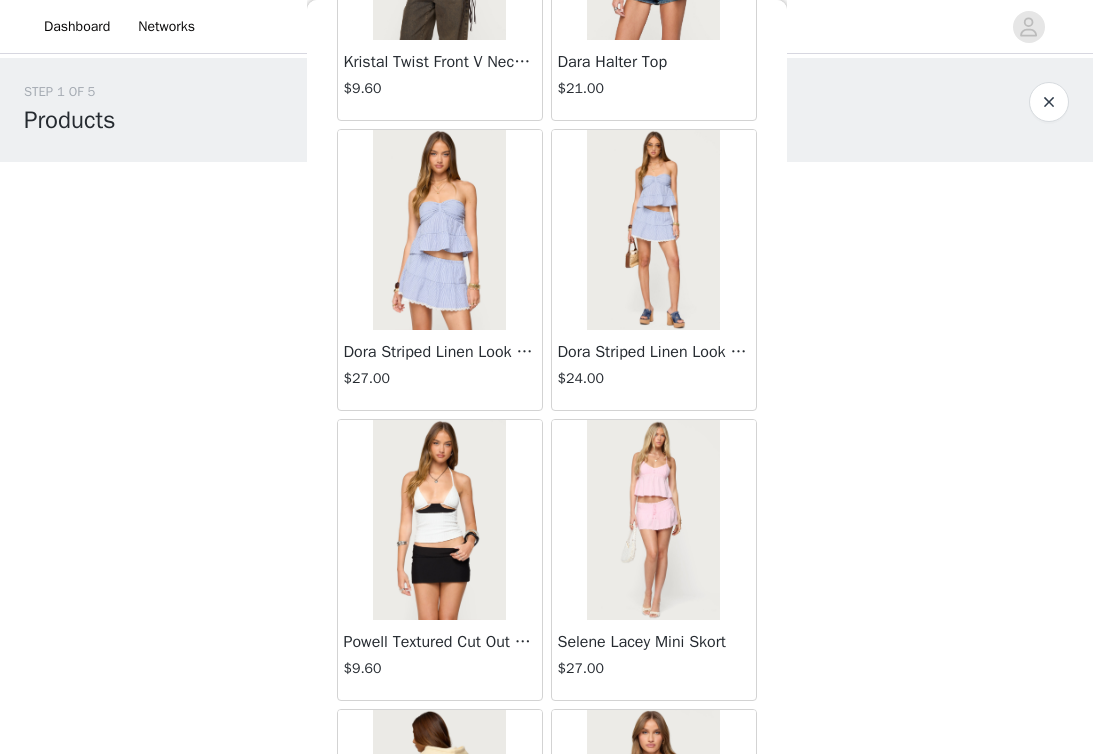scroll, scrollTop: 15338, scrollLeft: 0, axis: vertical 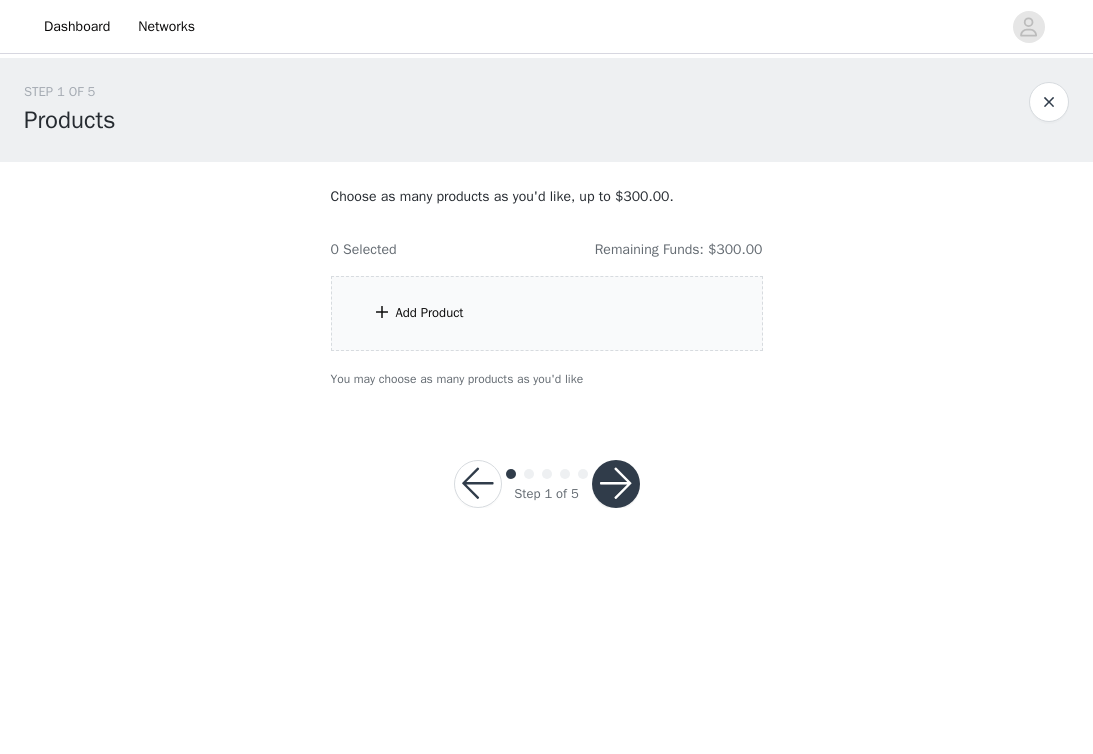 click on "Add Product" at bounding box center [547, 313] 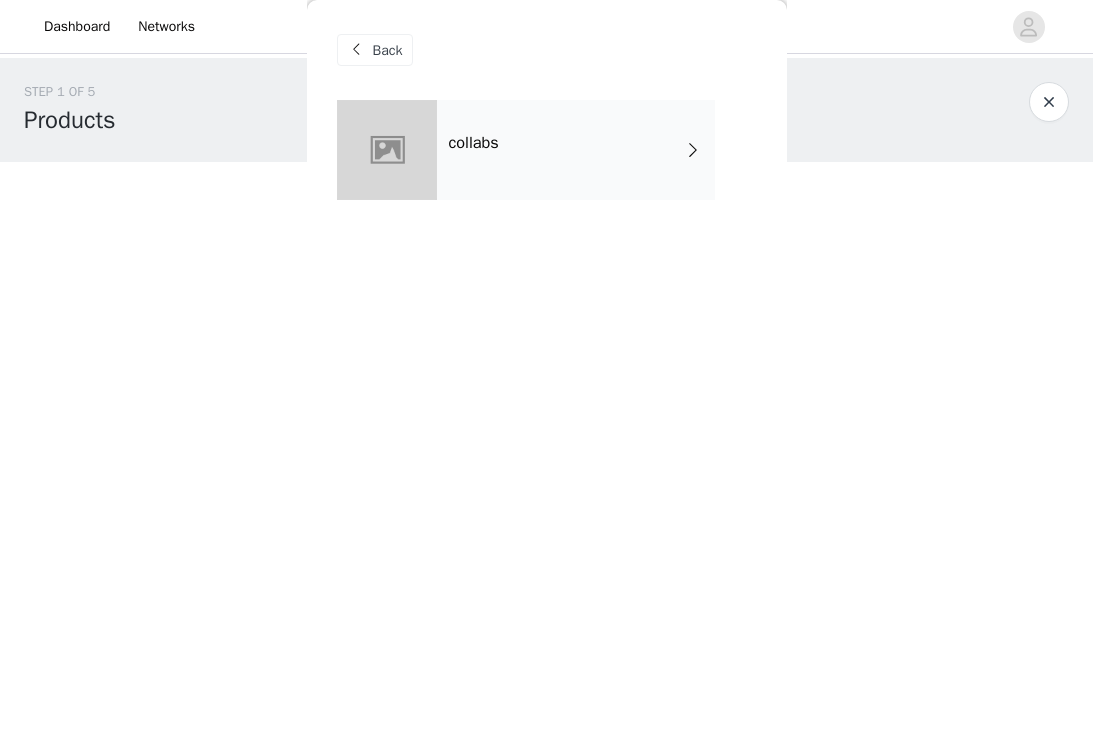 click on "collabs" at bounding box center (576, 150) 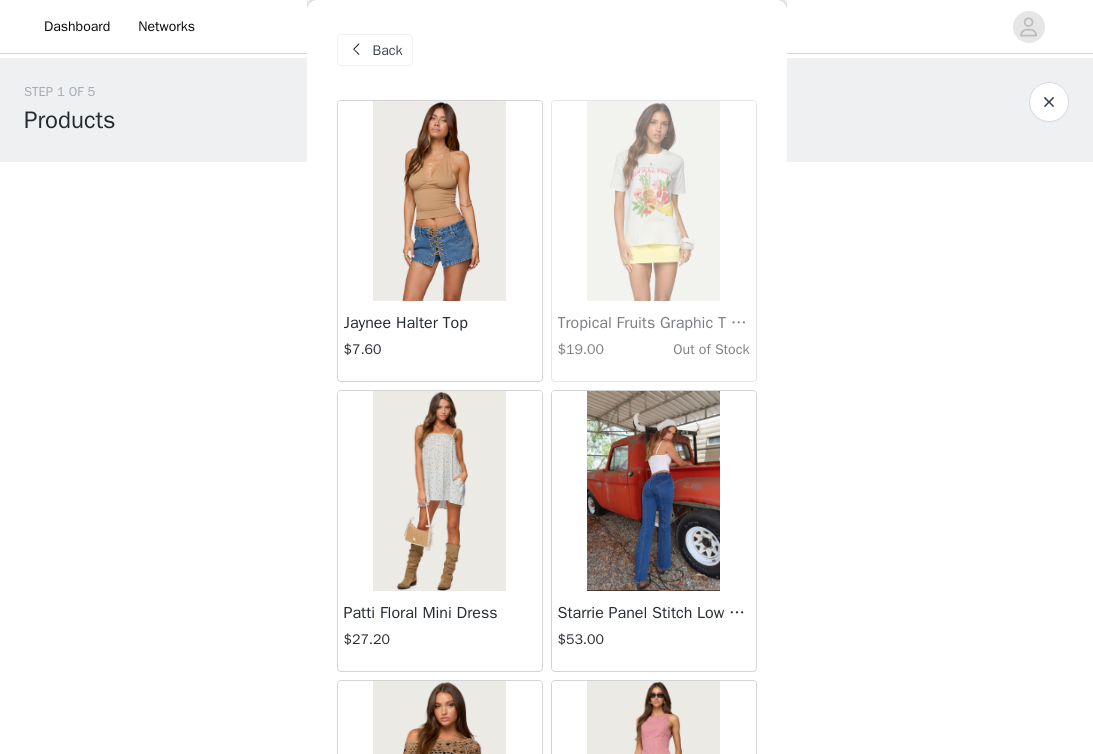 click on "[FIRST] [LAST] Top   $7.60" at bounding box center (440, 341) 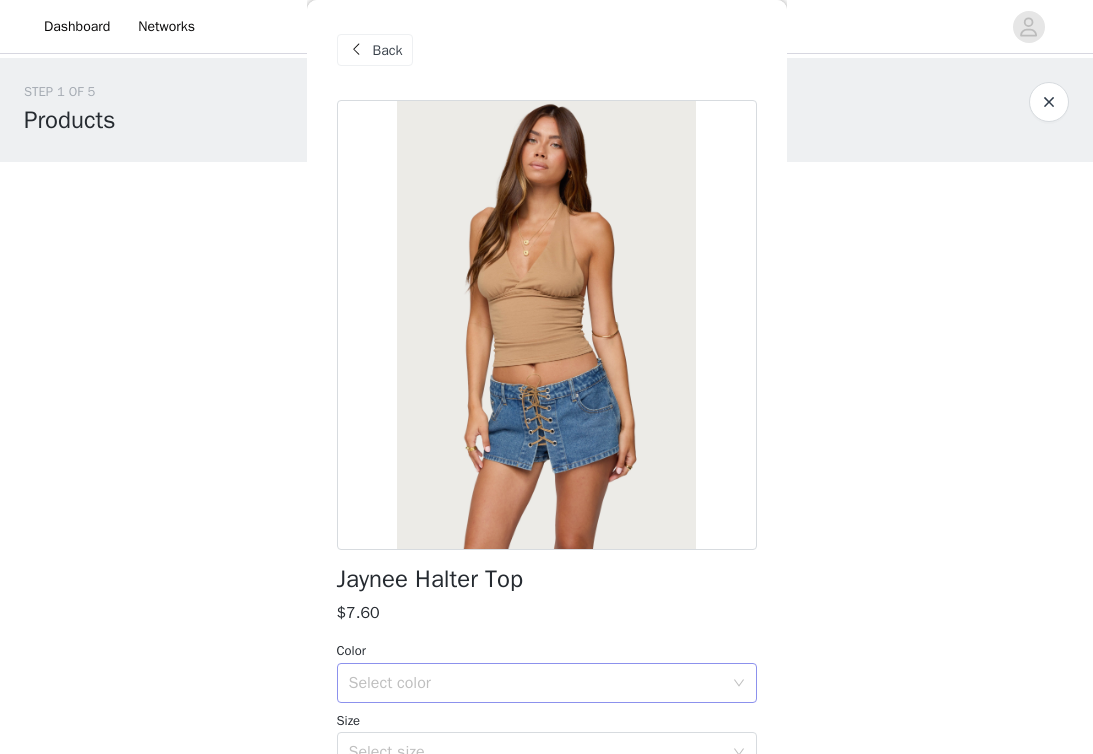 click on "Select color" at bounding box center (536, 683) 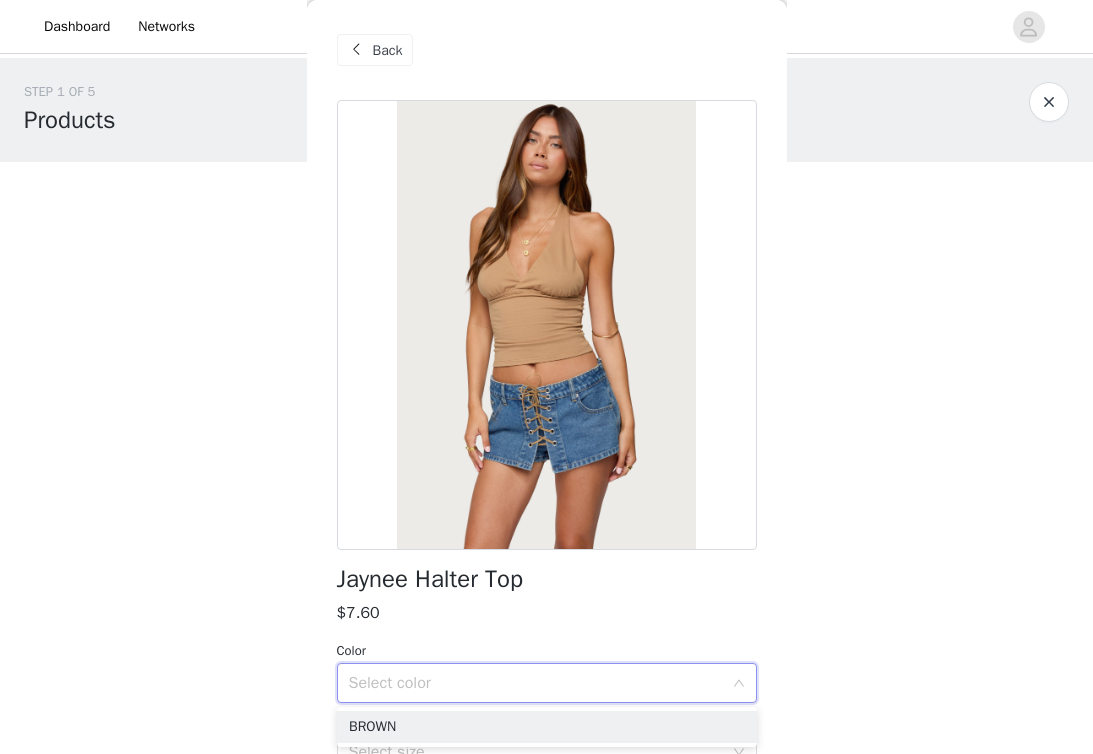 scroll, scrollTop: 96, scrollLeft: 0, axis: vertical 